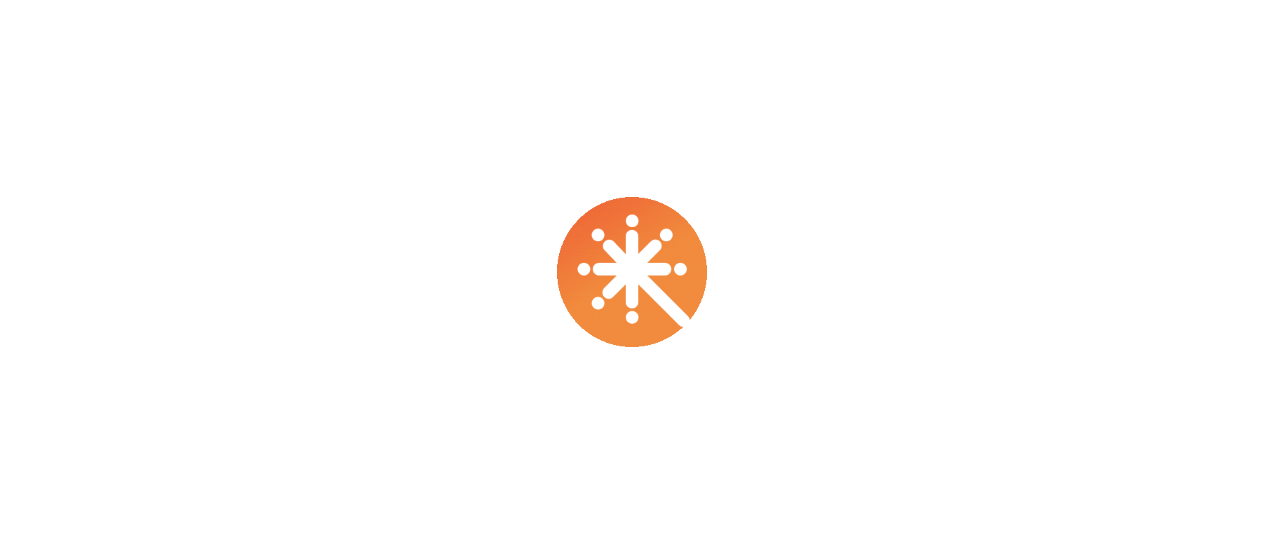 scroll, scrollTop: 0, scrollLeft: 0, axis: both 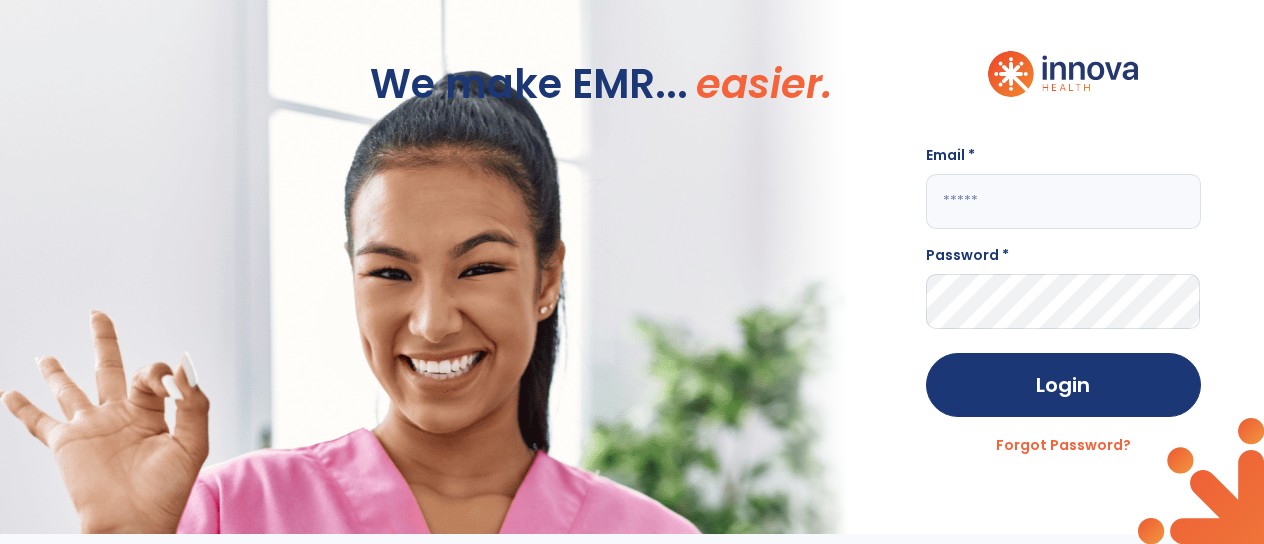 click 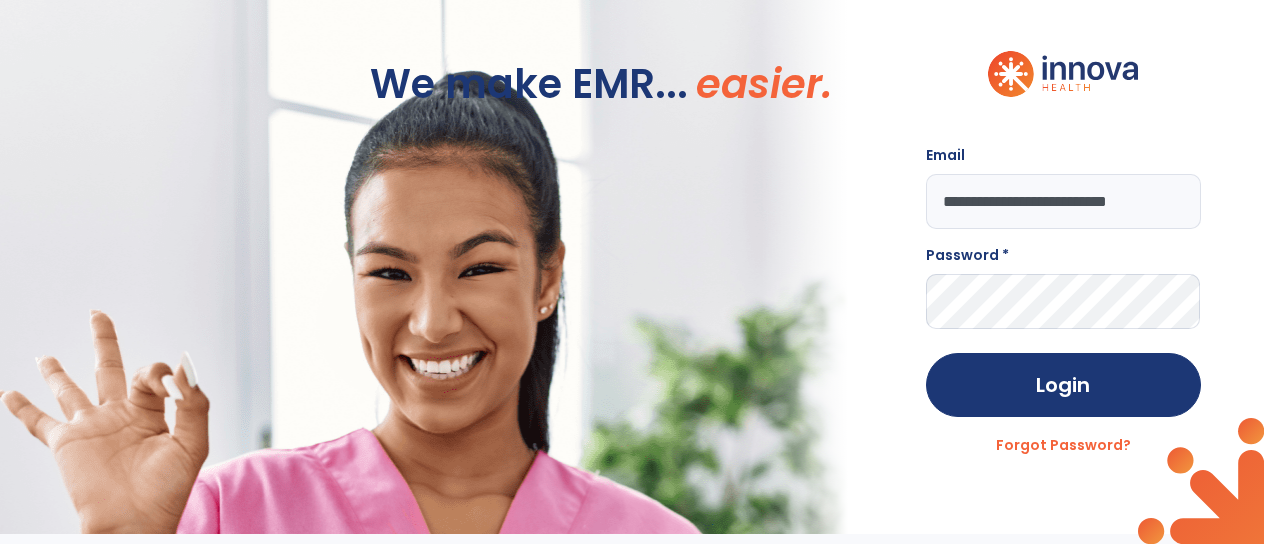 type on "**********" 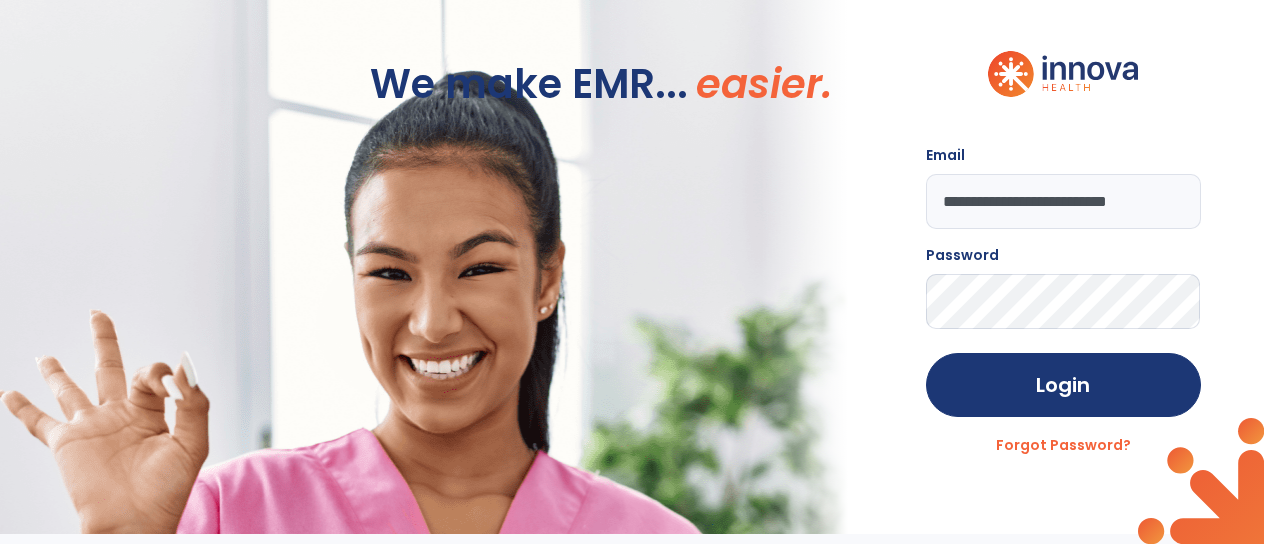 click on "Login" 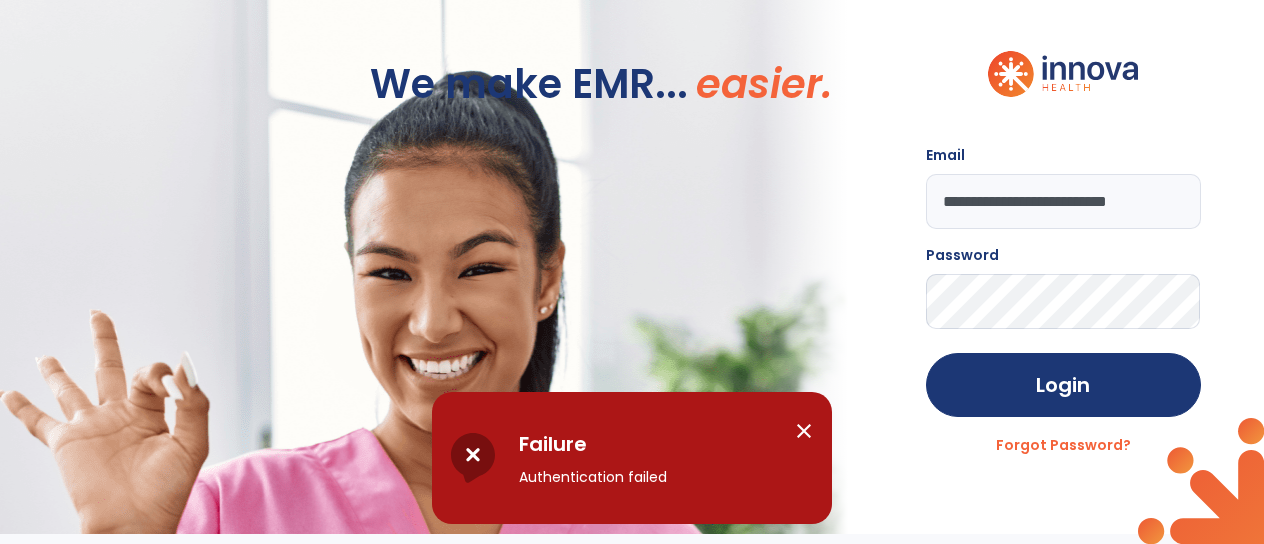 click on "close" at bounding box center [804, 431] 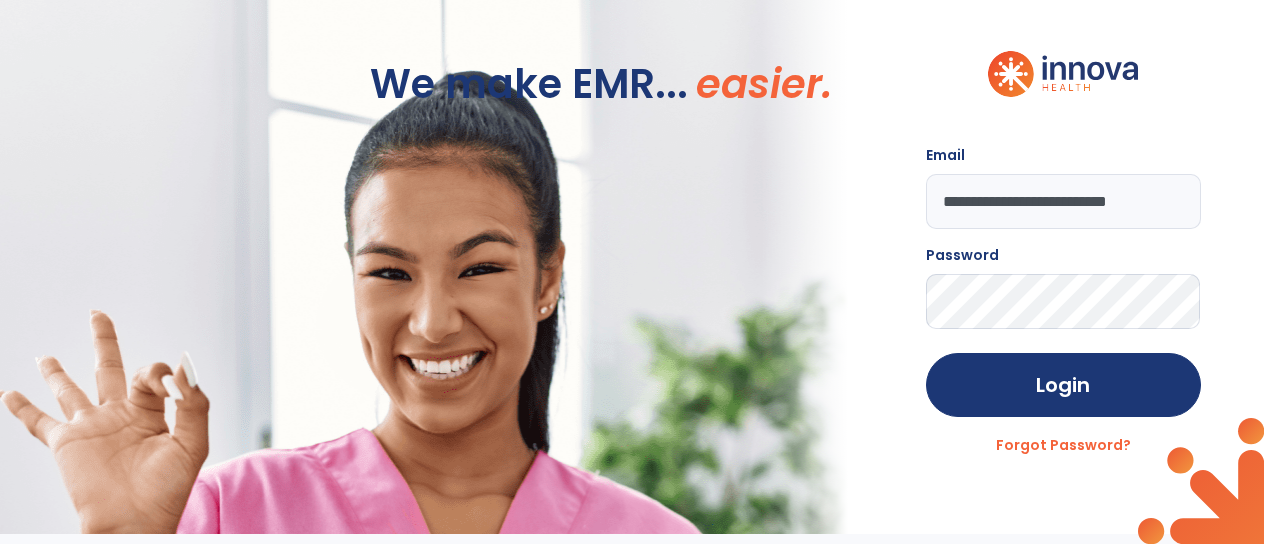 click on "**********" 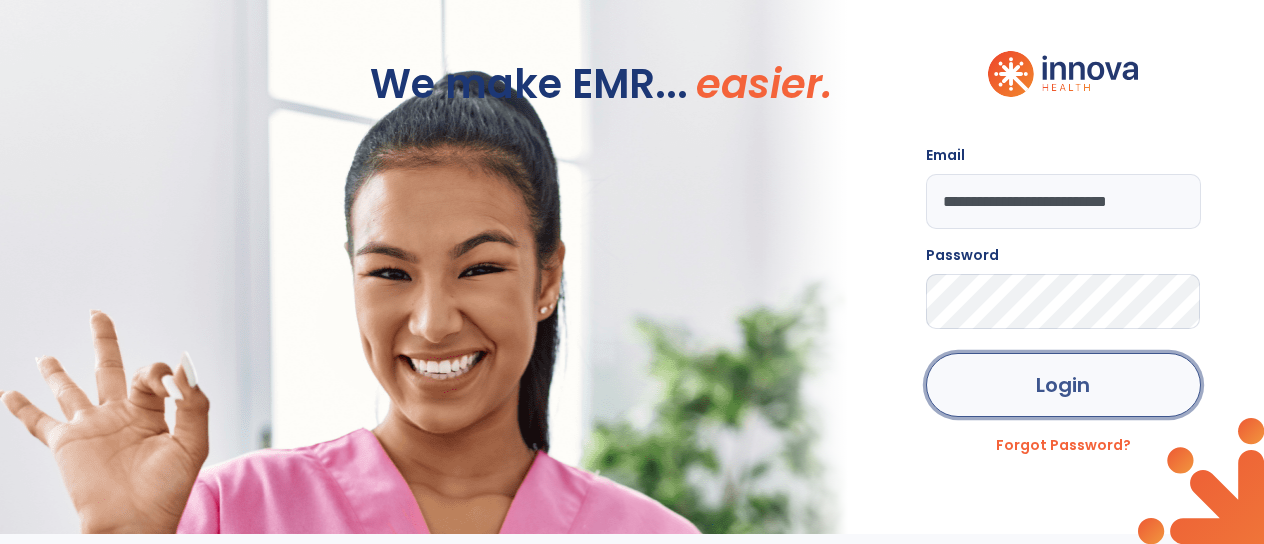 click on "Login" 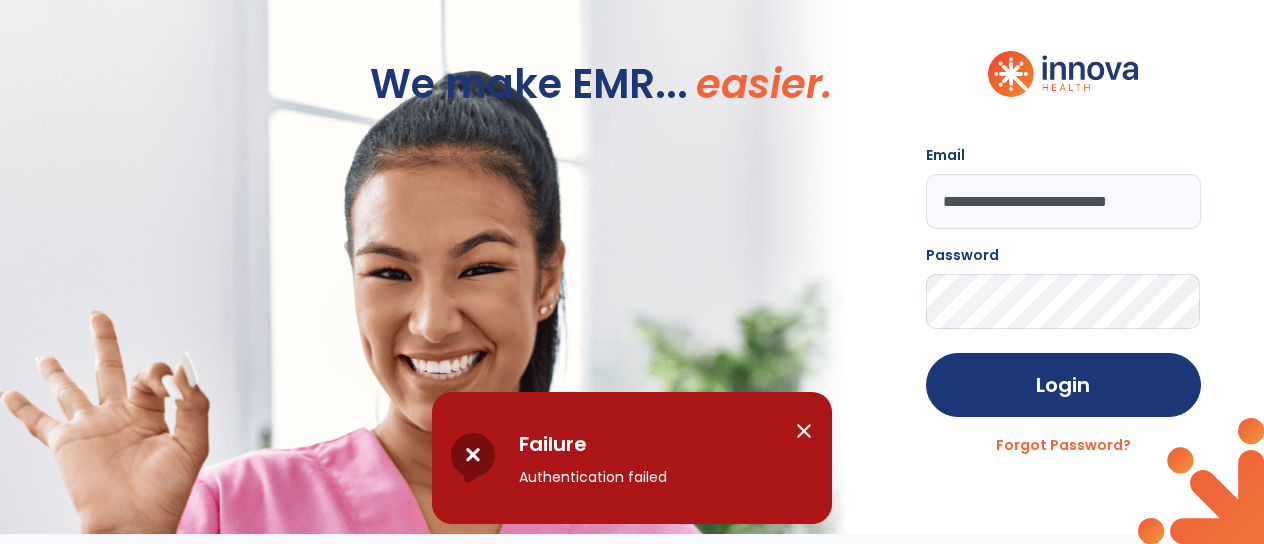 click on "close" at bounding box center [804, 431] 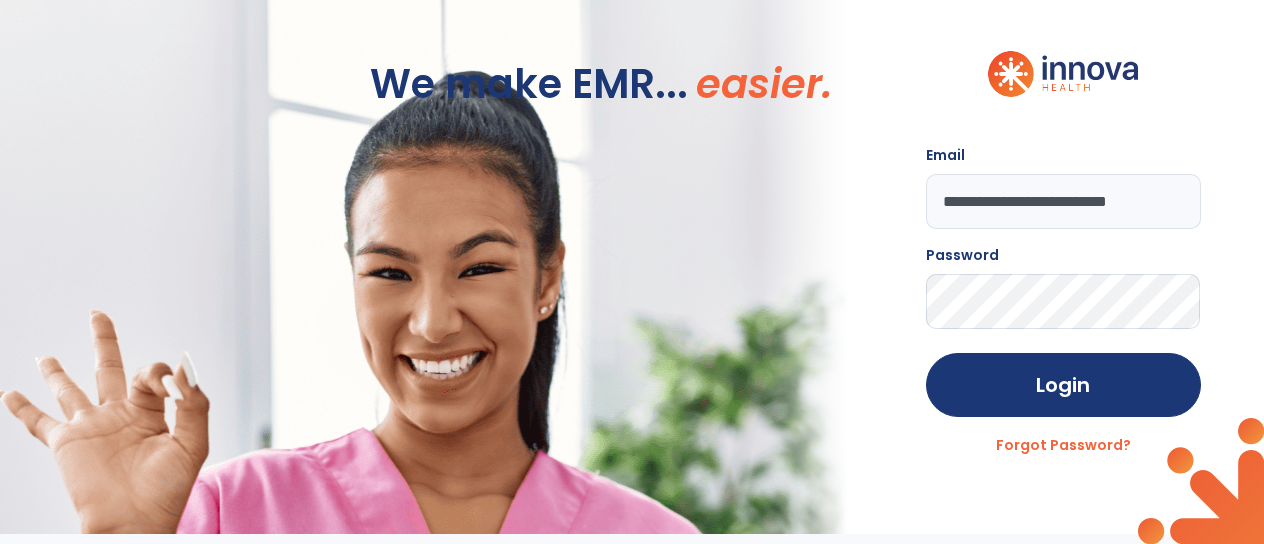 click on "Login" 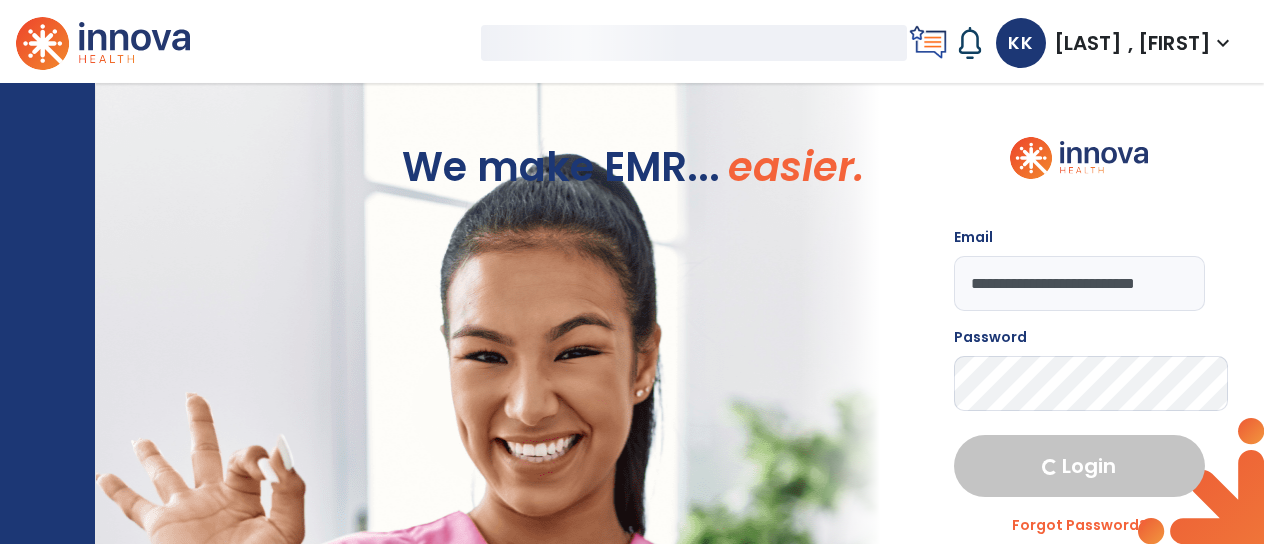 select on "****" 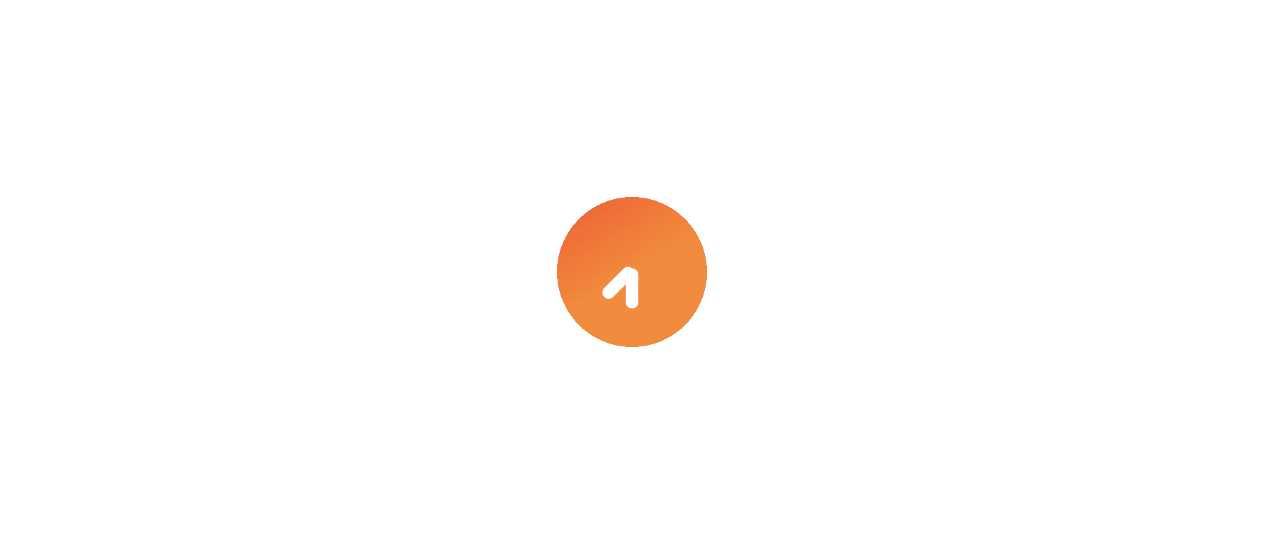 scroll, scrollTop: 0, scrollLeft: 0, axis: both 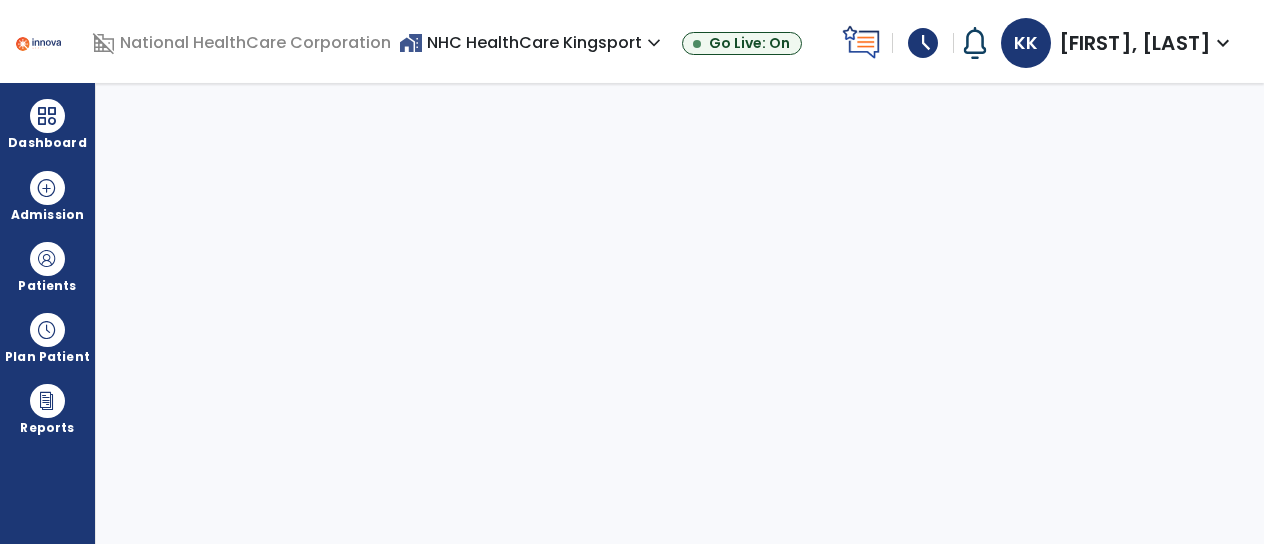 select on "****" 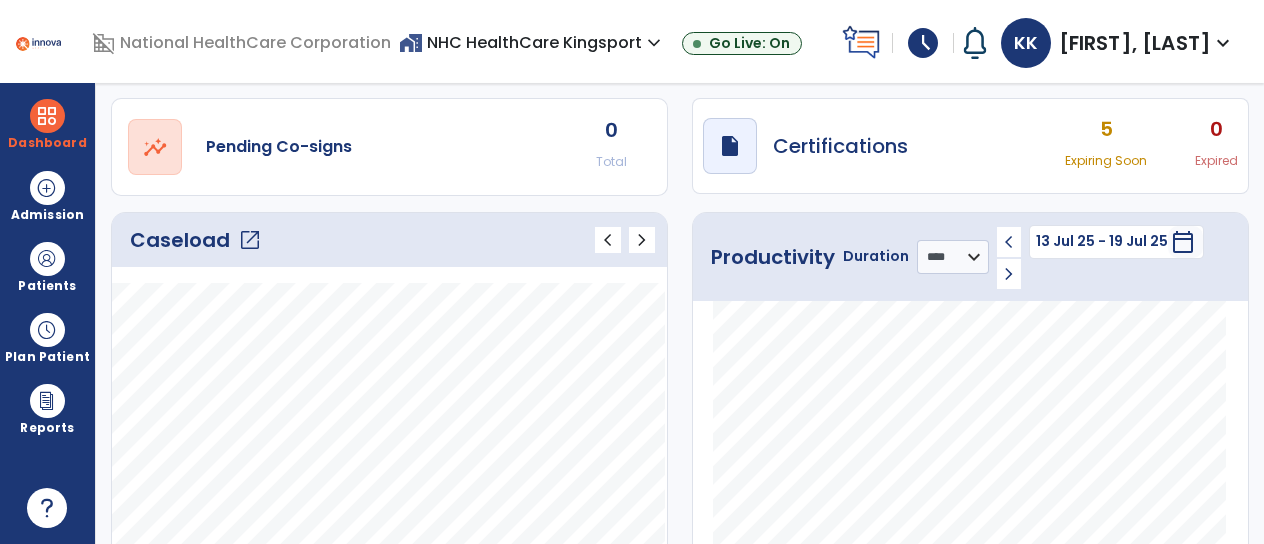 scroll, scrollTop: 158, scrollLeft: 0, axis: vertical 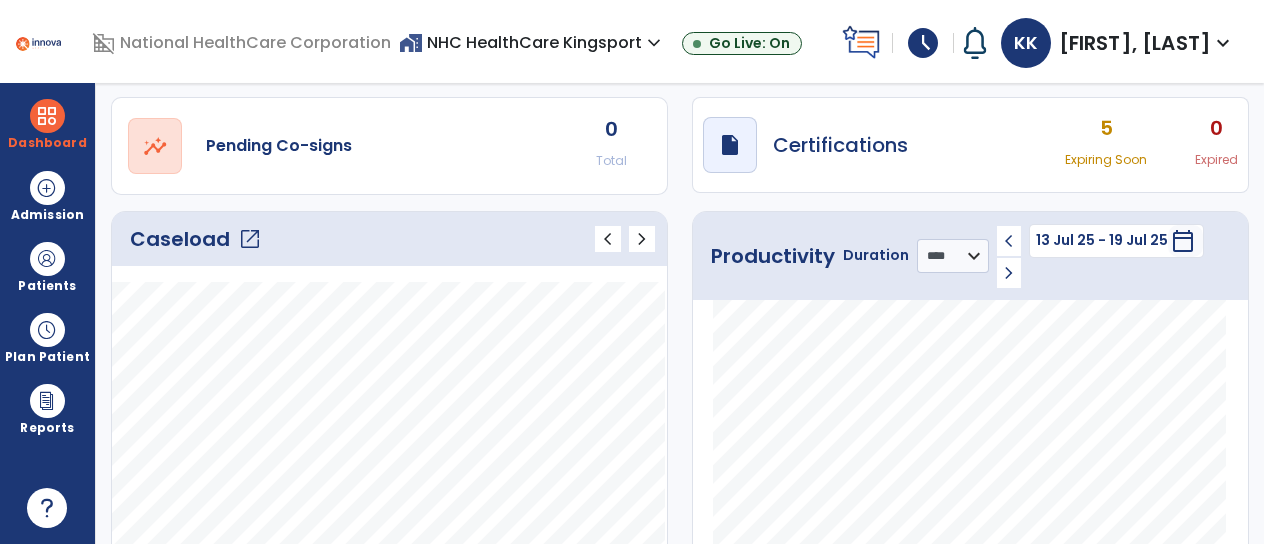 click on "Caseload   open_in_new" 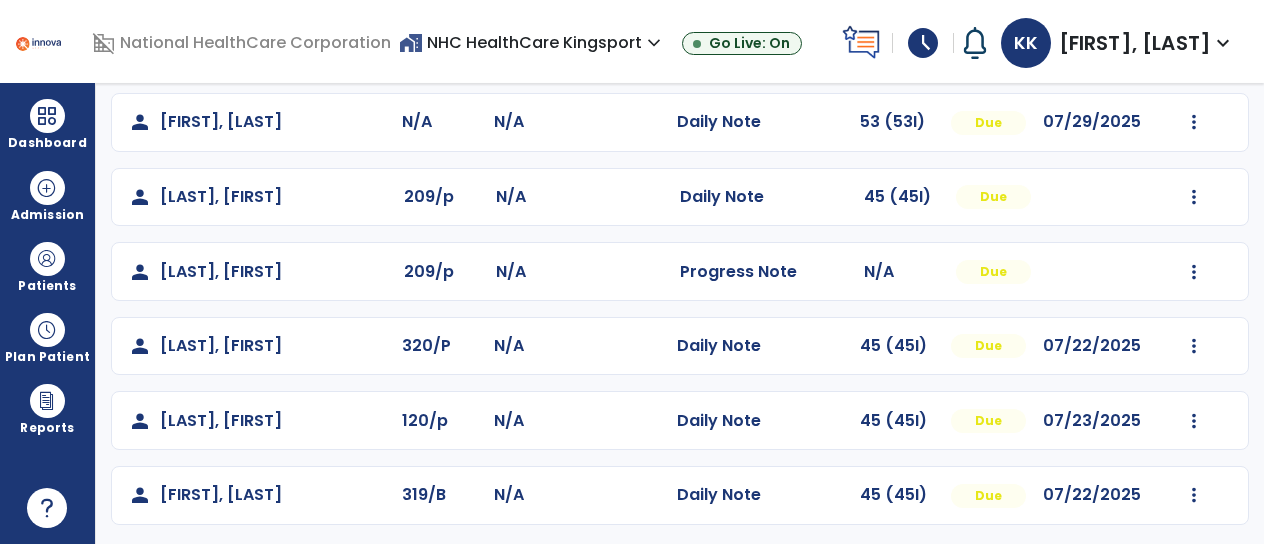 scroll, scrollTop: 0, scrollLeft: 0, axis: both 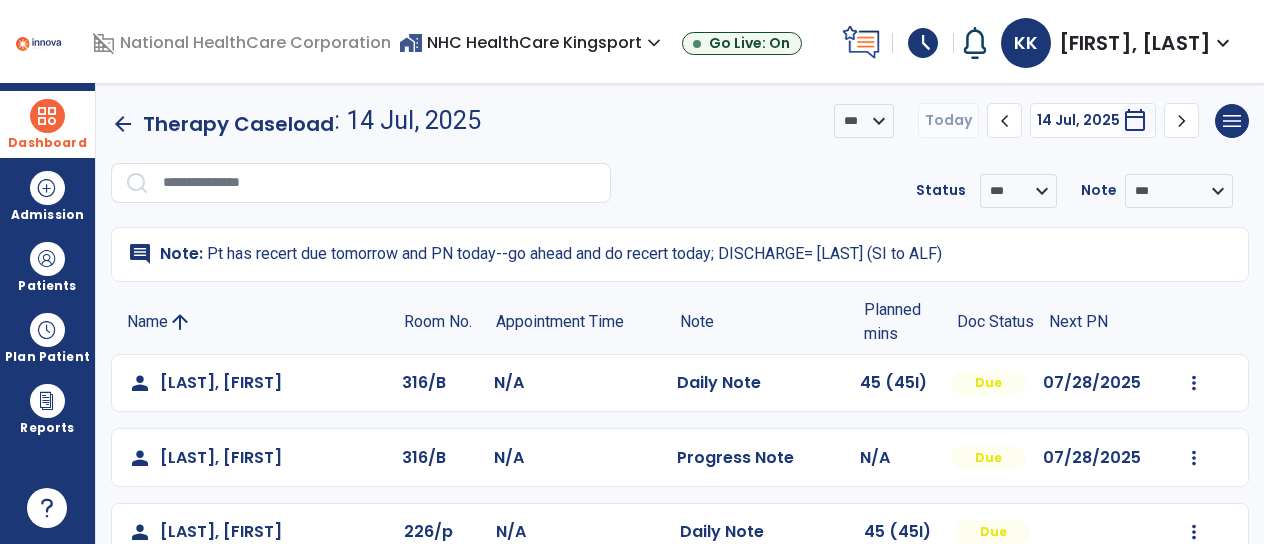 click on "Dashboard" at bounding box center [47, 124] 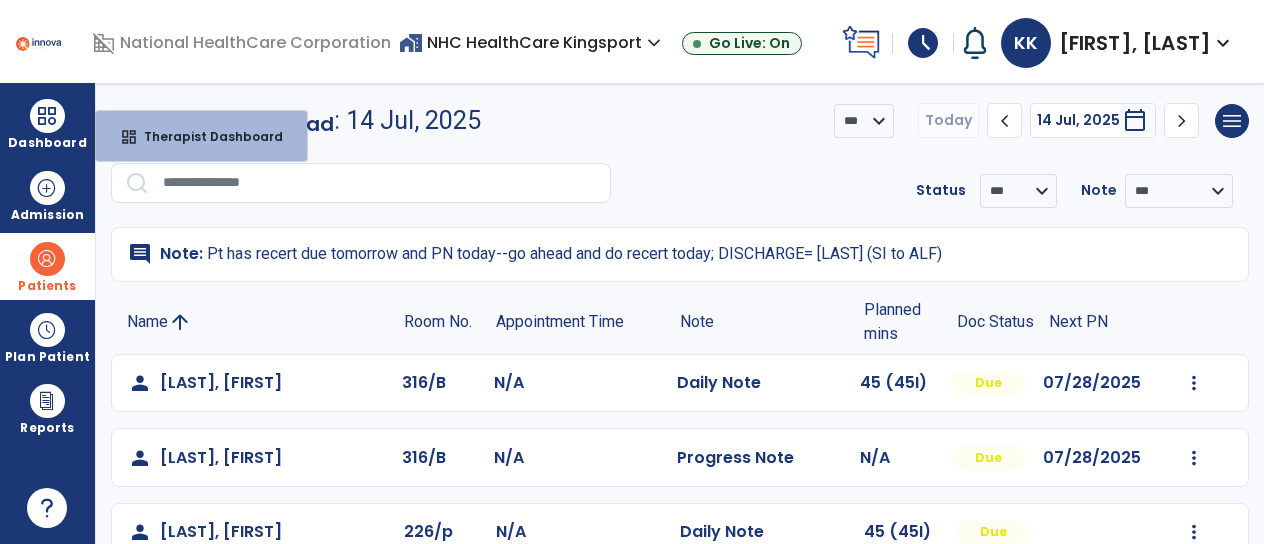 click at bounding box center (47, 259) 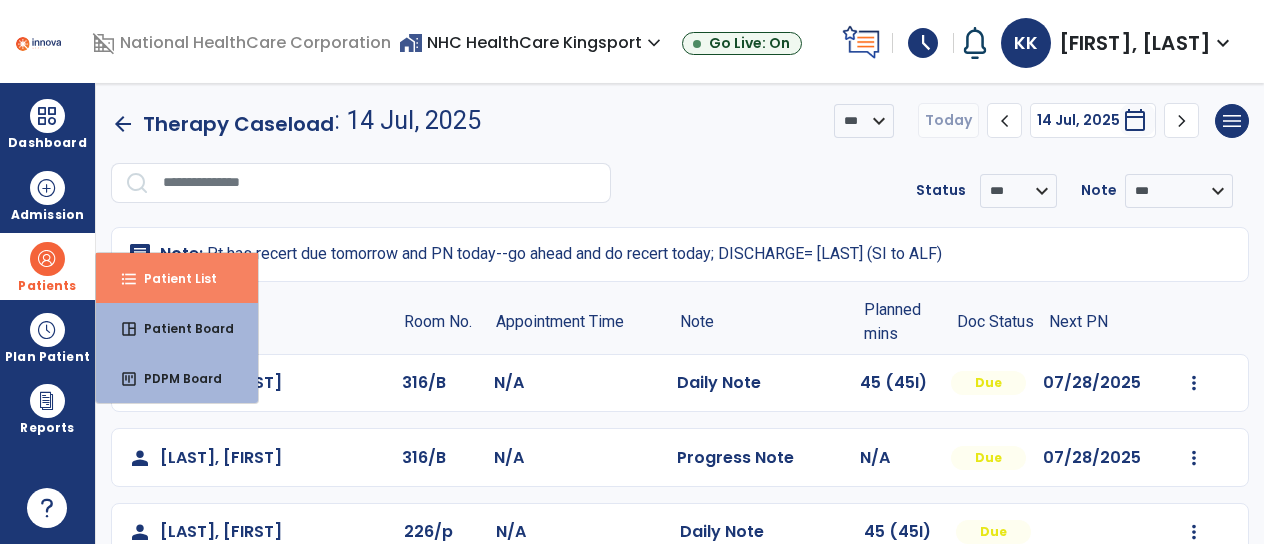 click on "format_list_bulleted  Patient List" at bounding box center (177, 278) 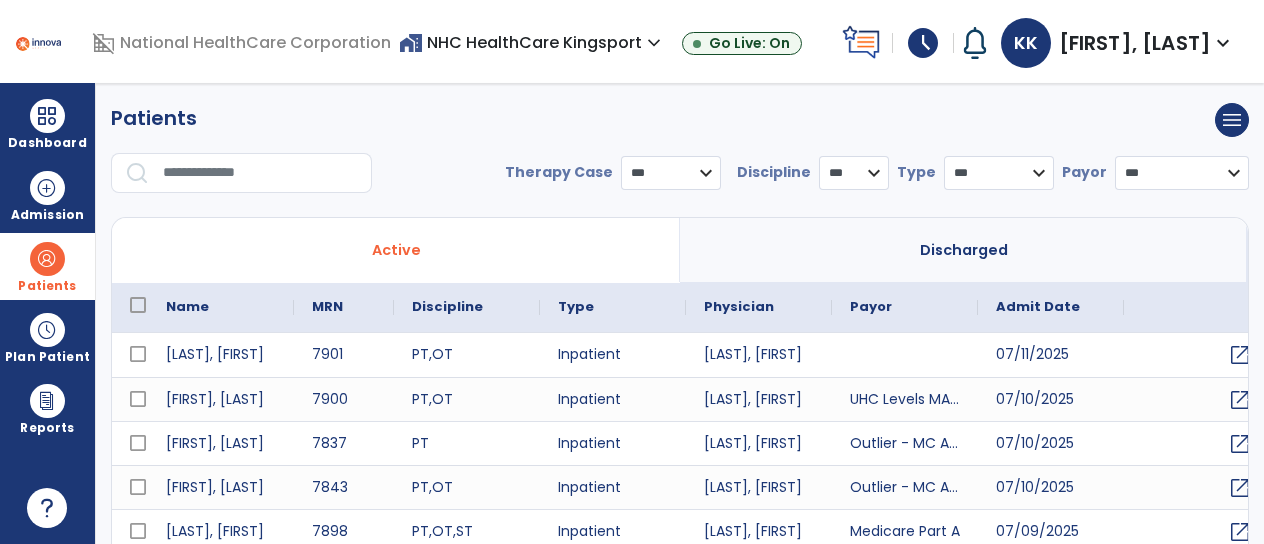 select on "***" 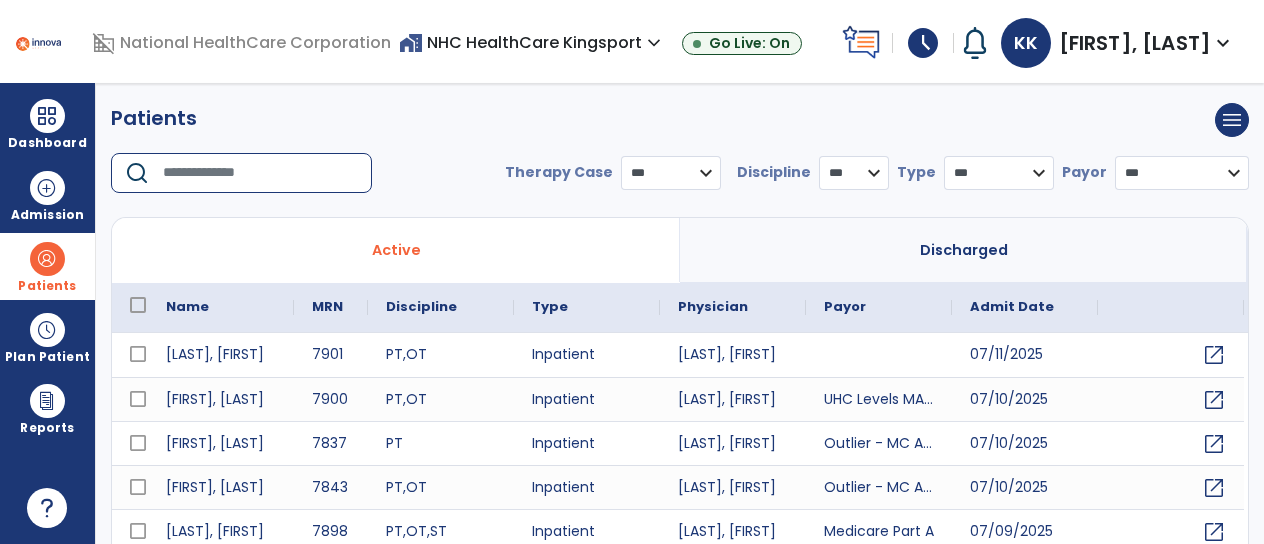 click at bounding box center (260, 173) 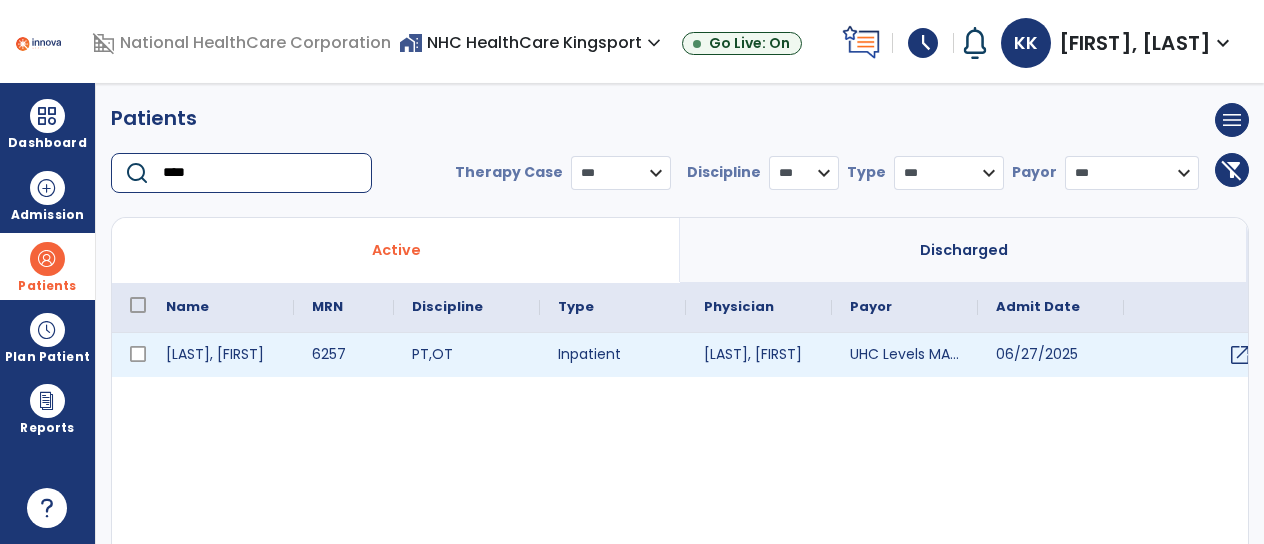 type on "****" 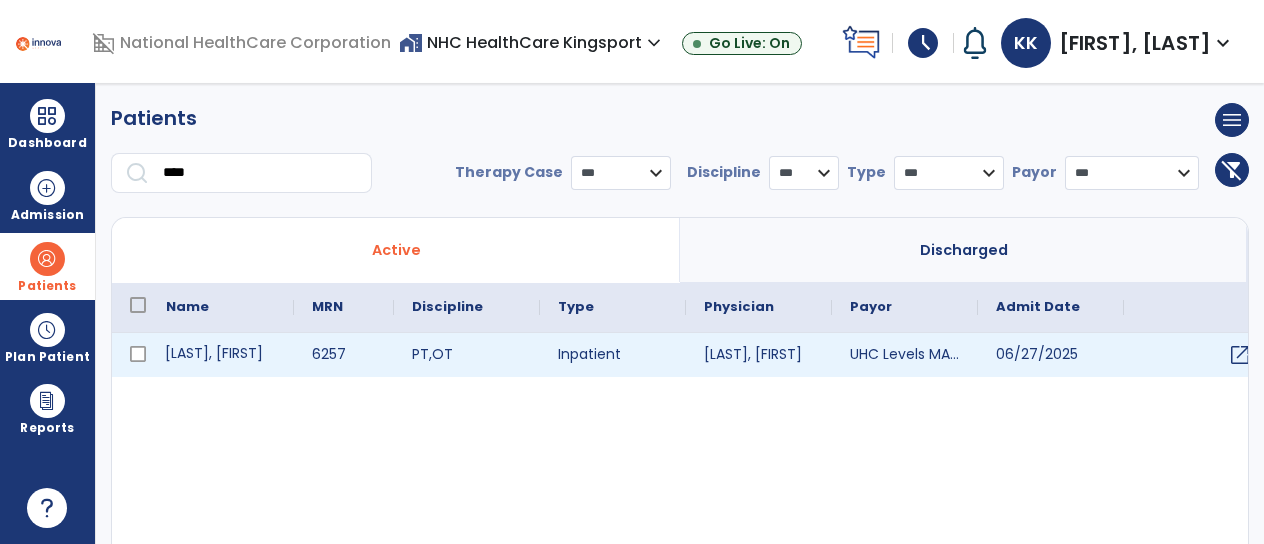 click on "[LAST], [FIRST]" at bounding box center (221, 355) 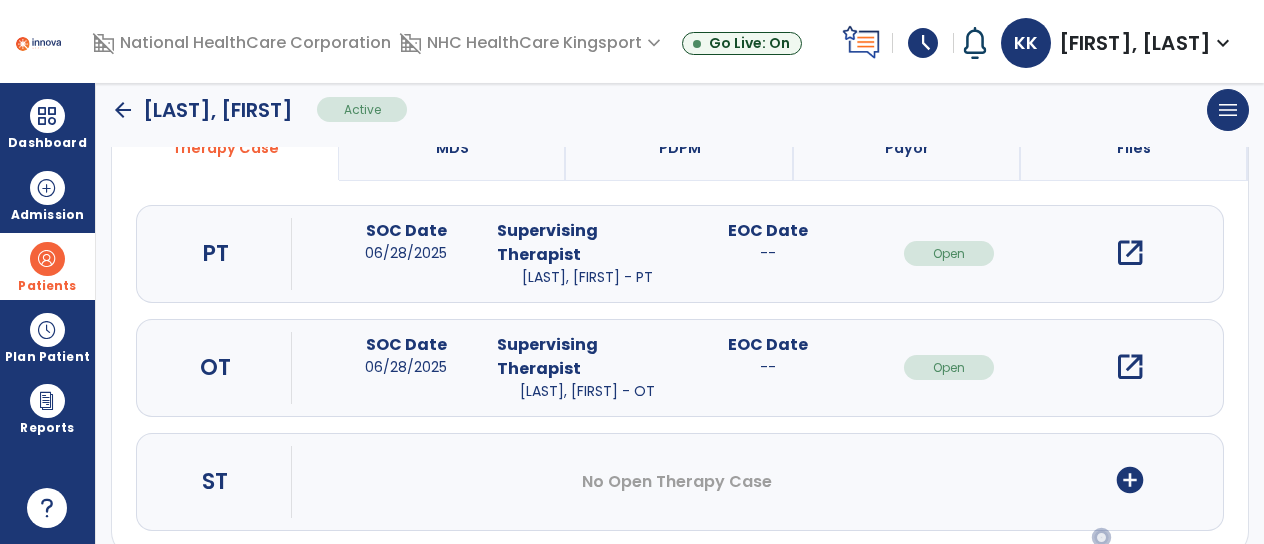 scroll, scrollTop: 186, scrollLeft: 0, axis: vertical 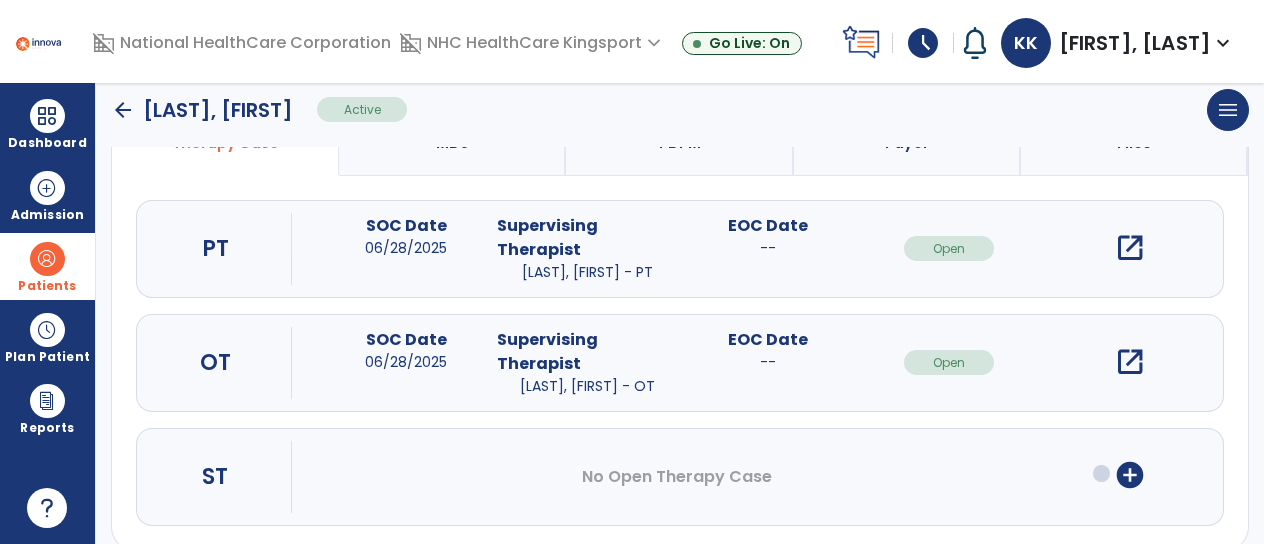 click on "open_in_new" at bounding box center (1130, 362) 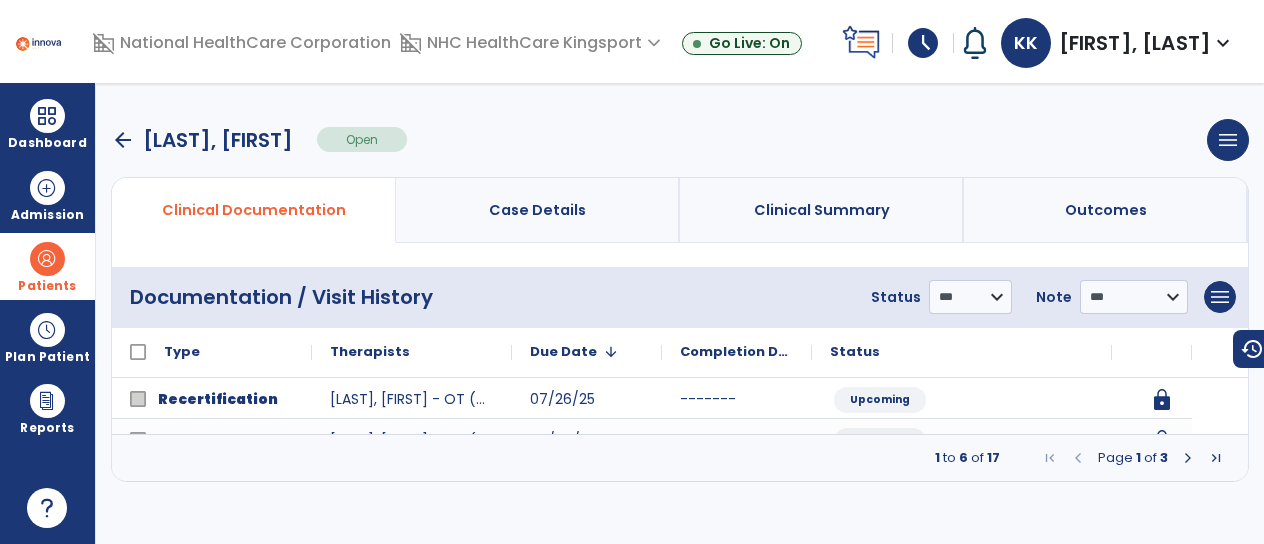 scroll, scrollTop: 0, scrollLeft: 0, axis: both 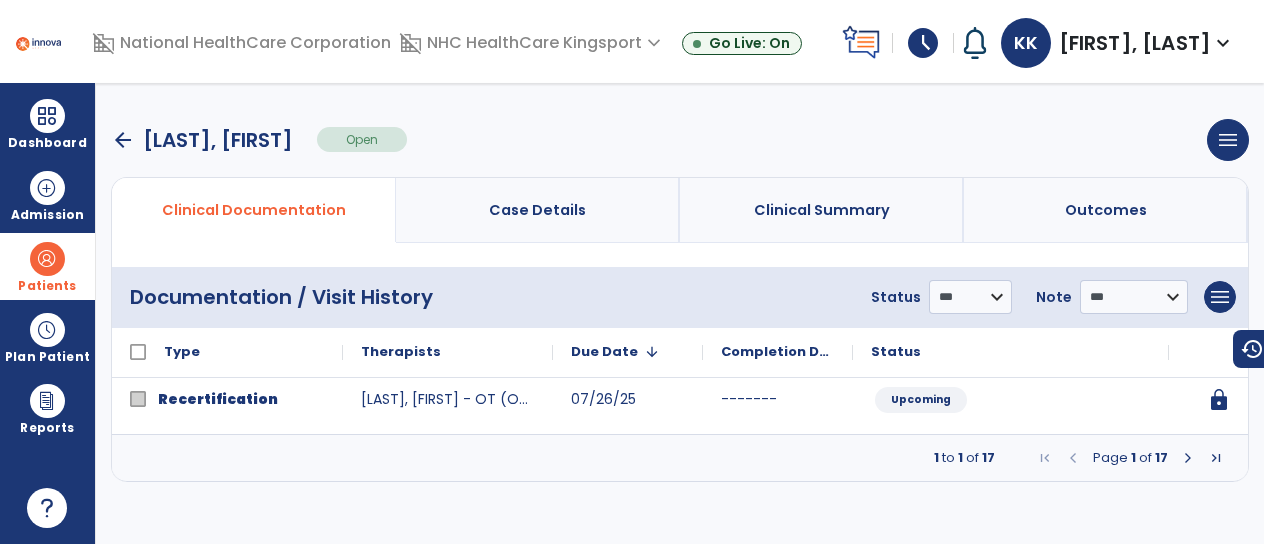 click at bounding box center (1073, 458) 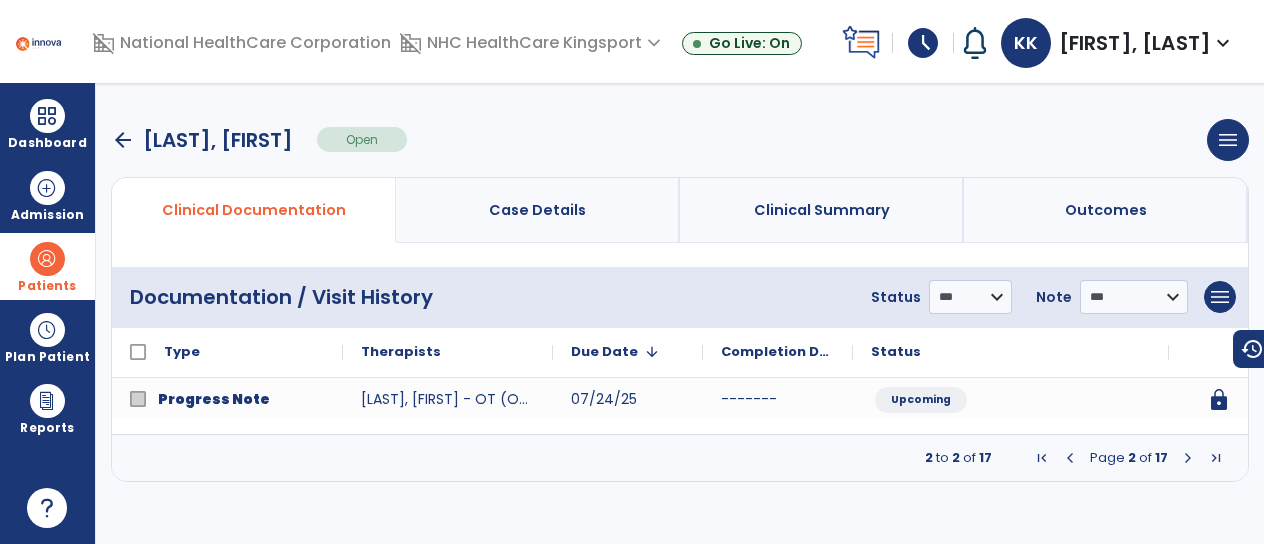 click at bounding box center [1188, 458] 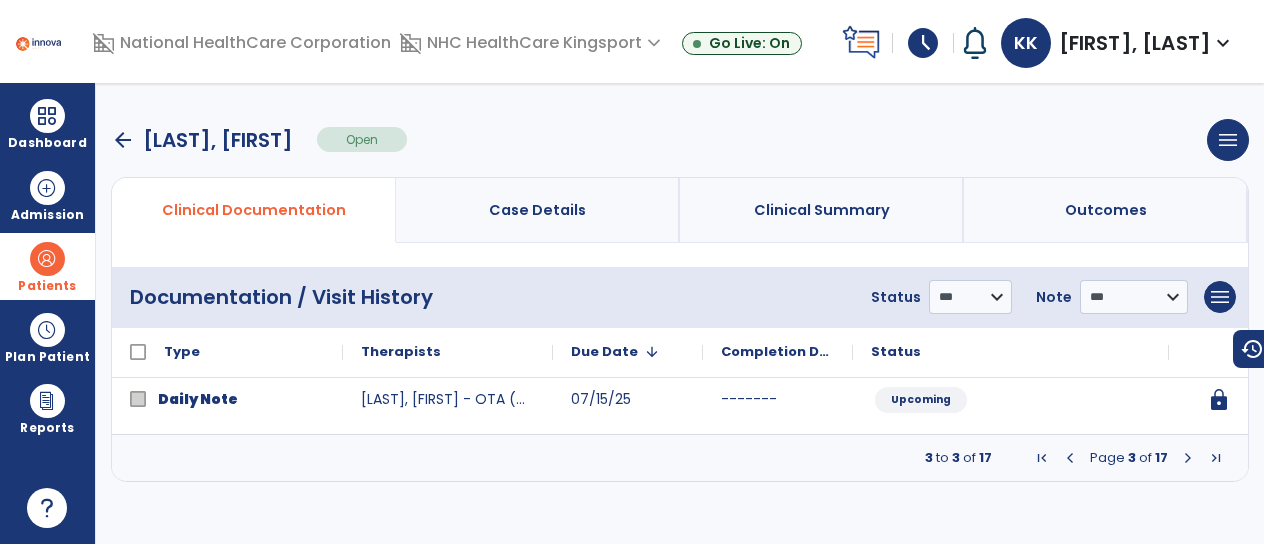 click at bounding box center [1188, 458] 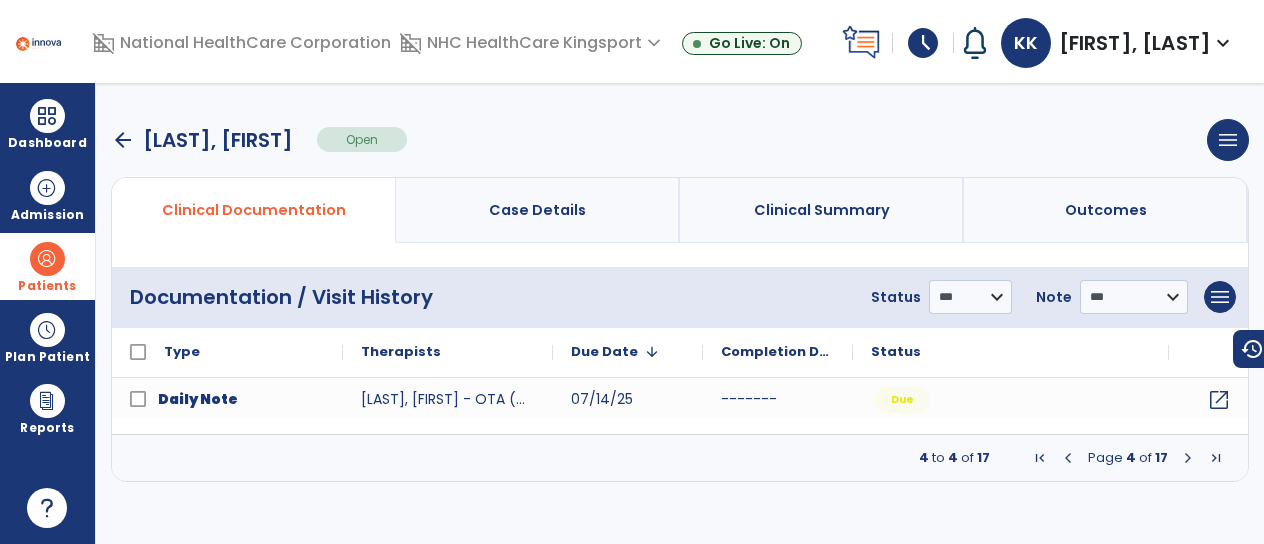 click at bounding box center [1188, 458] 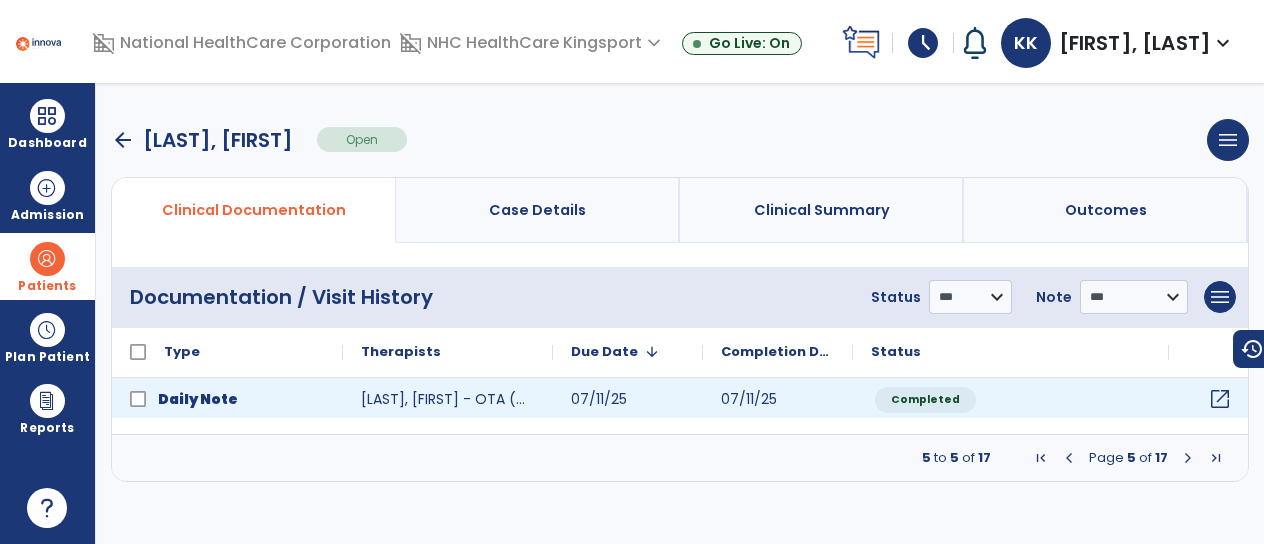 click on "open_in_new" 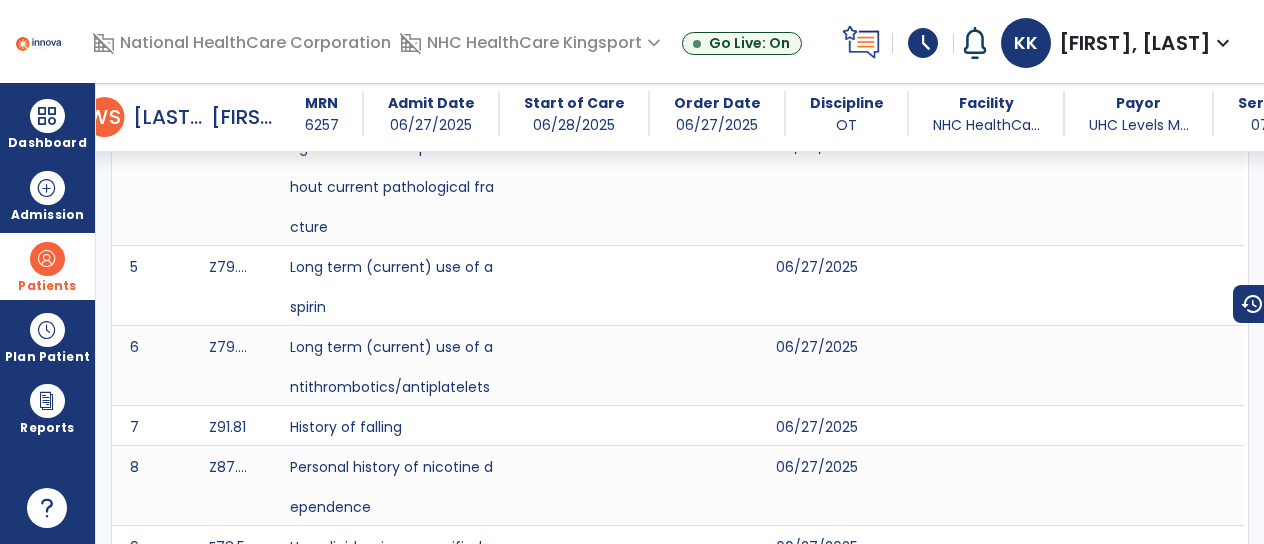 scroll, scrollTop: 435, scrollLeft: 0, axis: vertical 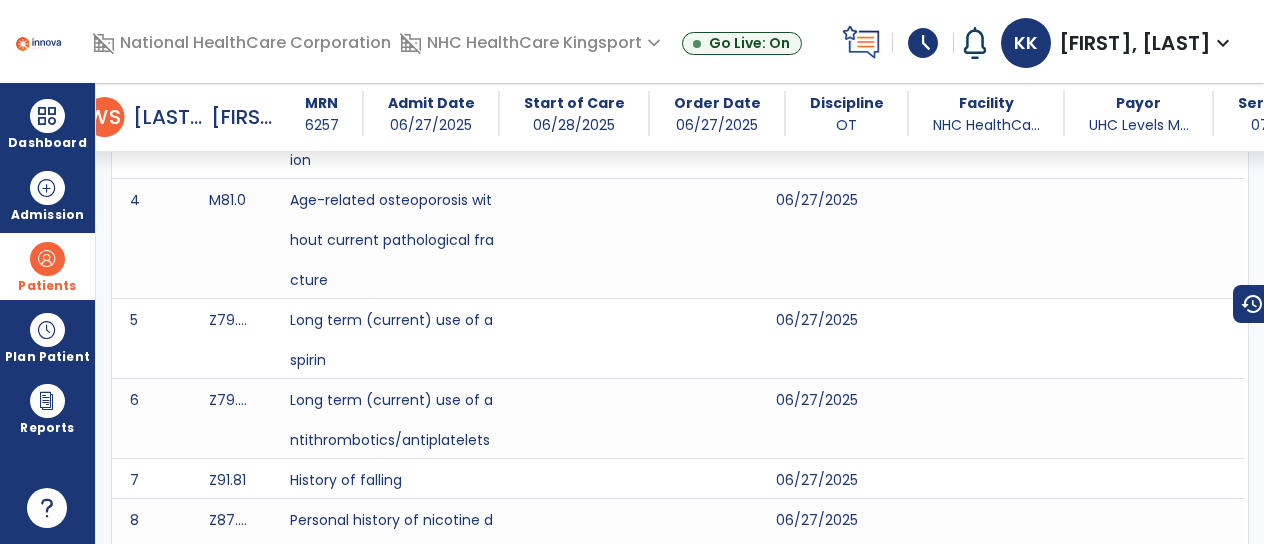 click on "Patients" at bounding box center (47, 286) 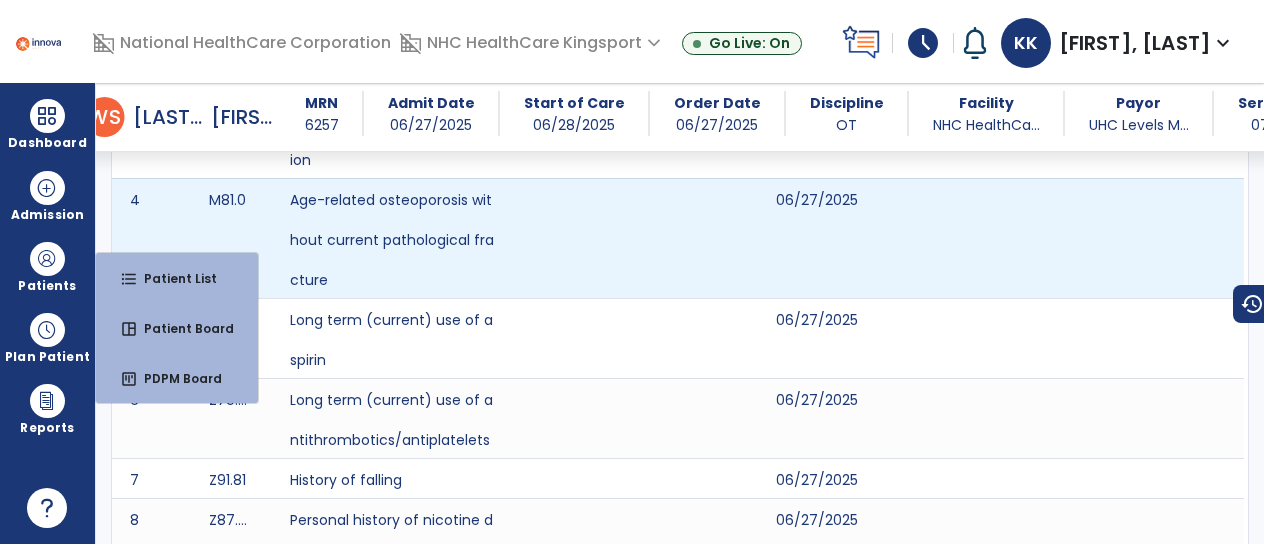 scroll, scrollTop: 0, scrollLeft: 0, axis: both 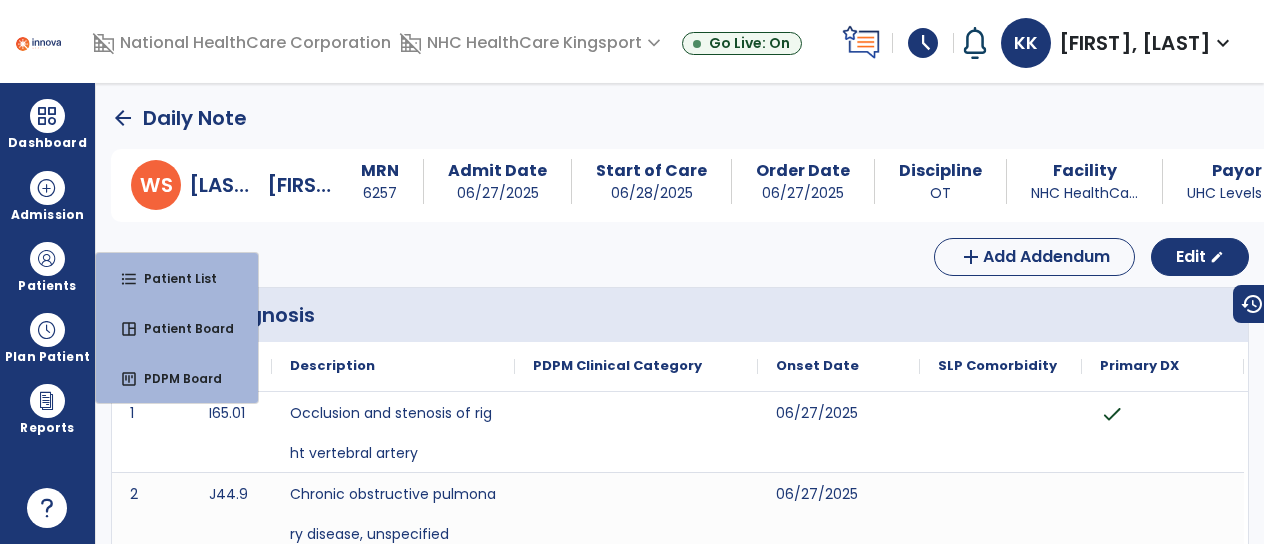 click on "arrow_back" 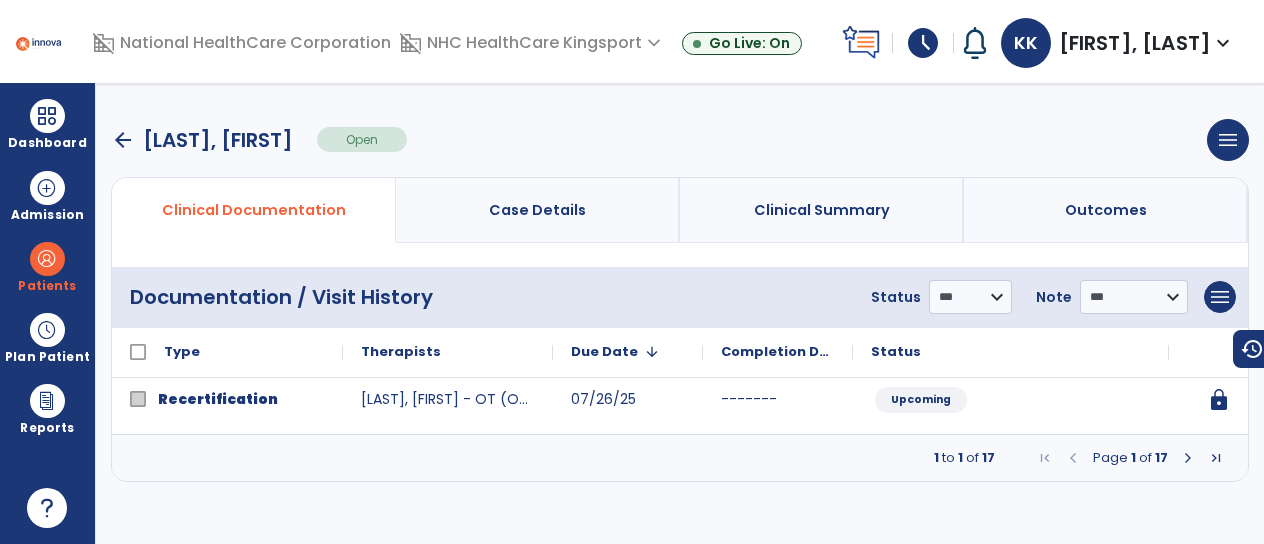click at bounding box center [1188, 458] 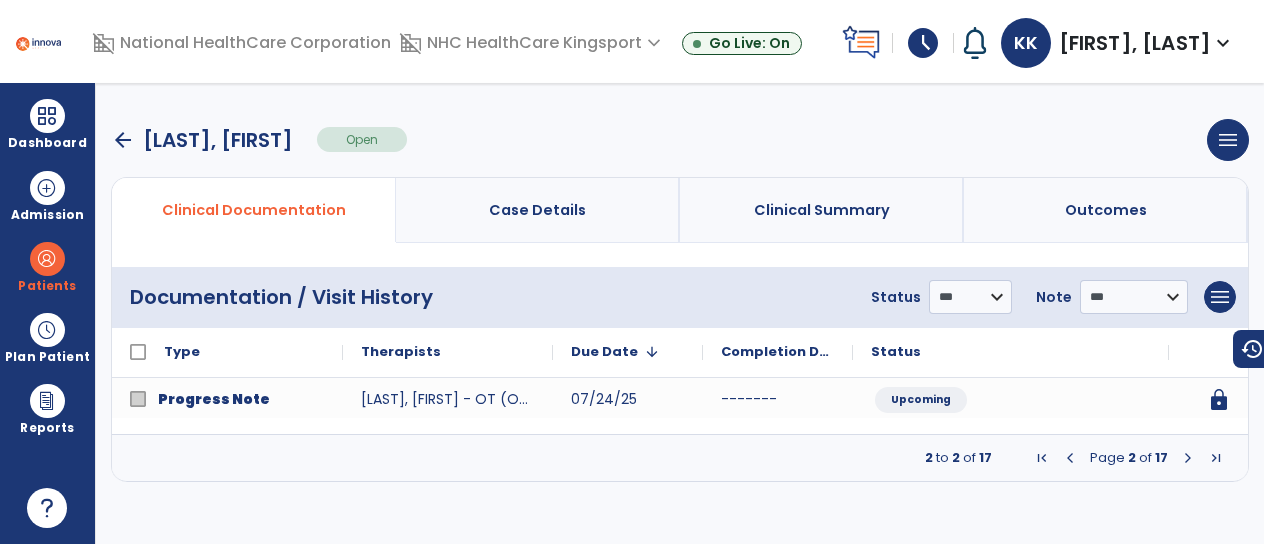 click at bounding box center [1188, 458] 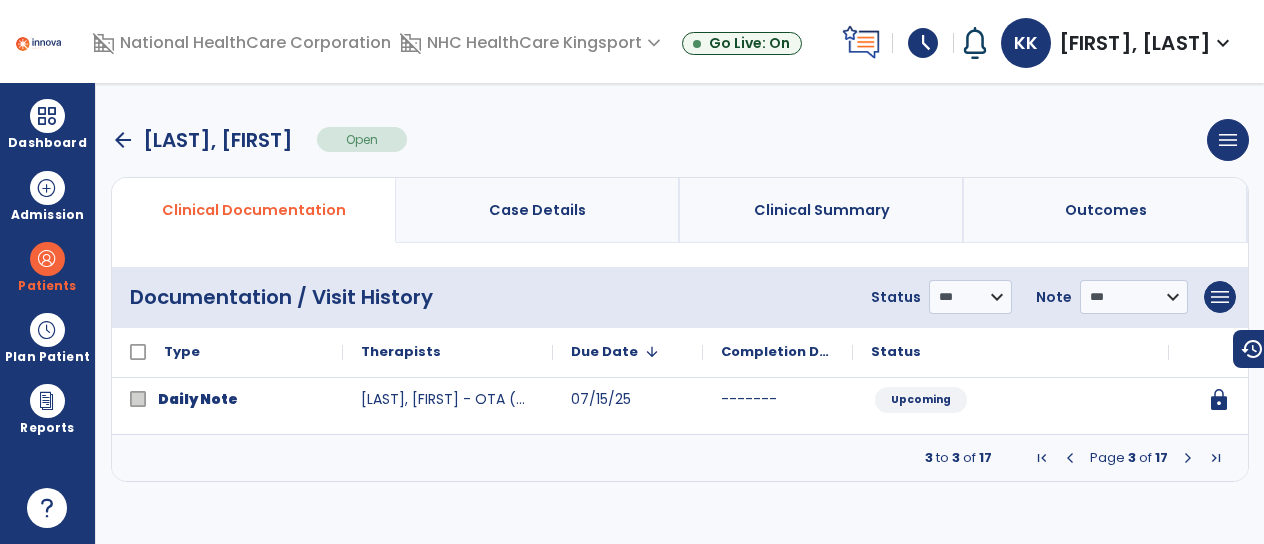 click at bounding box center (1188, 458) 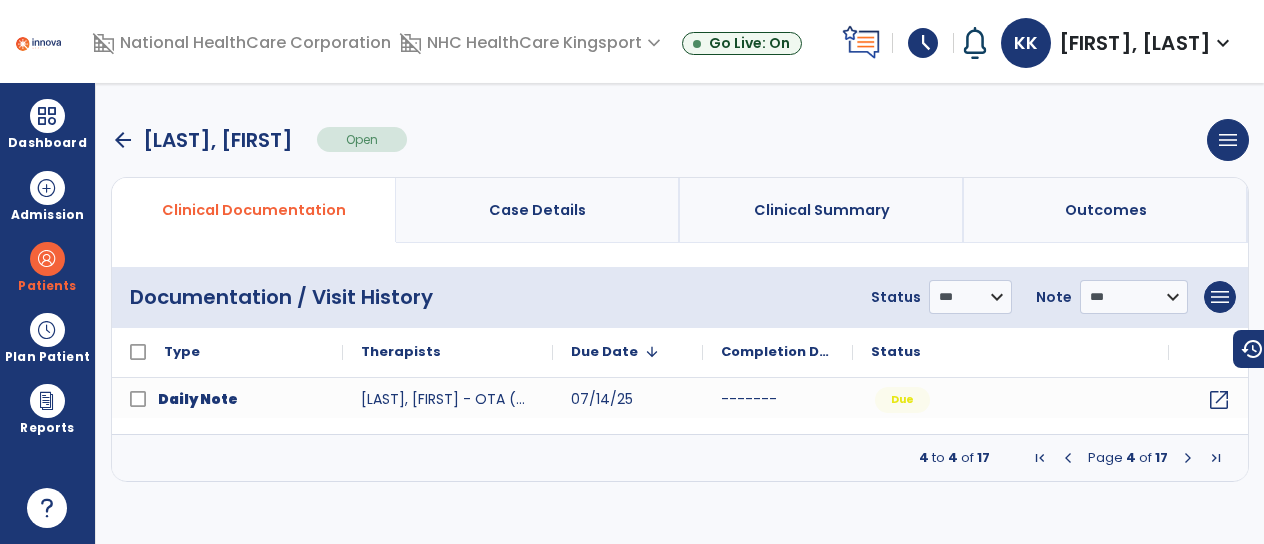 click at bounding box center (1188, 458) 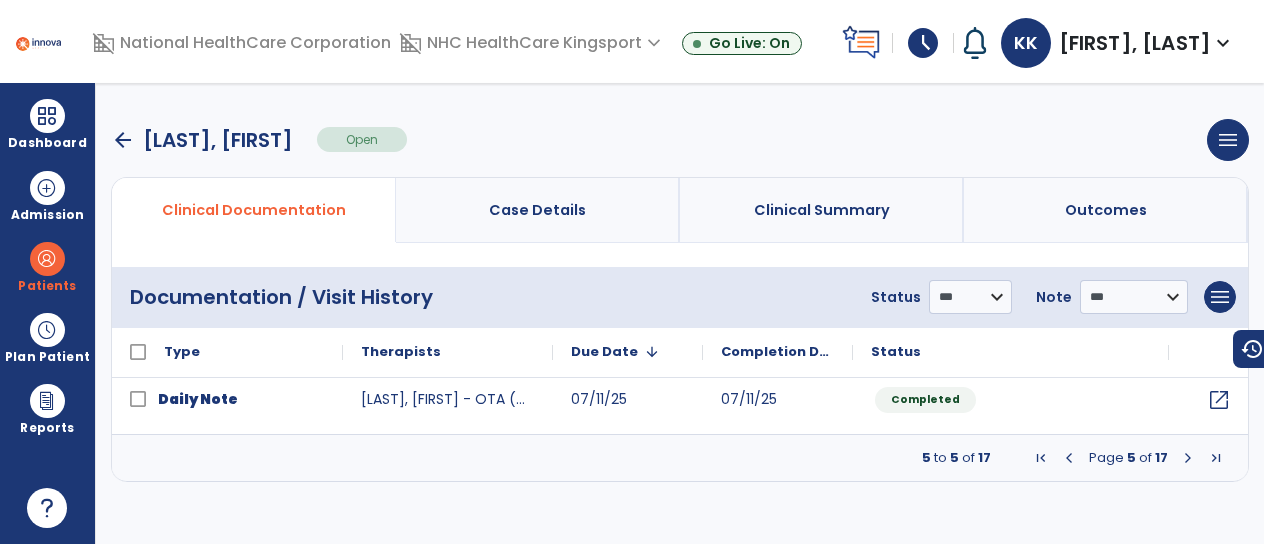 click at bounding box center (1188, 458) 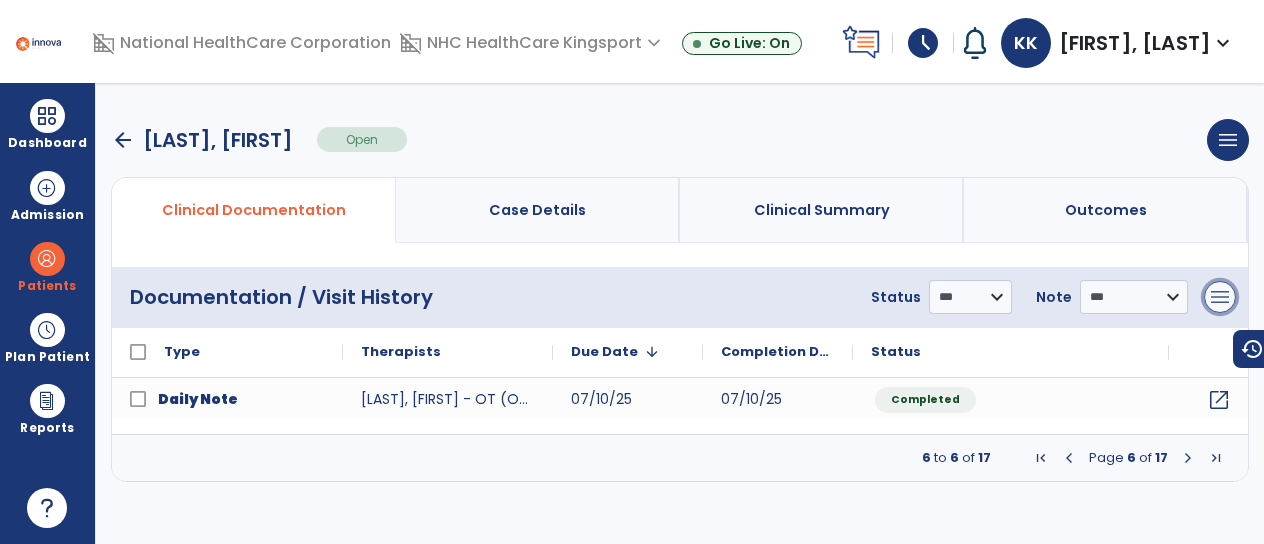 click on "menu" at bounding box center [1220, 297] 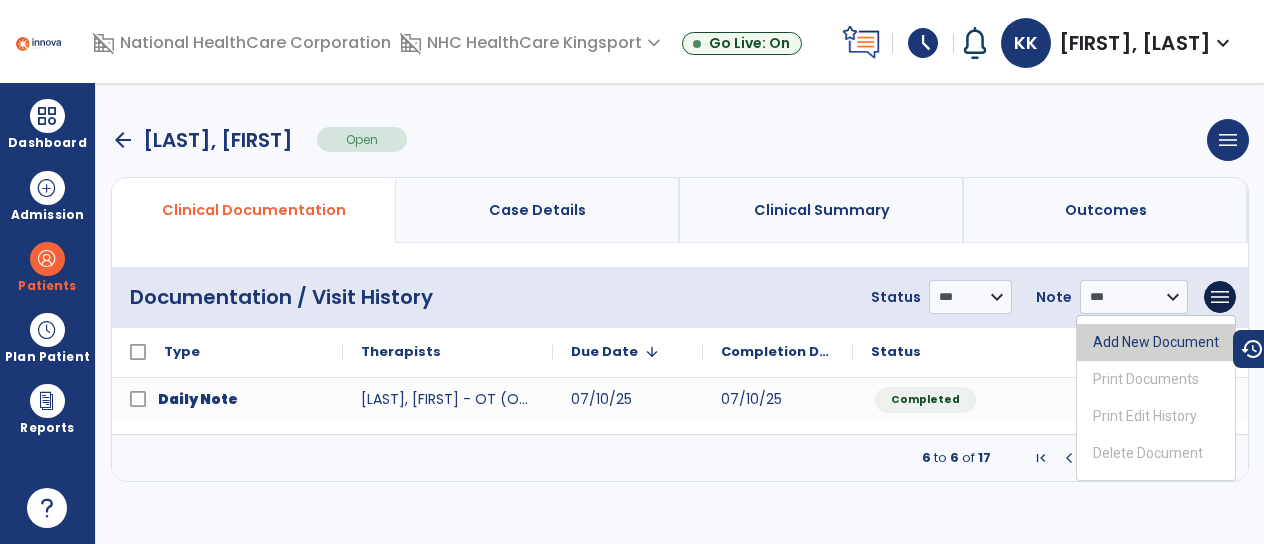 click on "Add New Document" at bounding box center [1156, 342] 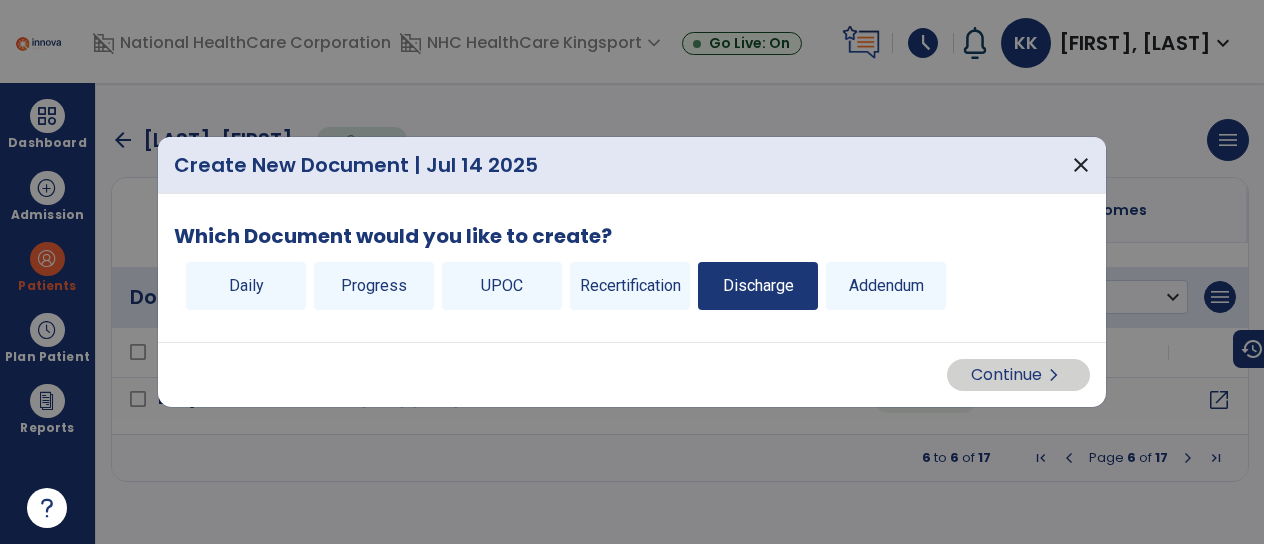 click on "Discharge" at bounding box center [758, 286] 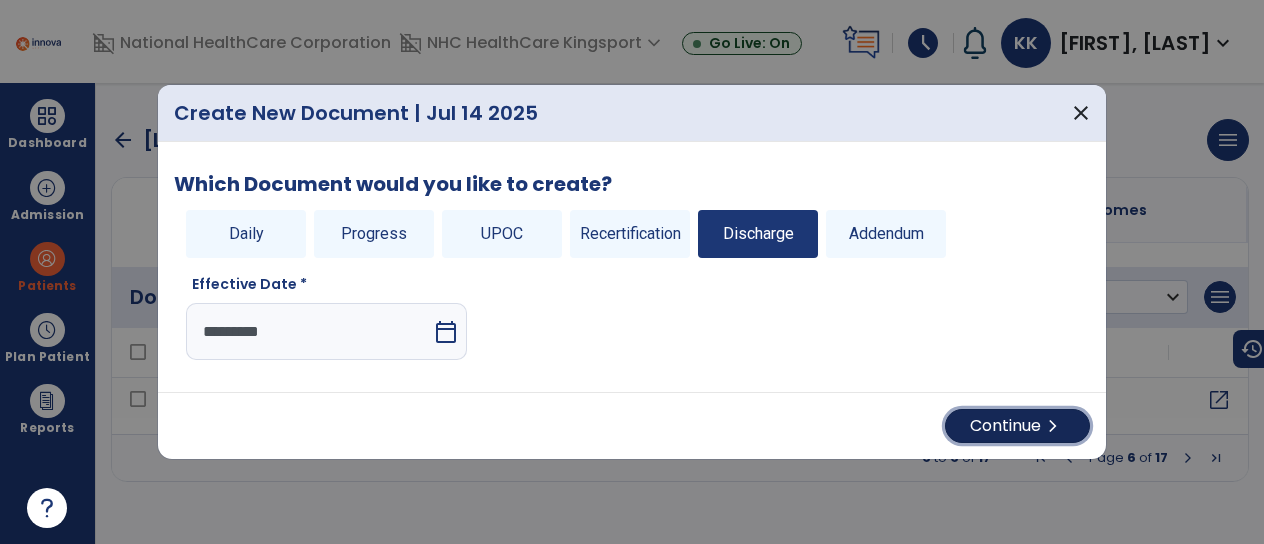 click on "Continue   chevron_right" at bounding box center [1017, 426] 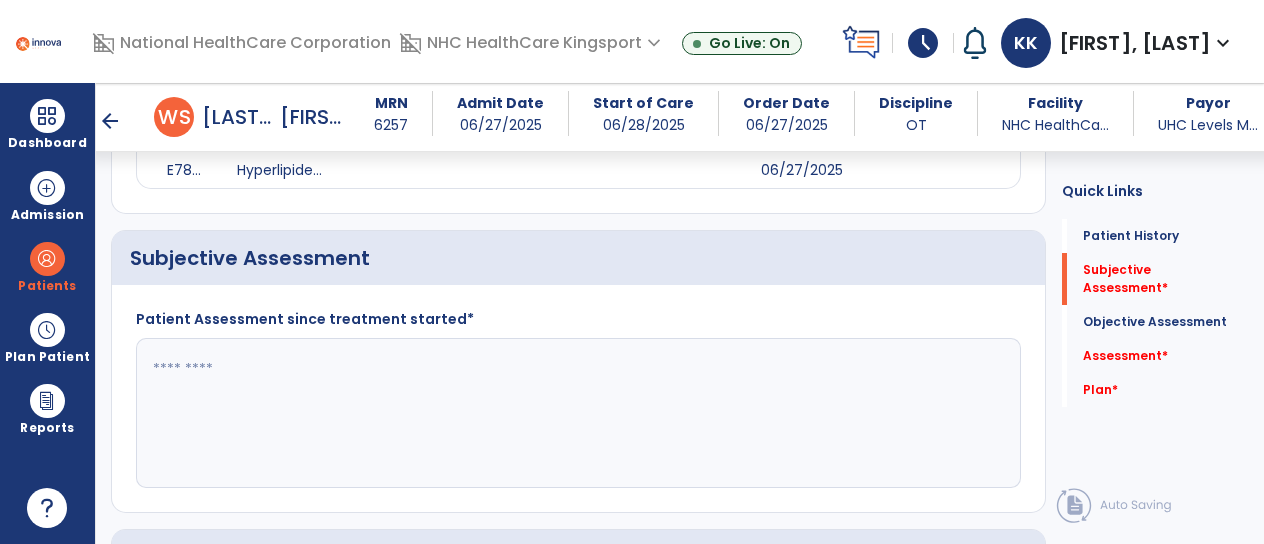 scroll, scrollTop: 606, scrollLeft: 0, axis: vertical 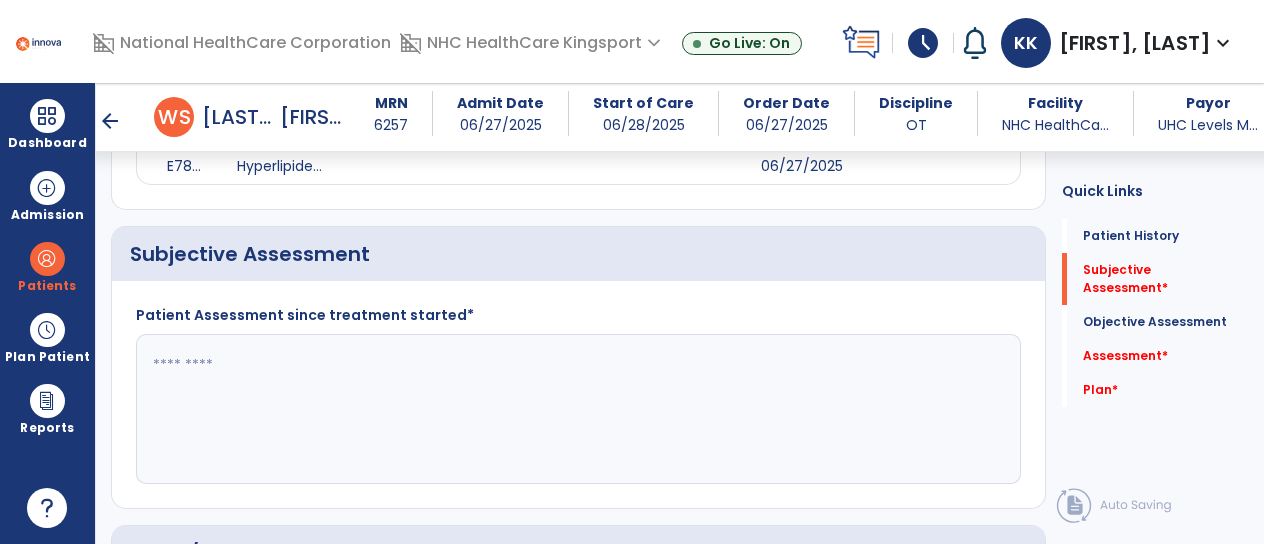 click 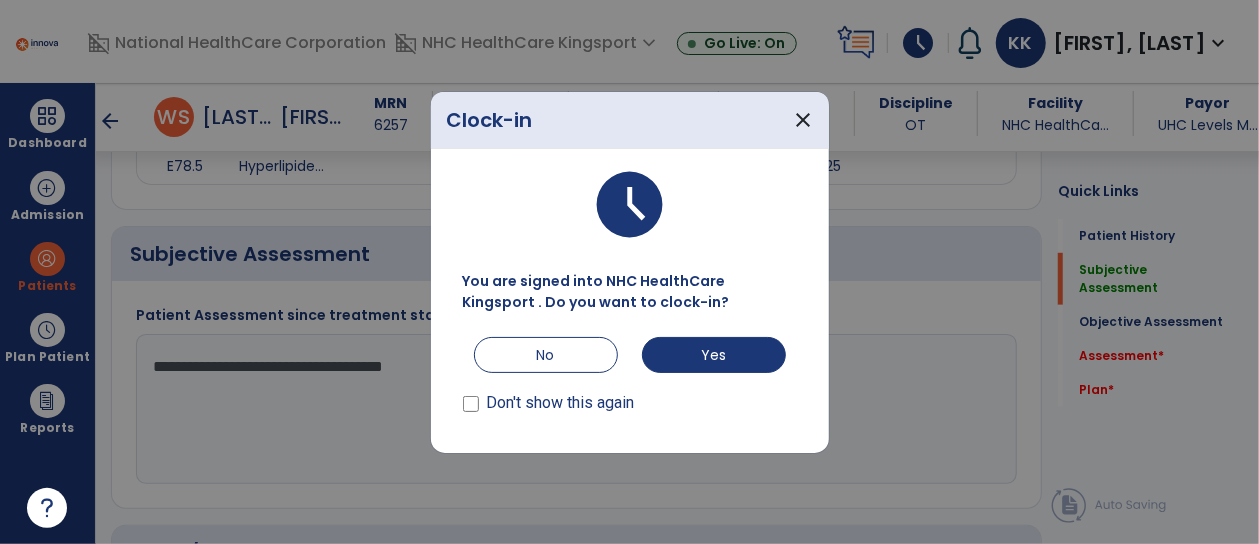 click at bounding box center (629, 272) 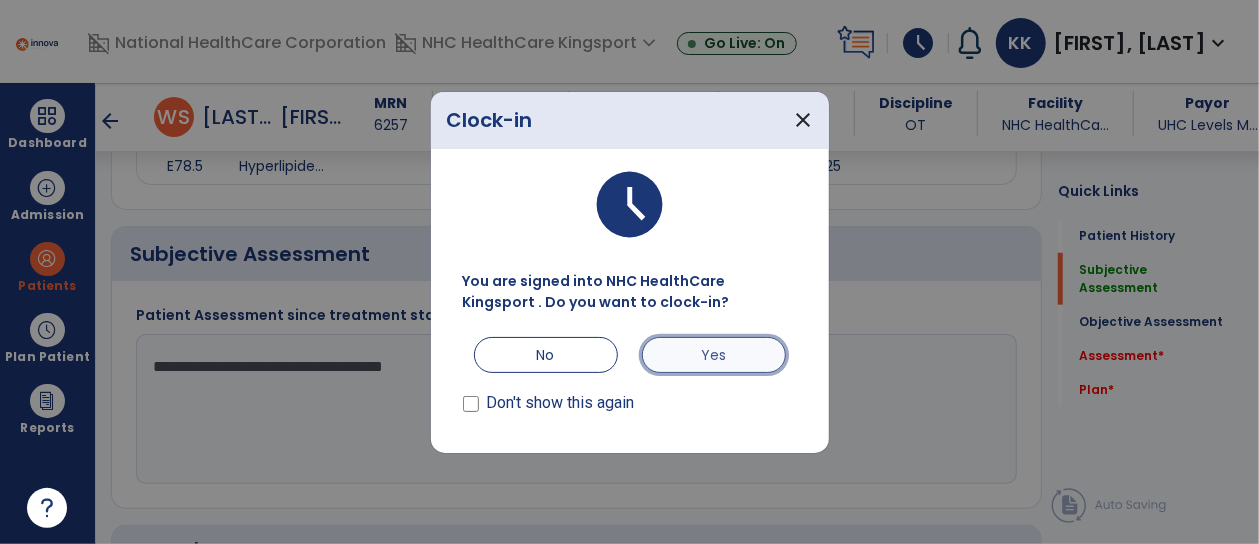 click on "Yes" at bounding box center [714, 355] 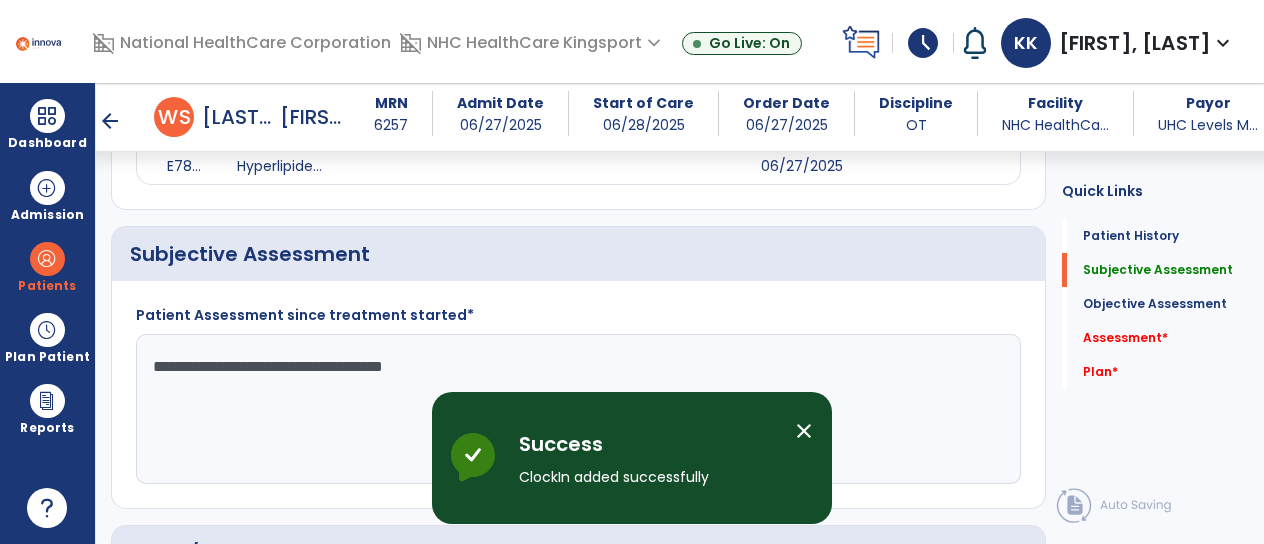 click on "**********" 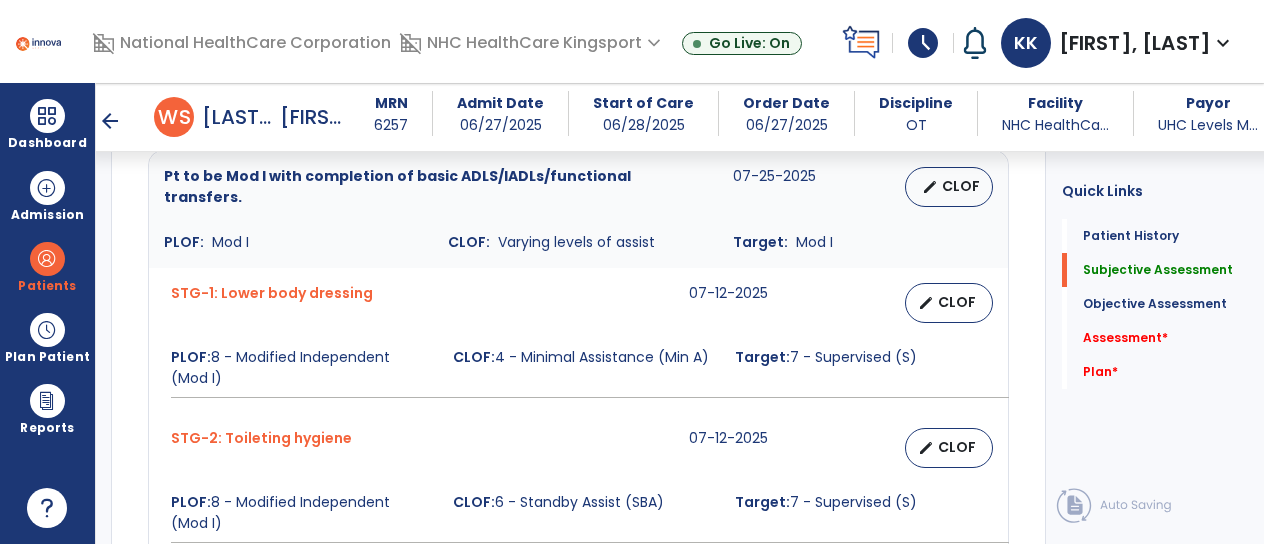 scroll, scrollTop: 1102, scrollLeft: 0, axis: vertical 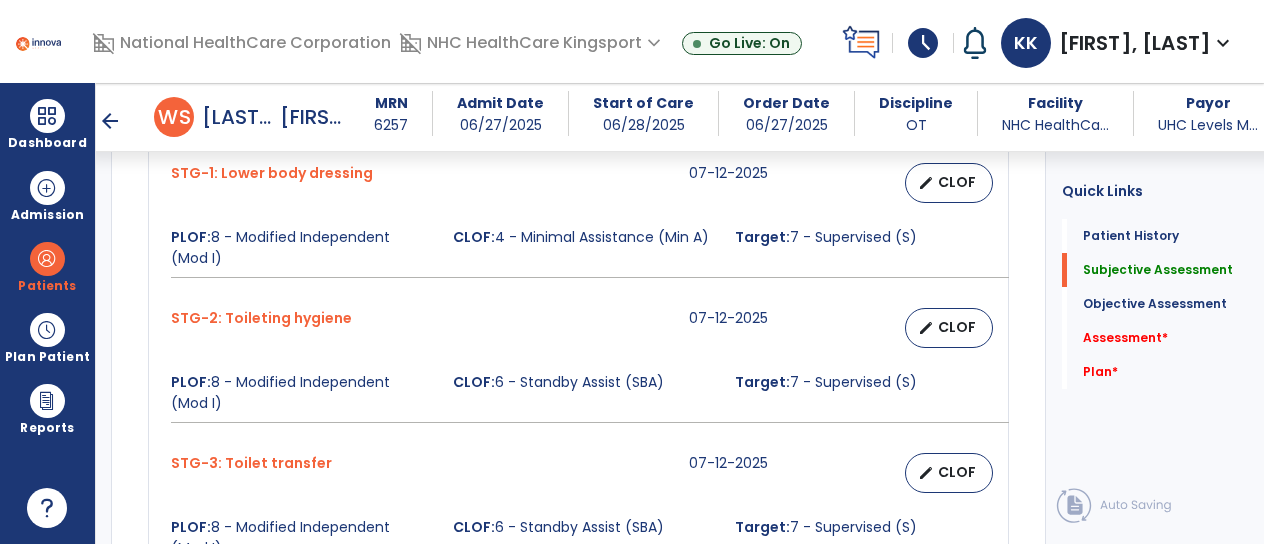 type on "**********" 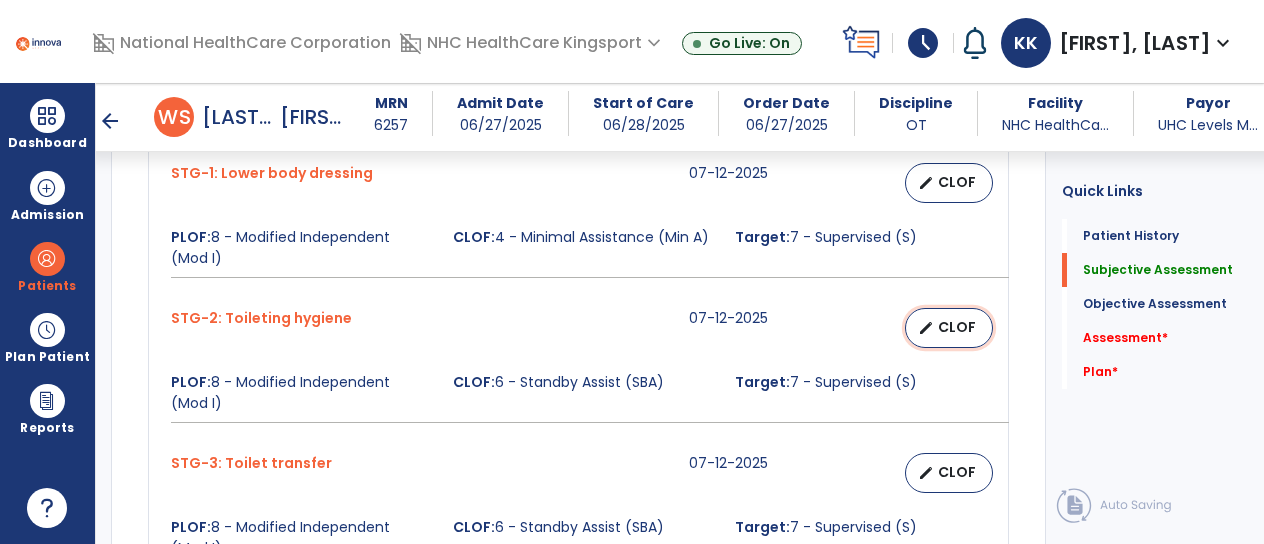 click on "CLOF" at bounding box center (957, 327) 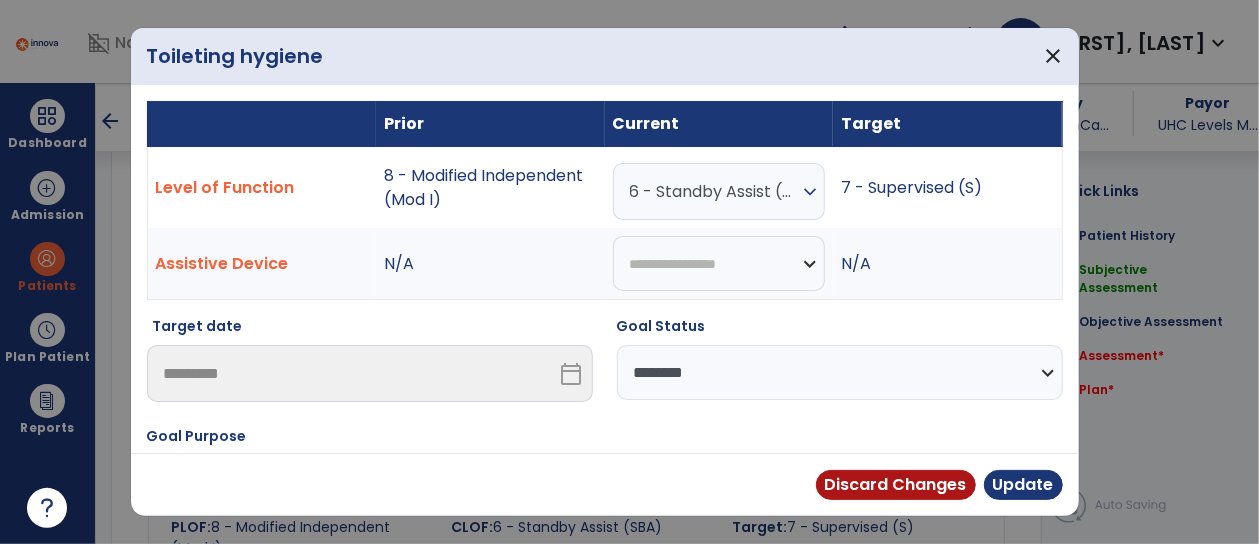 scroll, scrollTop: 1204, scrollLeft: 0, axis: vertical 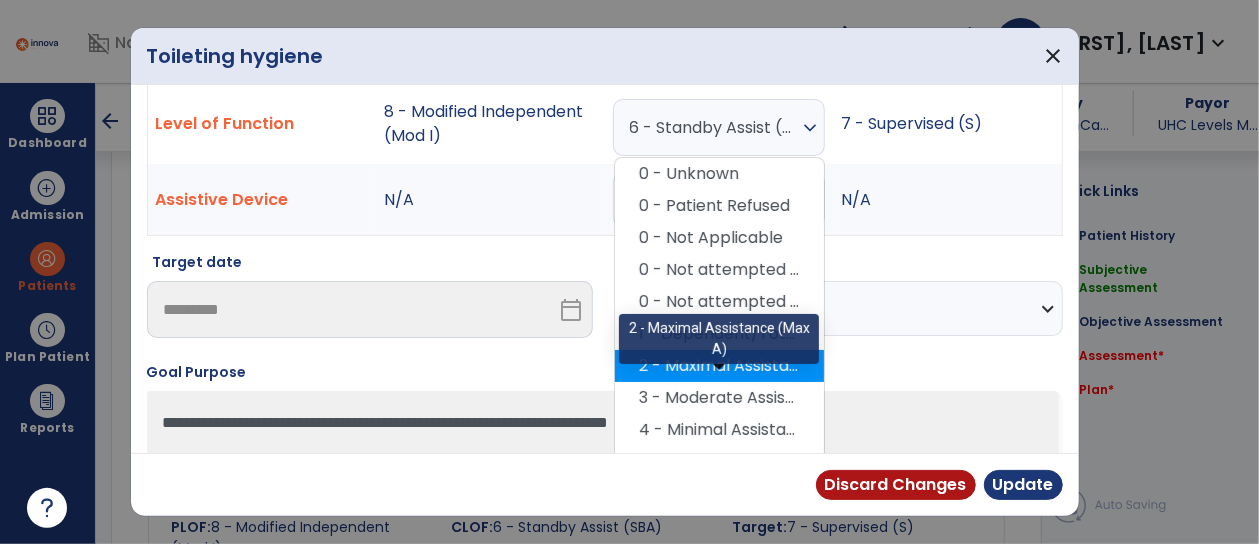 click on "2 - Maximal Assistance (Max A)" at bounding box center (719, 366) 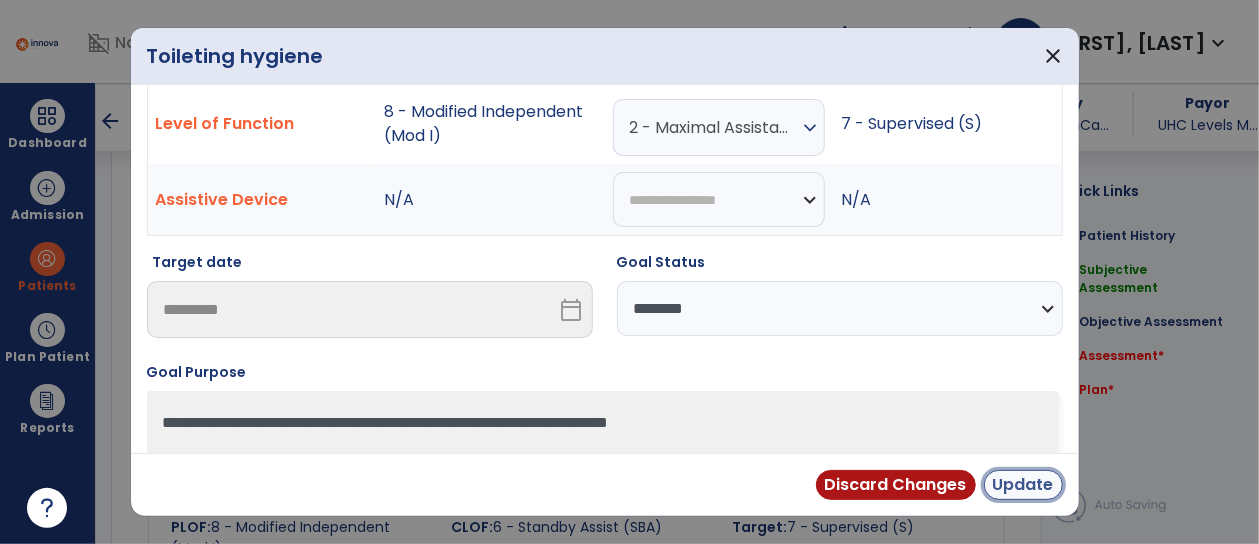 click on "Update" at bounding box center (1023, 485) 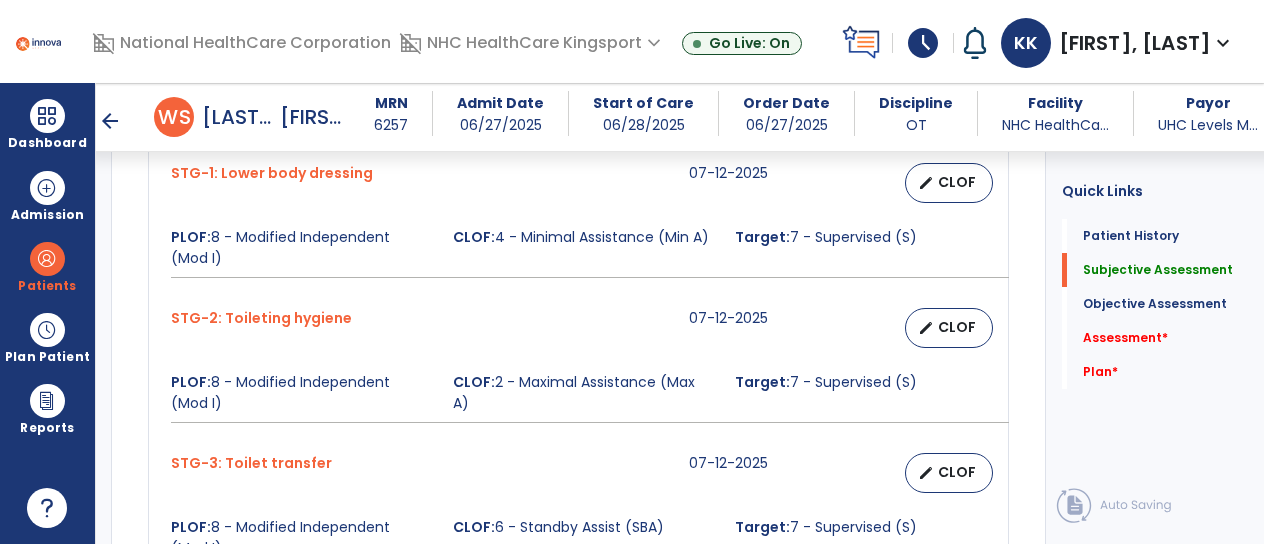 click on "STG-2: Toileting hygiene 07-12-2025 edit CLOF PLOF: 8 - Modified Independent (Mod I) CLOF: 2 - Maximal Assistance (Max A) Target: 7 - Supervised (S)" at bounding box center [578, 365] 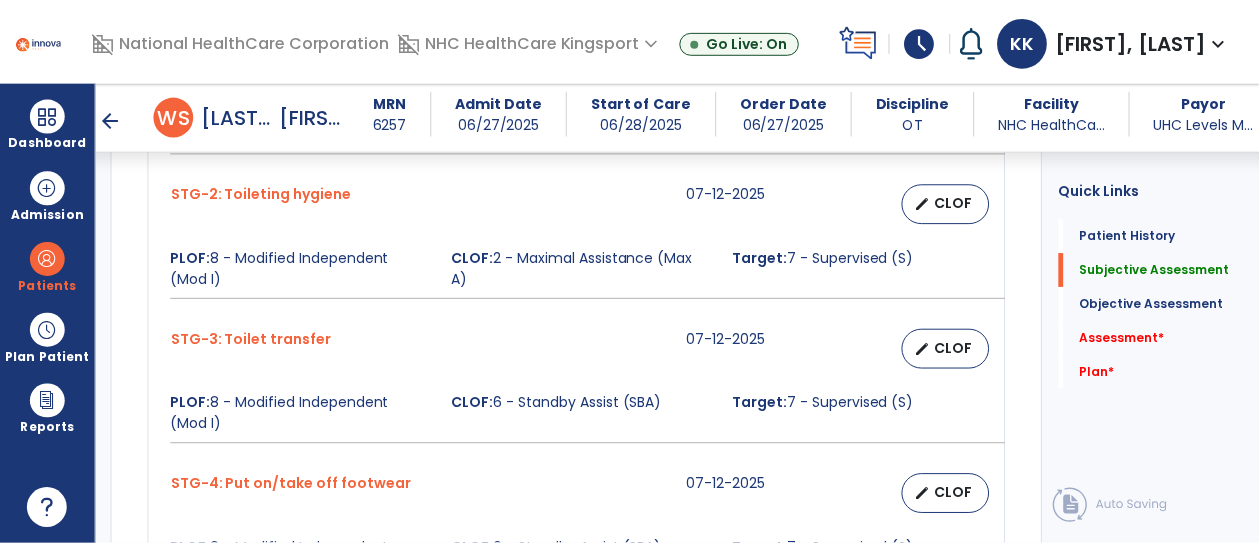scroll, scrollTop: 1385, scrollLeft: 0, axis: vertical 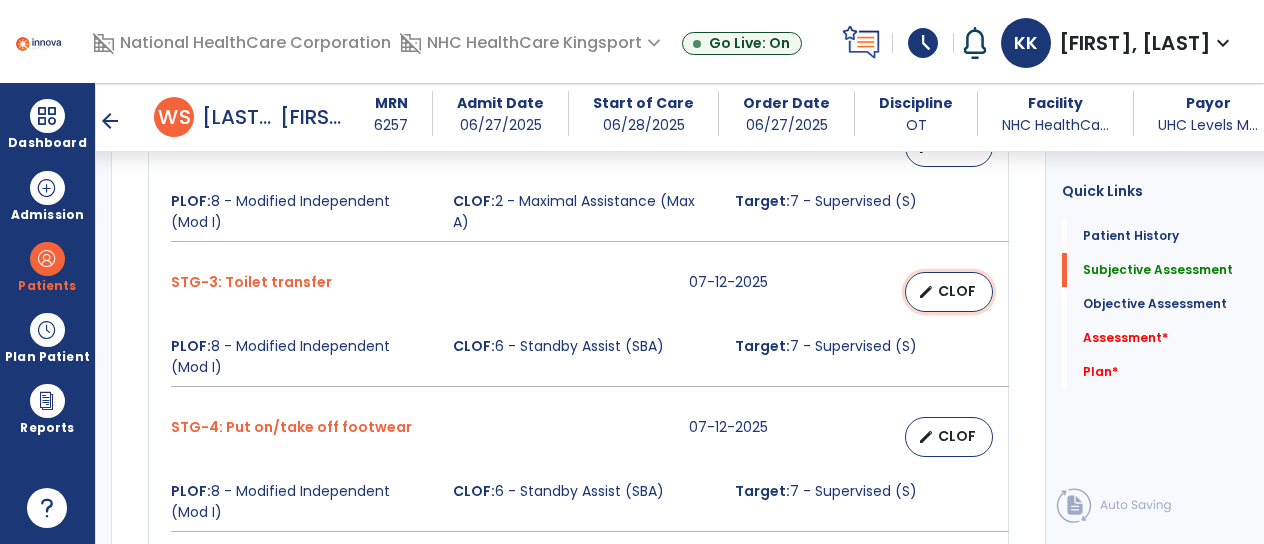 click on "edit   CLOF" at bounding box center [949, 292] 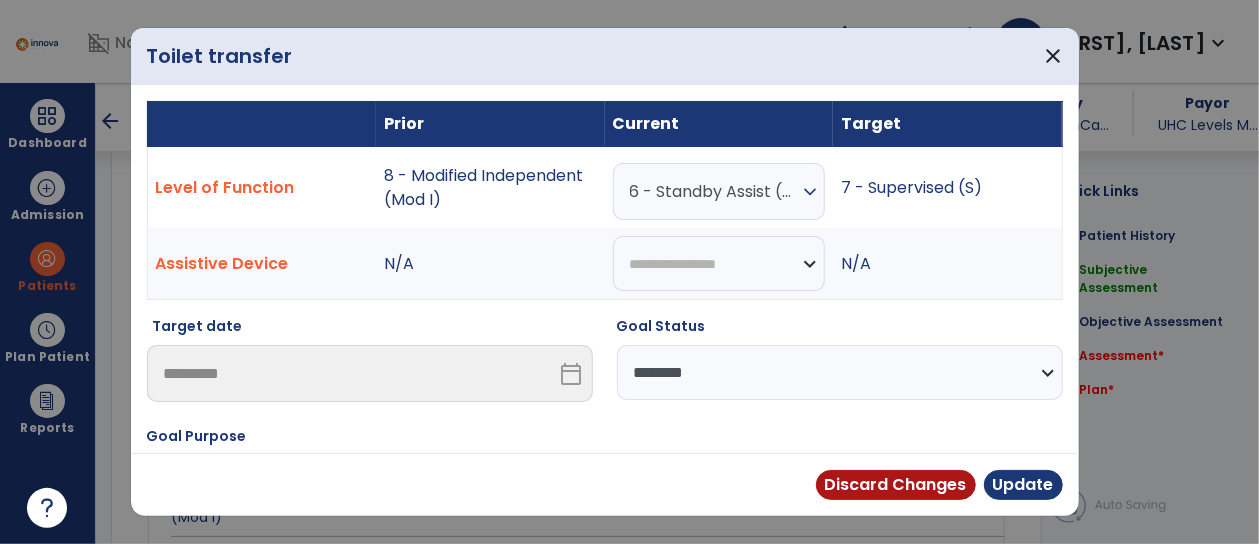 scroll, scrollTop: 1385, scrollLeft: 0, axis: vertical 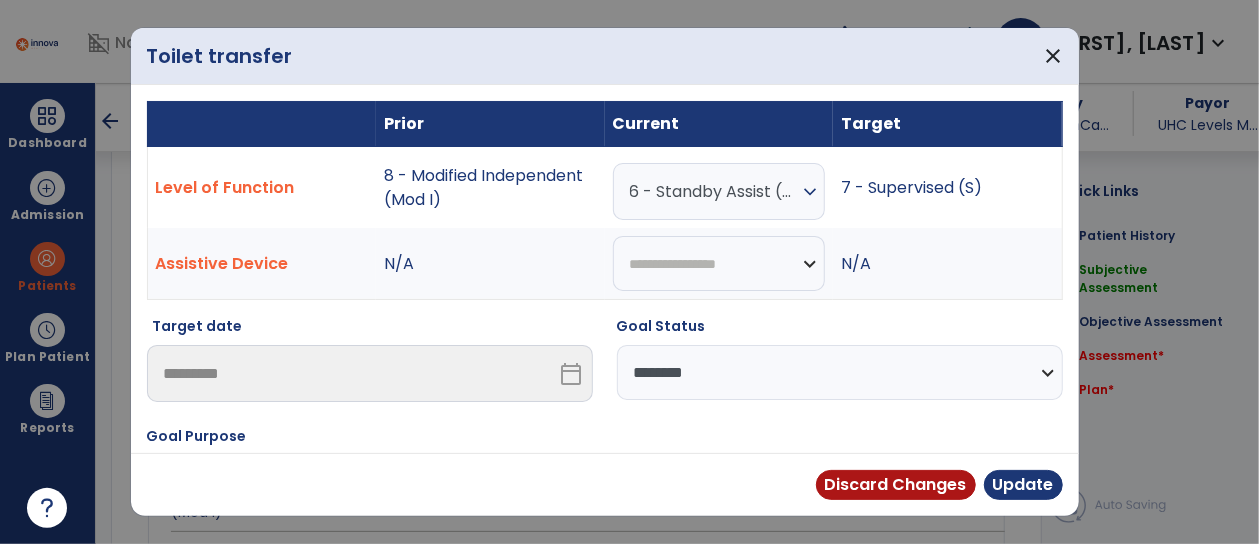 click on "6 - Standby Assist (SBA)   expand_more" at bounding box center [719, 191] 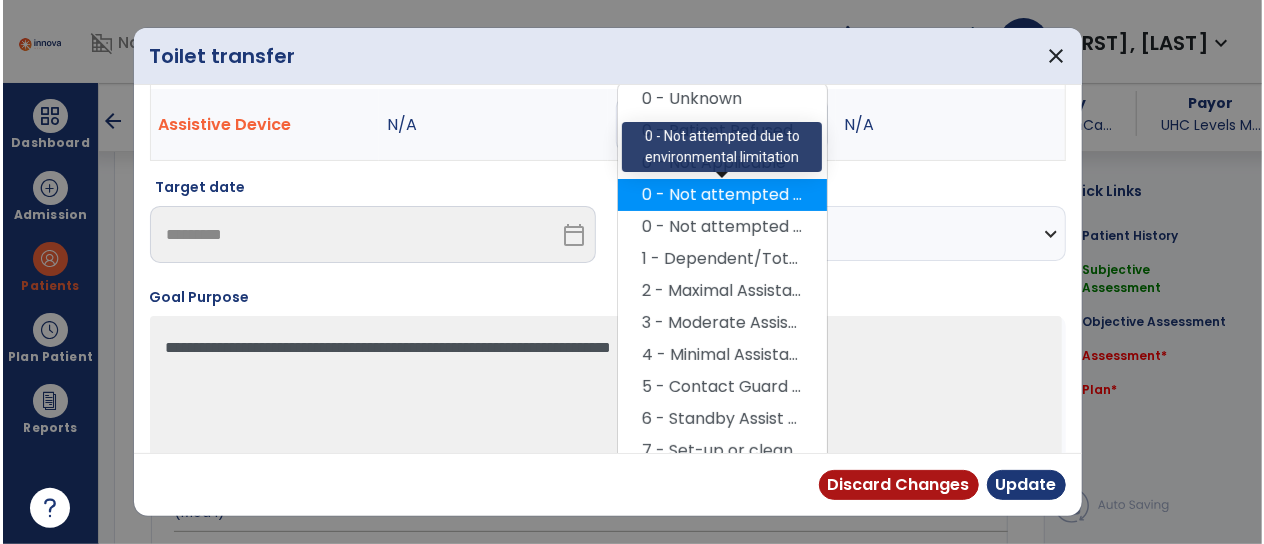 scroll, scrollTop: 152, scrollLeft: 0, axis: vertical 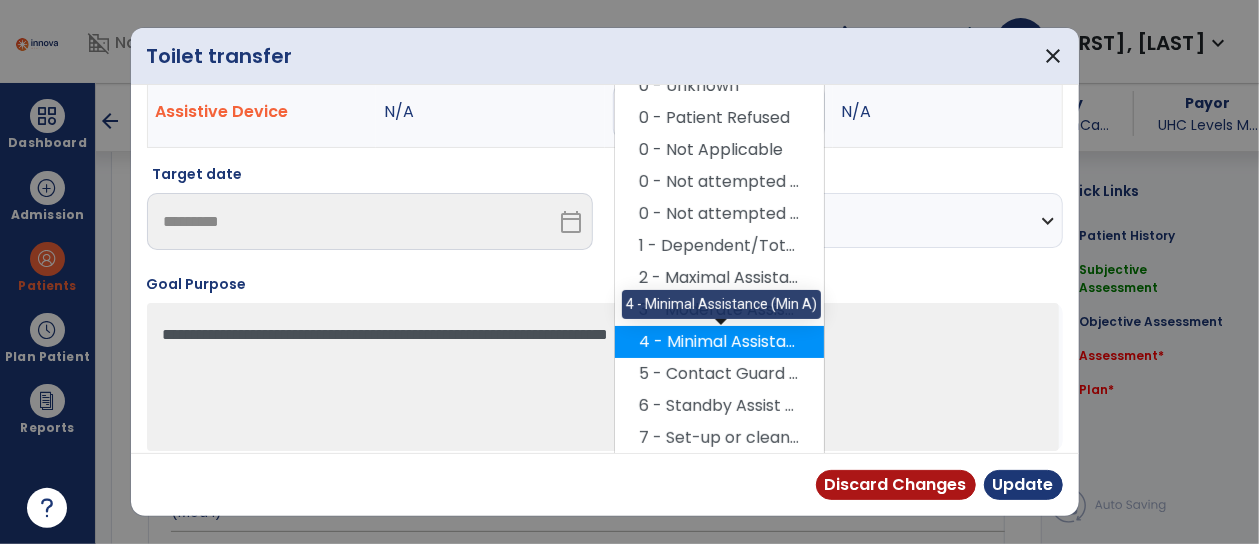 click on "4 - Minimal Assistance (Min A)" at bounding box center (719, 342) 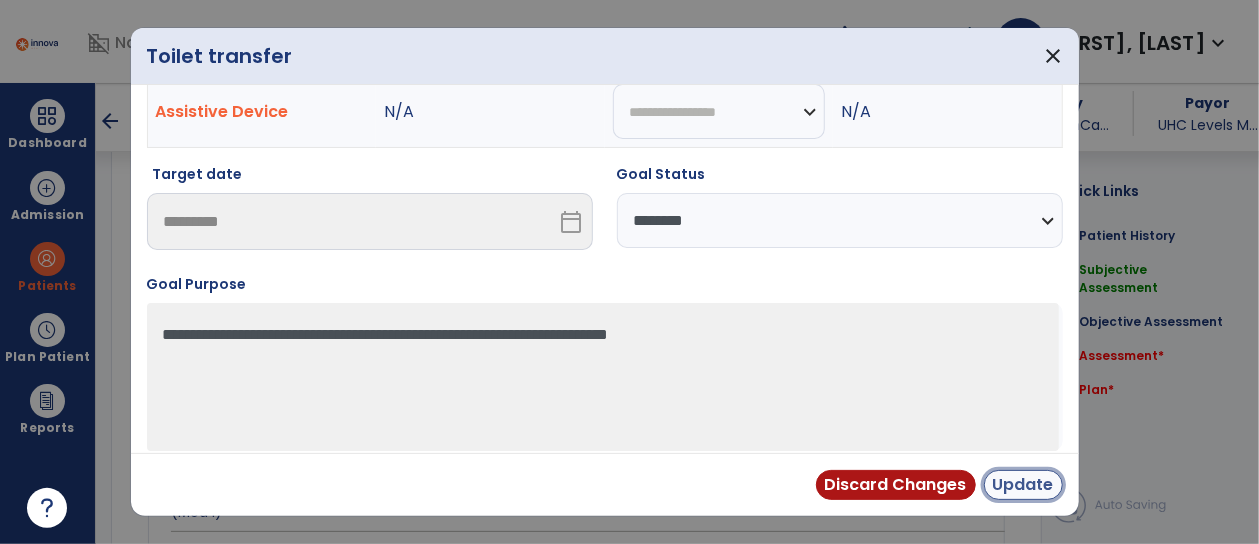 click on "Update" at bounding box center (1023, 485) 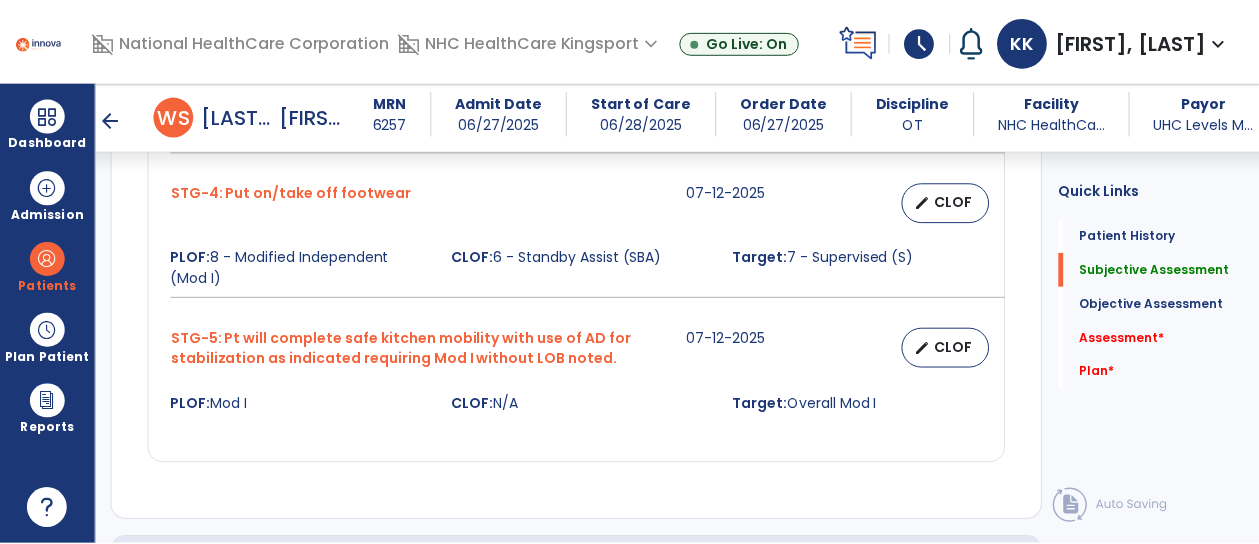 scroll, scrollTop: 1620, scrollLeft: 0, axis: vertical 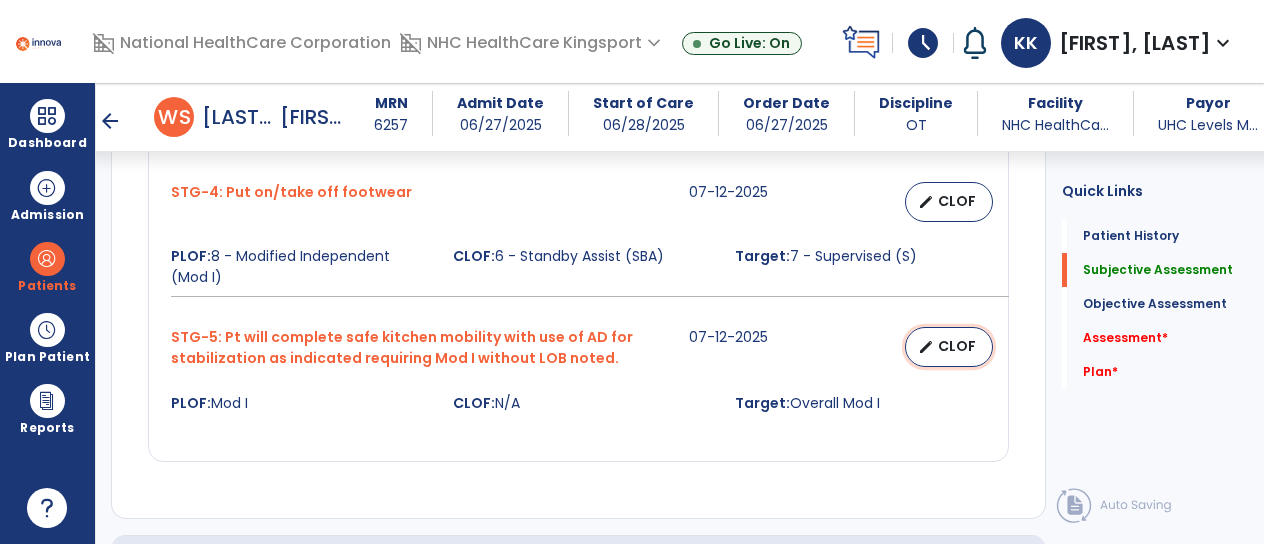 click on "CLOF" at bounding box center [957, 346] 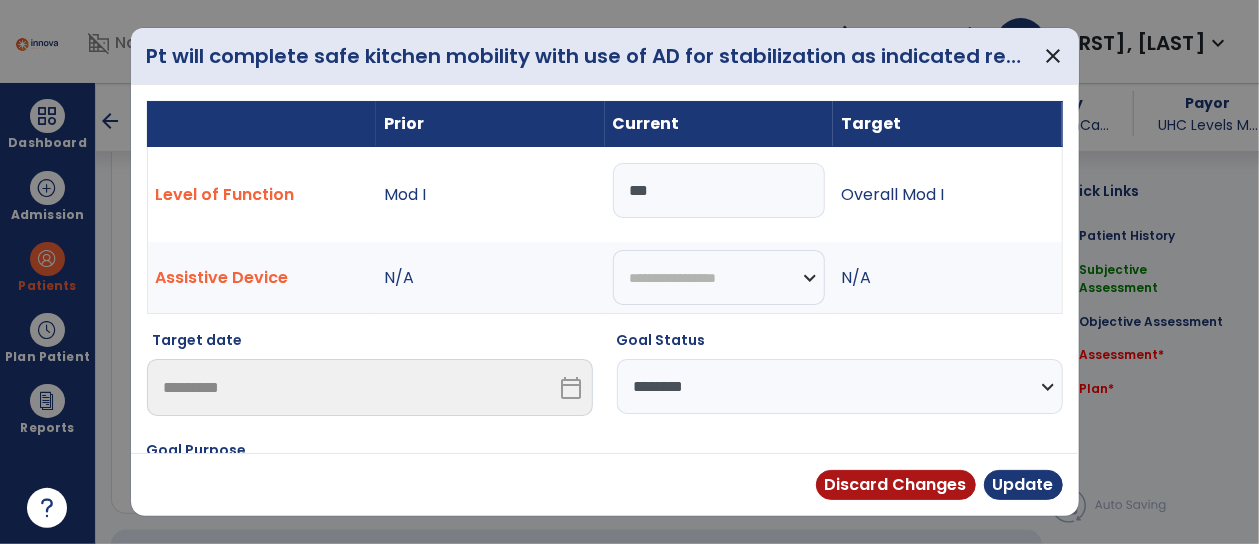 scroll, scrollTop: 1620, scrollLeft: 0, axis: vertical 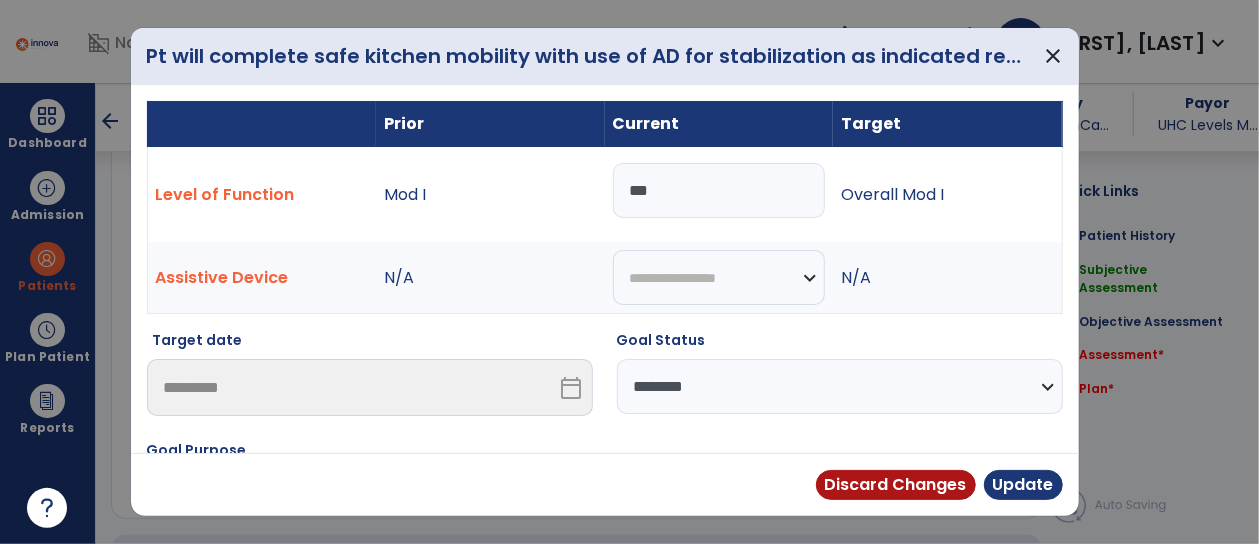 click on "***" at bounding box center [719, 190] 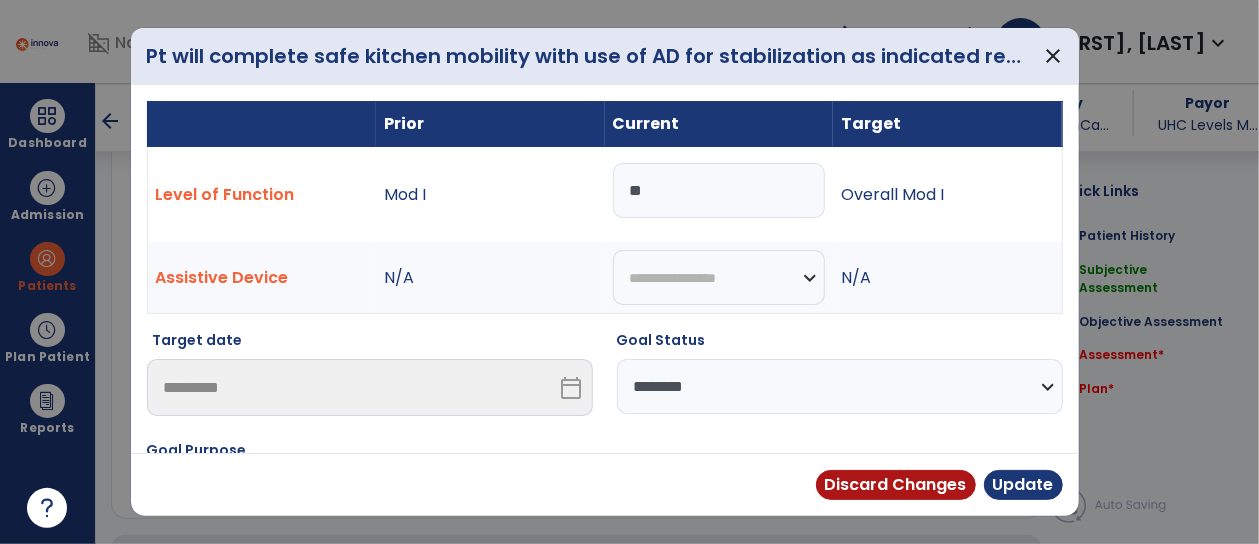 type on "*" 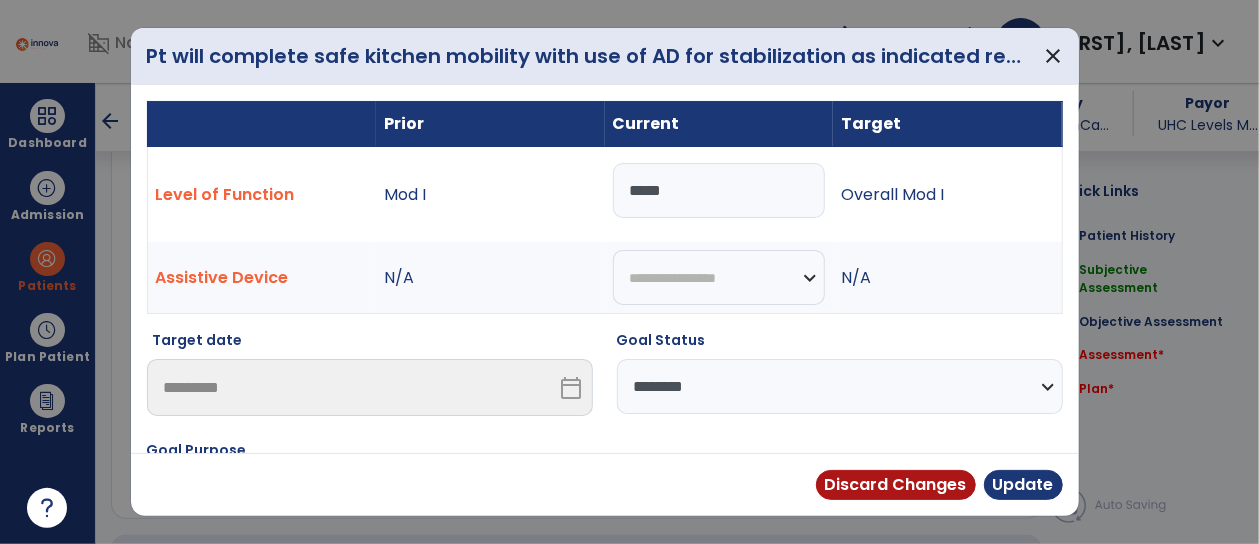 type on "*****" 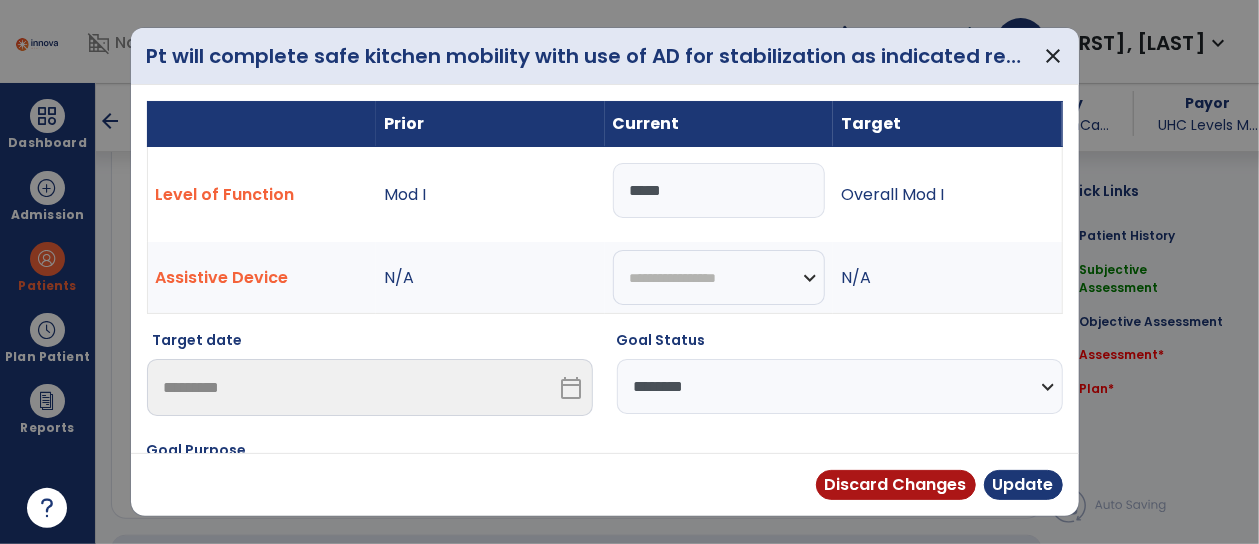click on "**********" at bounding box center (840, 386) 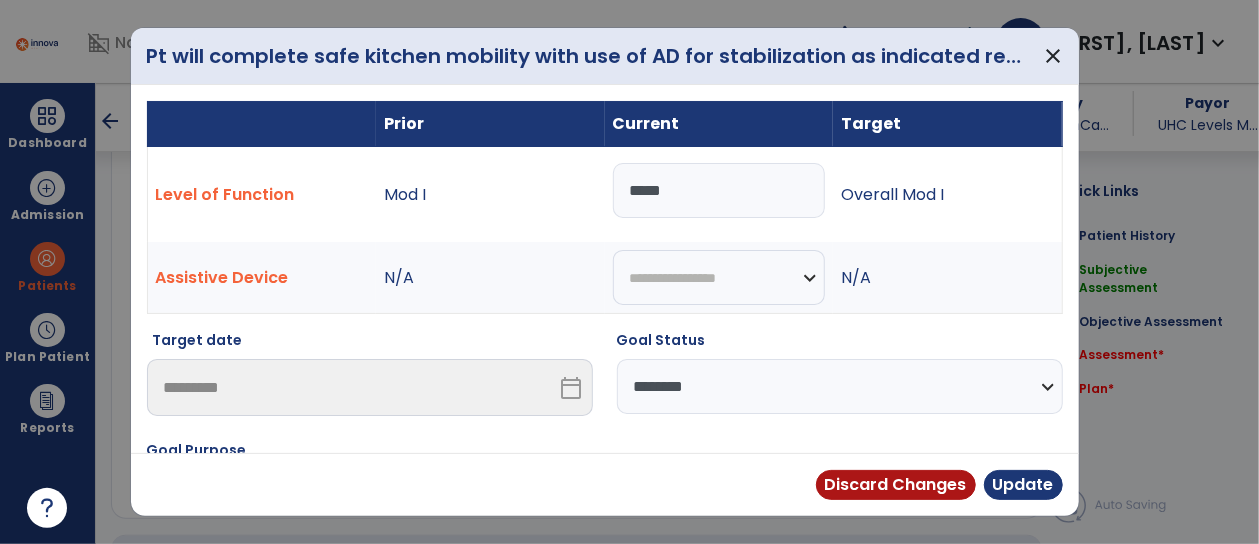 select on "**********" 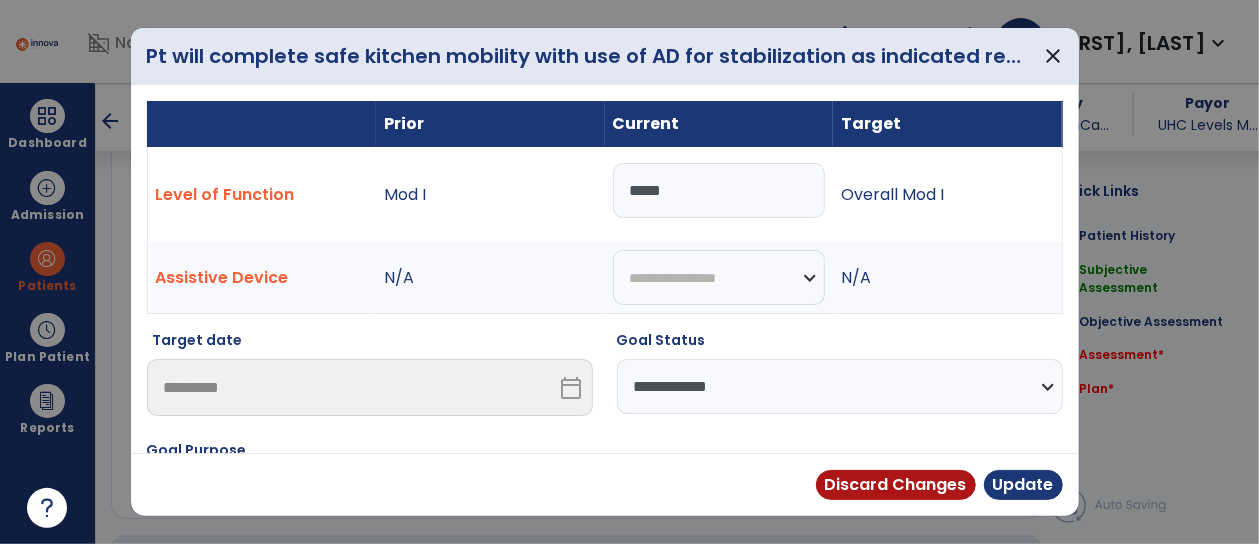 click on "**********" at bounding box center [840, 386] 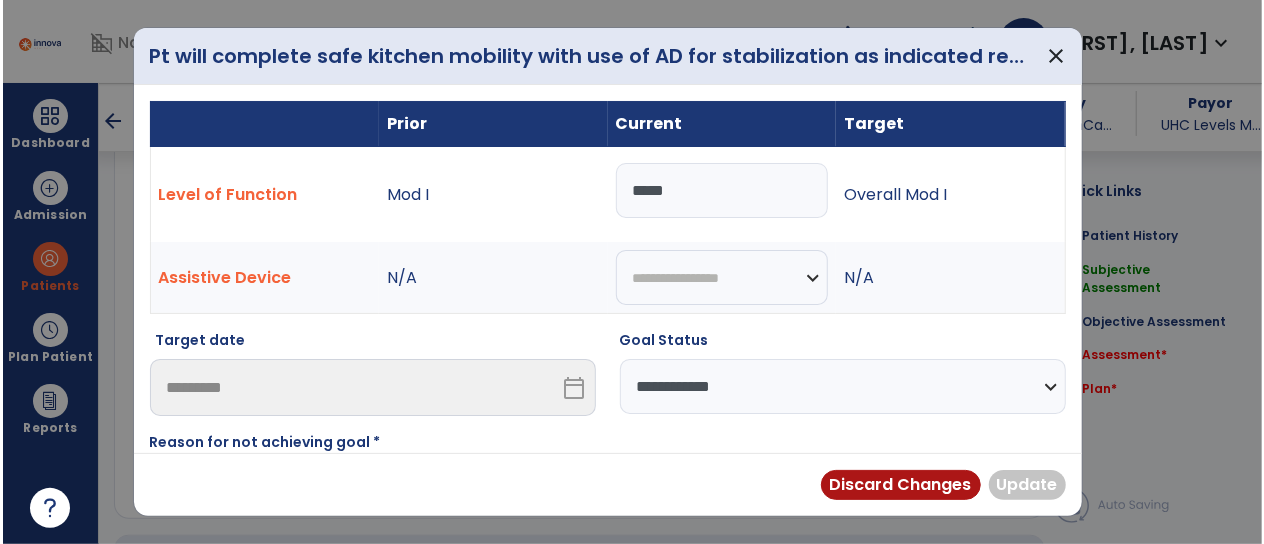 scroll, scrollTop: 100, scrollLeft: 0, axis: vertical 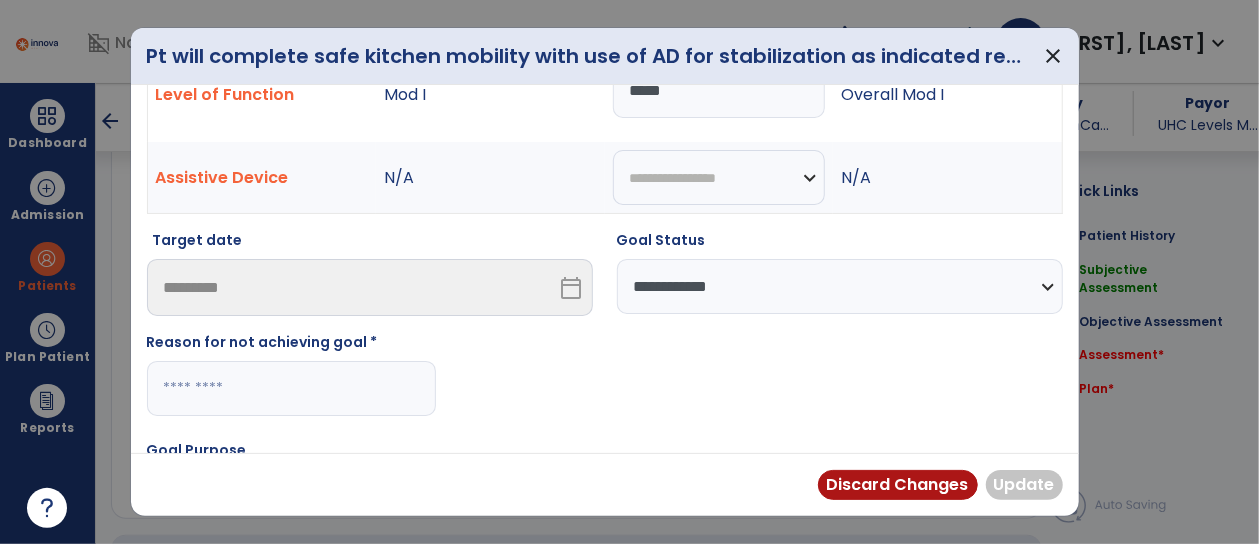 click at bounding box center (291, 388) 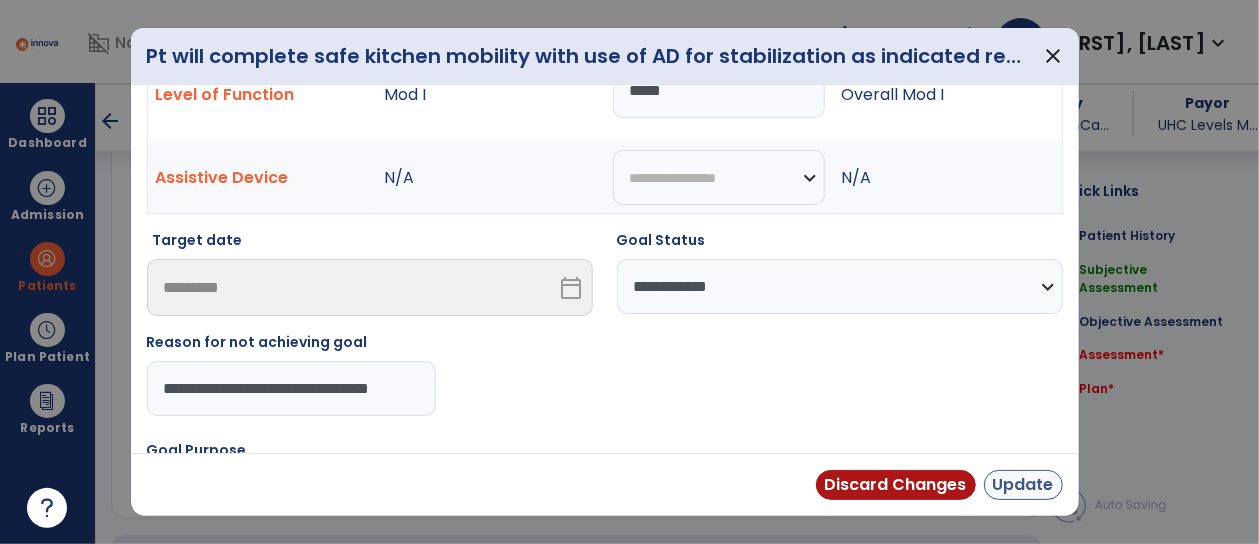 type on "**********" 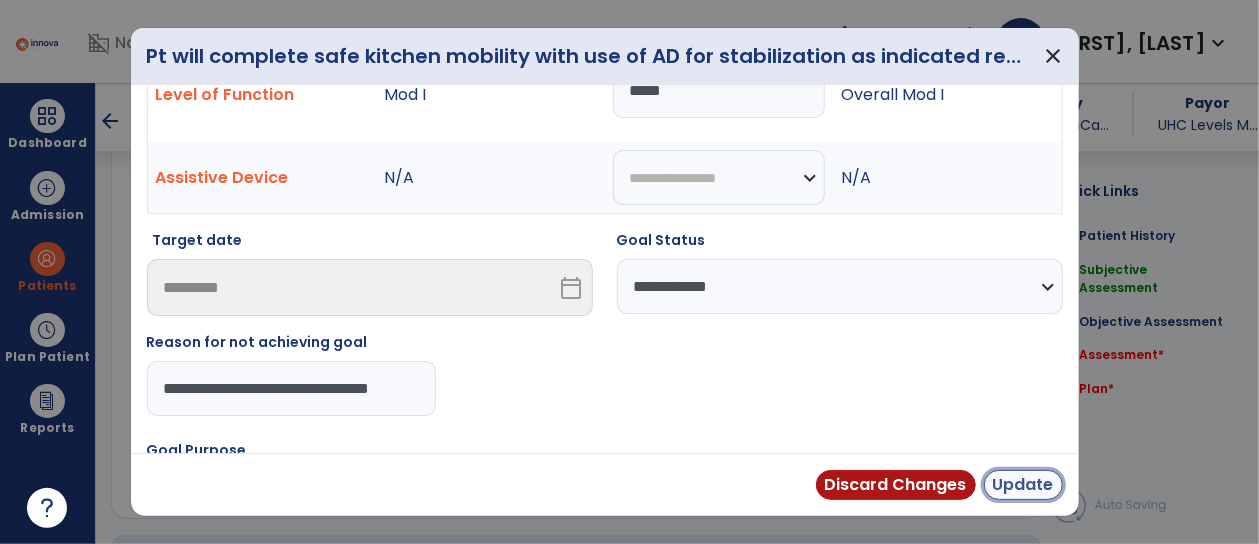 click on "Update" at bounding box center [1023, 485] 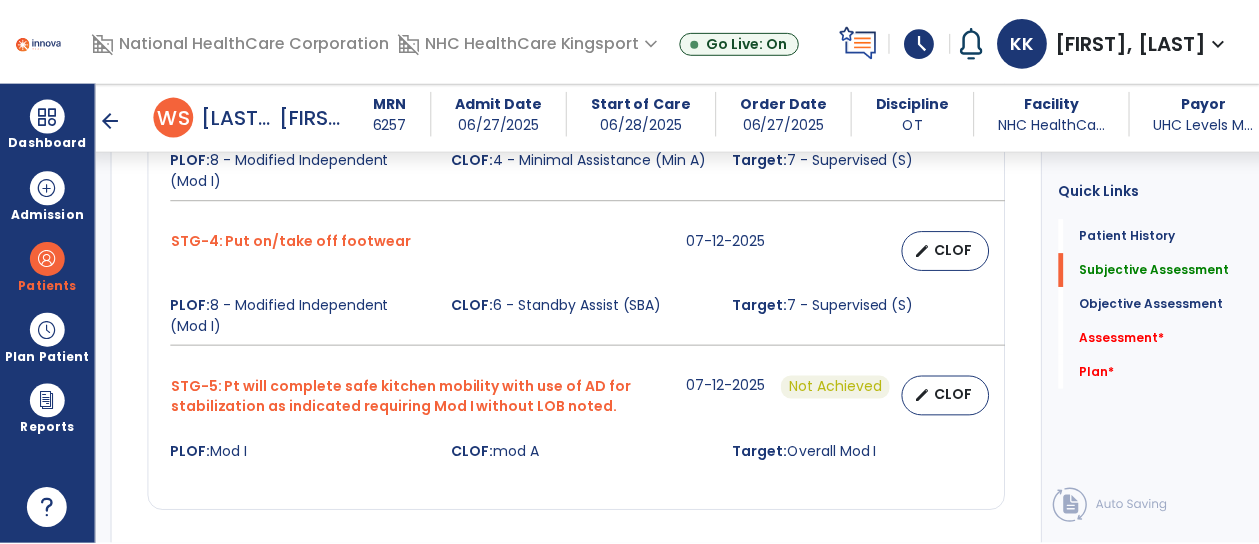 scroll, scrollTop: 1570, scrollLeft: 0, axis: vertical 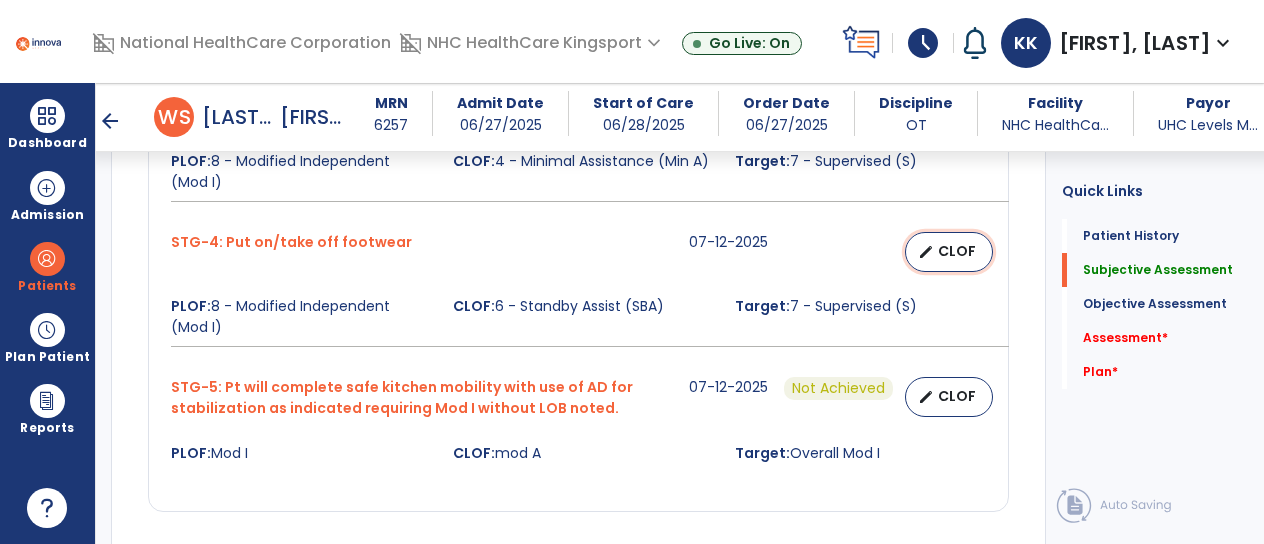 click on "edit" at bounding box center [926, 252] 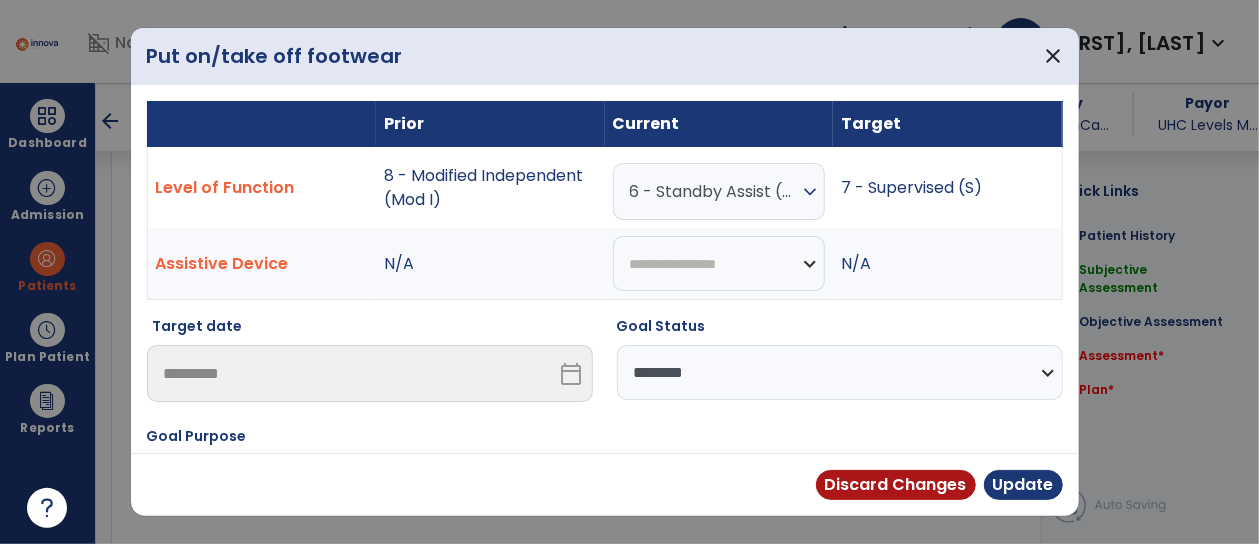 scroll, scrollTop: 1570, scrollLeft: 0, axis: vertical 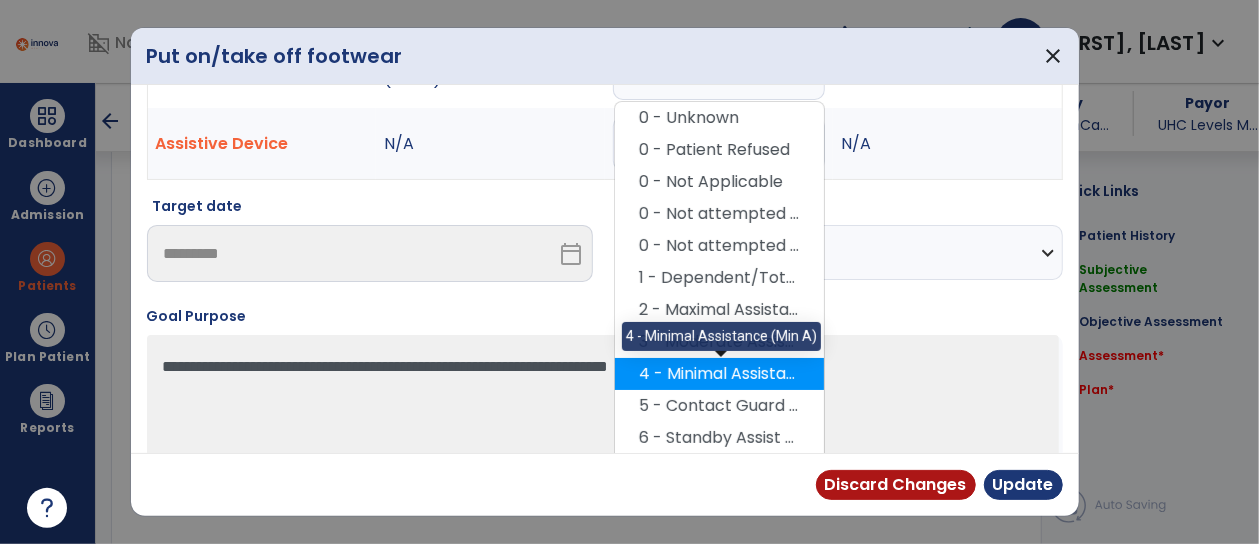 click on "4 - Minimal Assistance (Min A)" at bounding box center [719, 374] 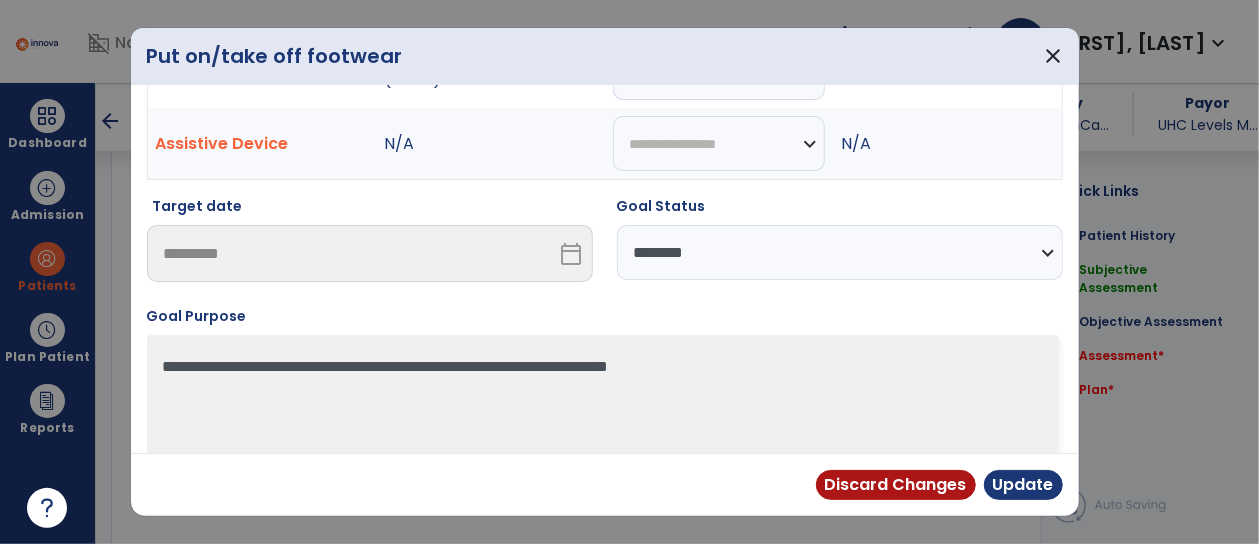 scroll, scrollTop: 6, scrollLeft: 0, axis: vertical 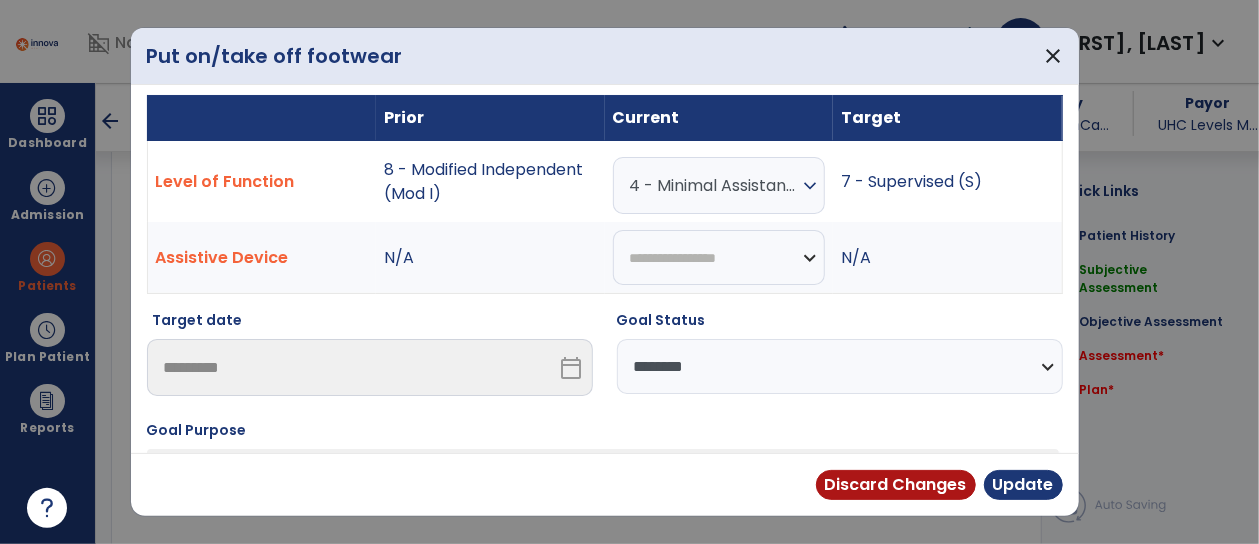 click on "**********" at bounding box center (840, 366) 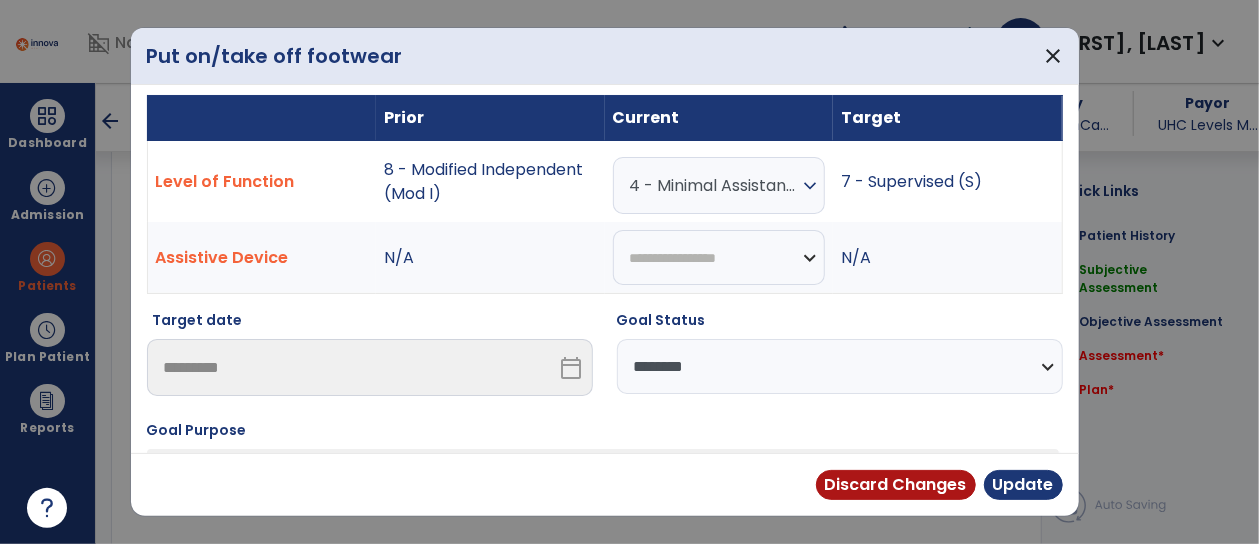 select on "**********" 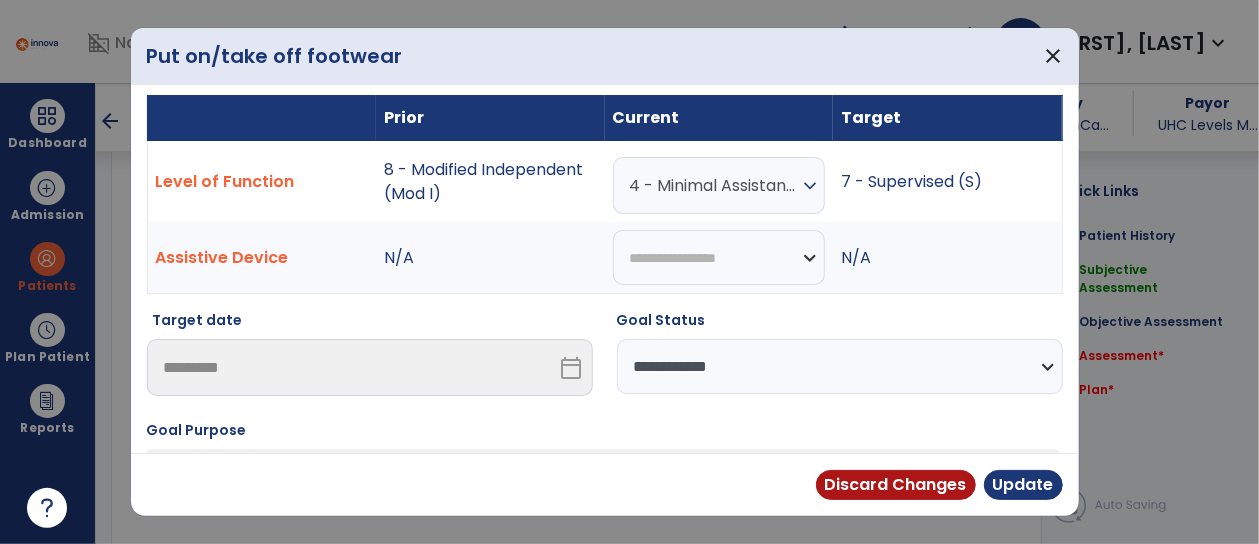 click on "**********" at bounding box center [840, 366] 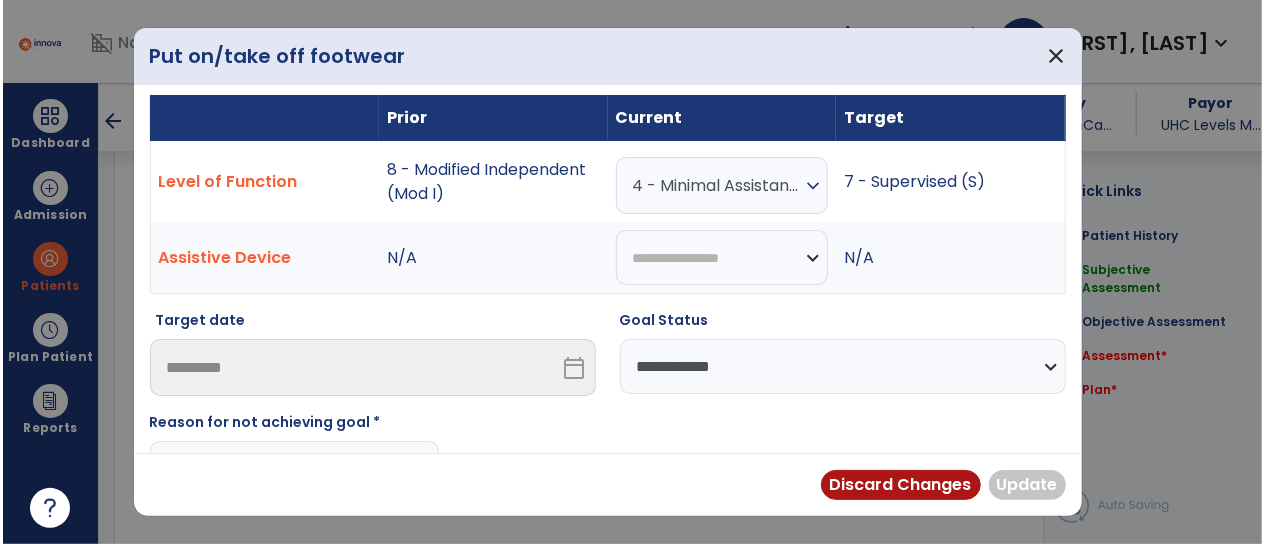 scroll, scrollTop: 85, scrollLeft: 0, axis: vertical 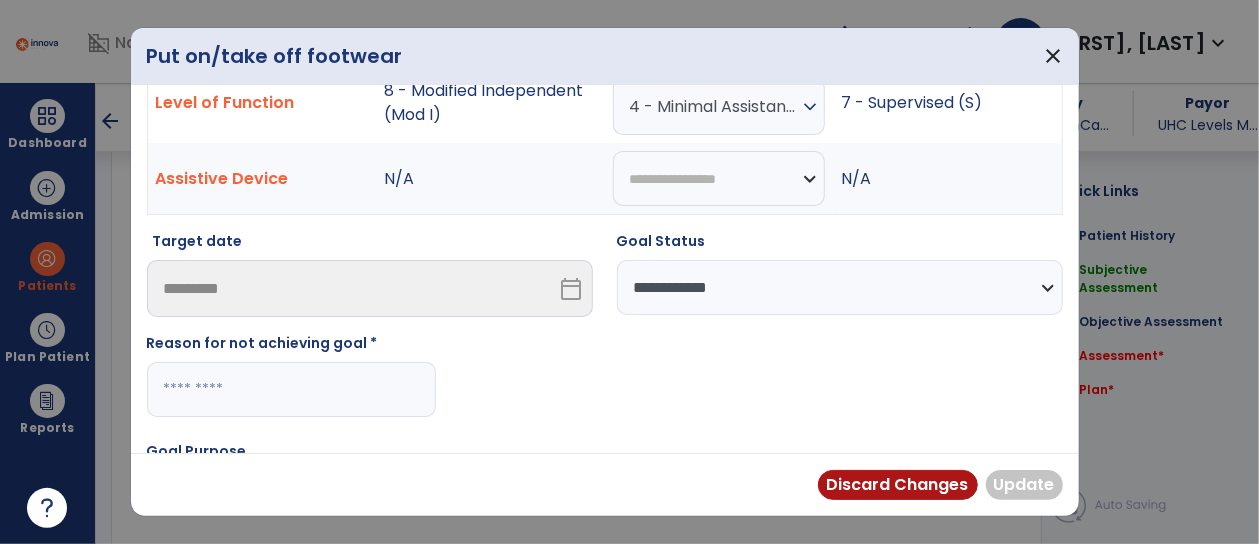 click at bounding box center (291, 389) 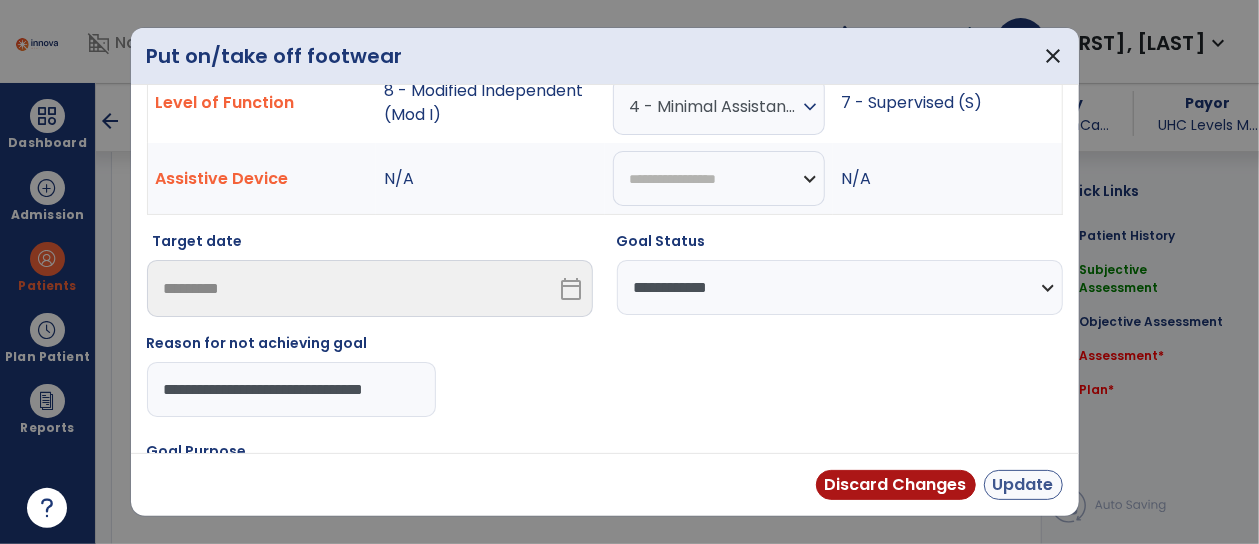 type on "**********" 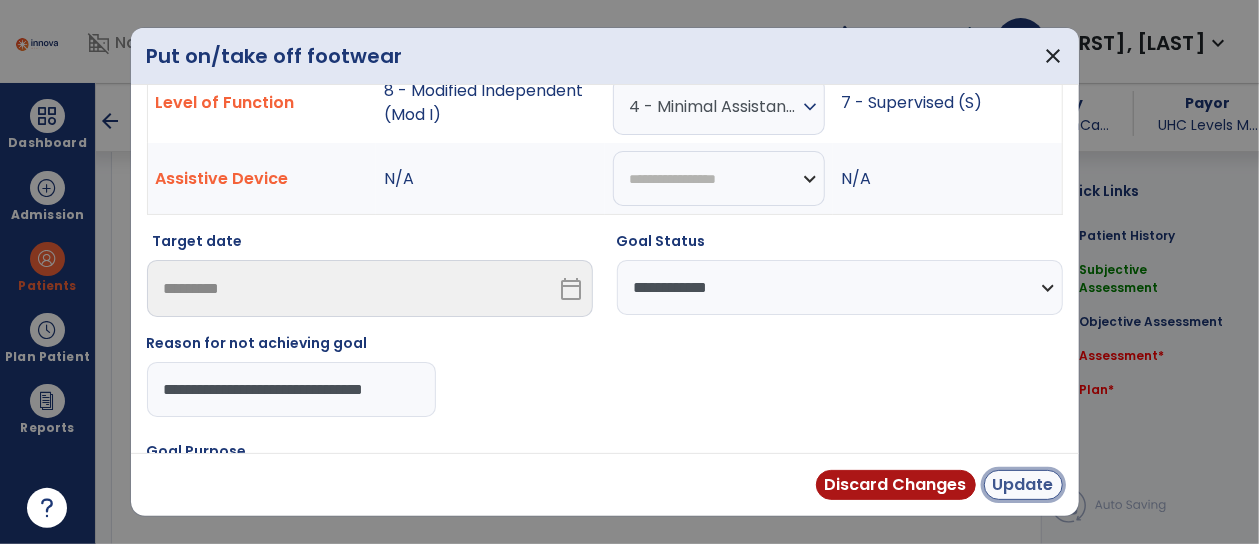 click on "Update" at bounding box center (1023, 485) 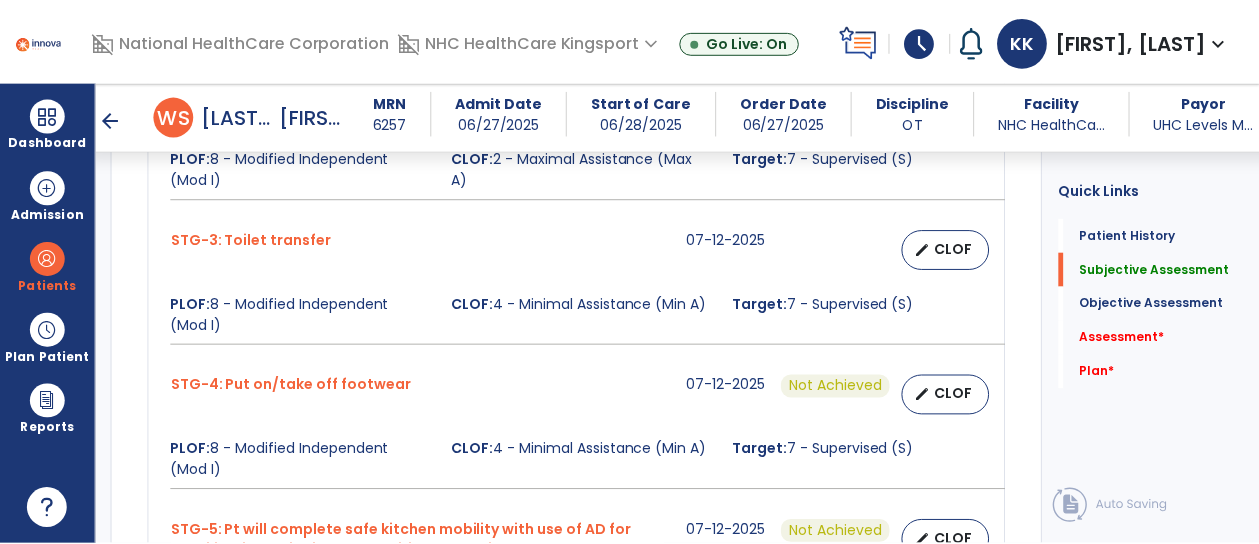 scroll, scrollTop: 1424, scrollLeft: 0, axis: vertical 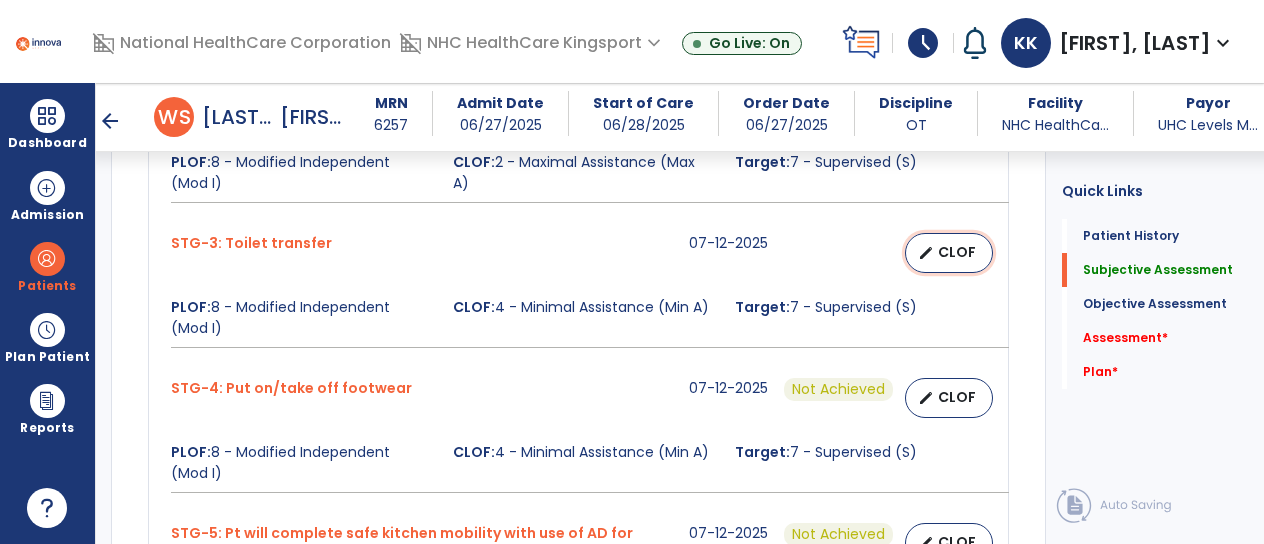 click on "CLOF" at bounding box center [957, 252] 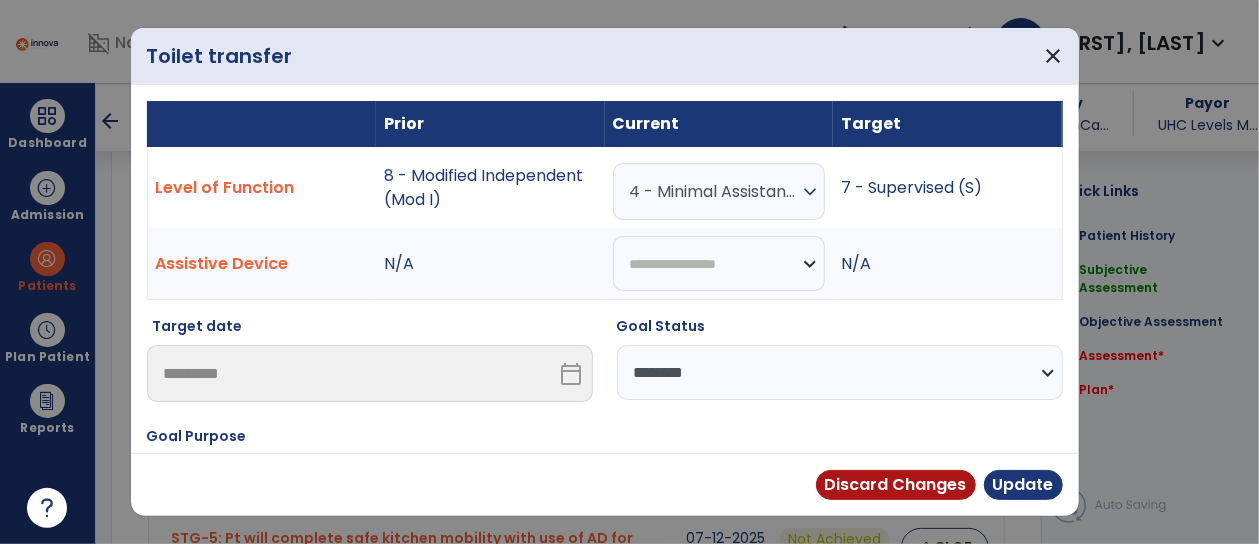 scroll, scrollTop: 1424, scrollLeft: 0, axis: vertical 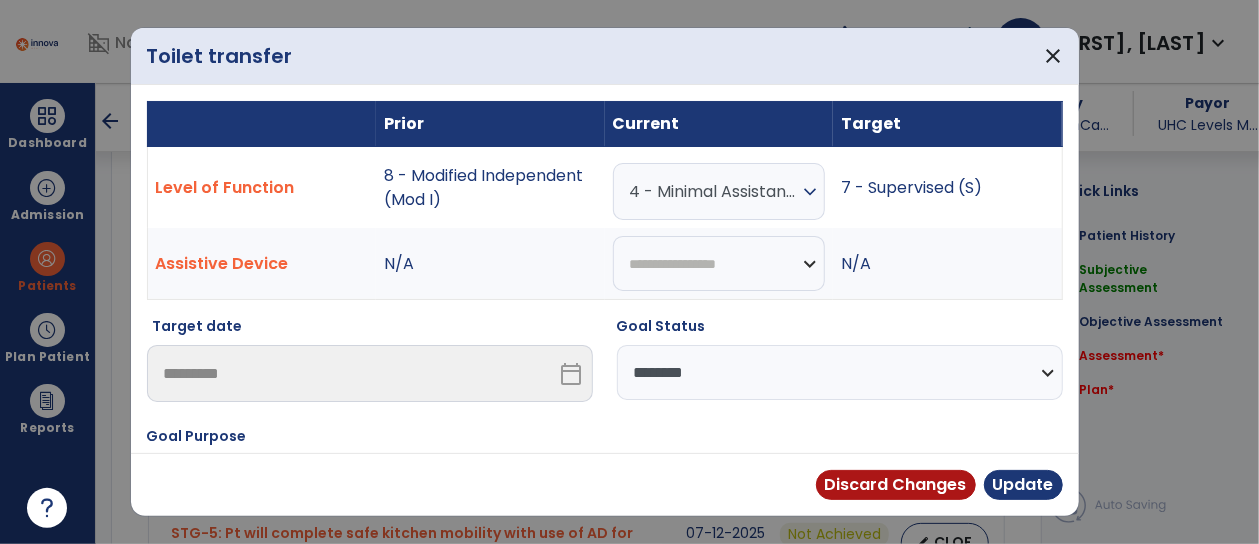 click on "**********" at bounding box center [840, 372] 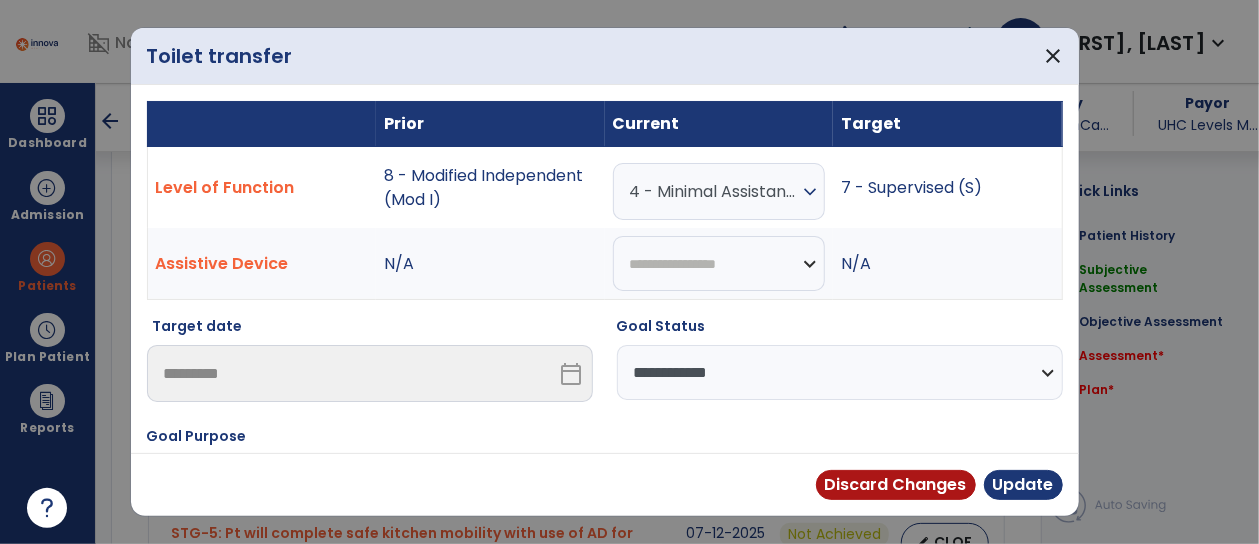 click on "**********" at bounding box center (840, 372) 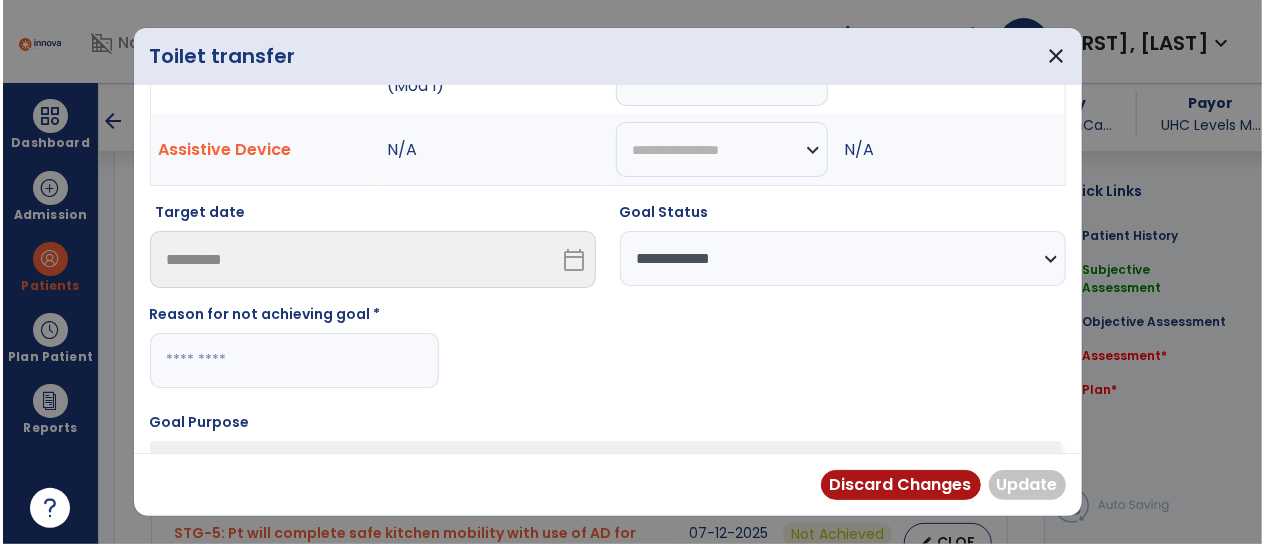 scroll, scrollTop: 122, scrollLeft: 0, axis: vertical 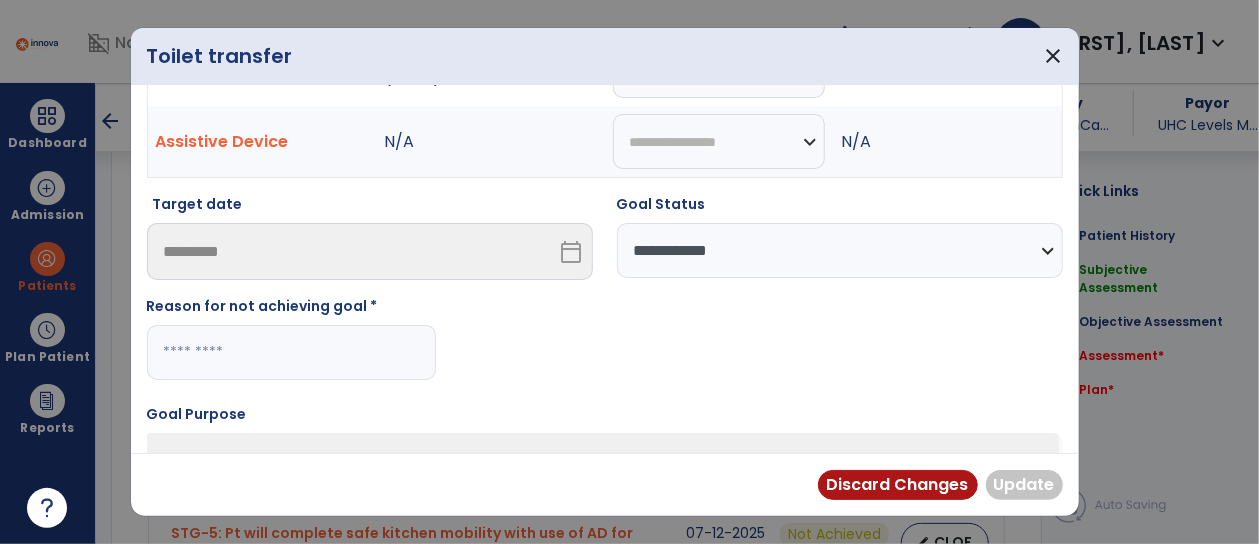 click at bounding box center (291, 352) 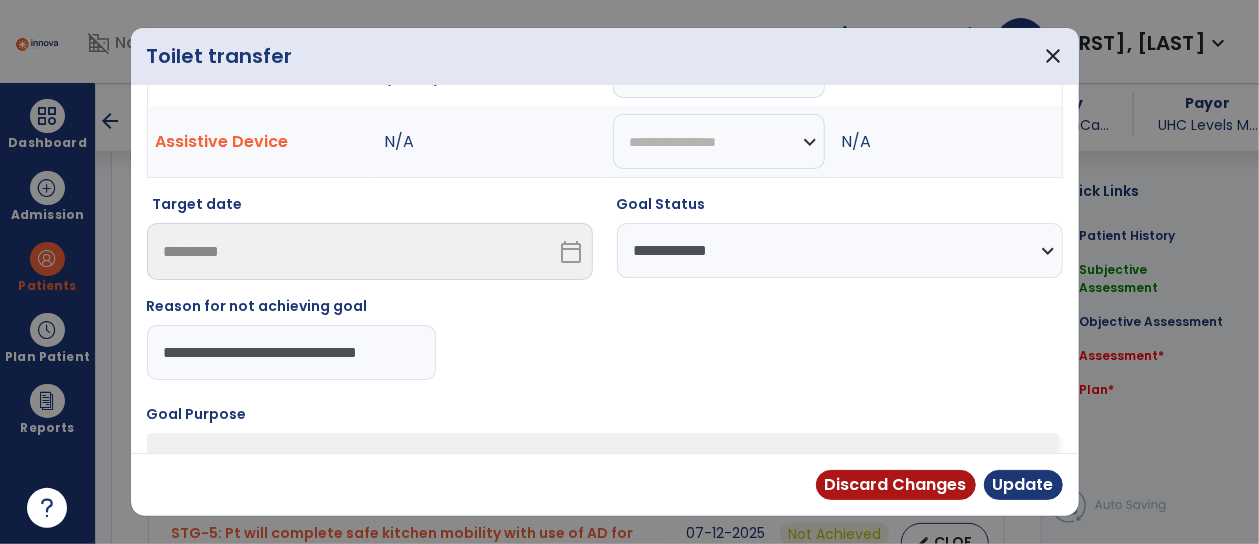 type on "**********" 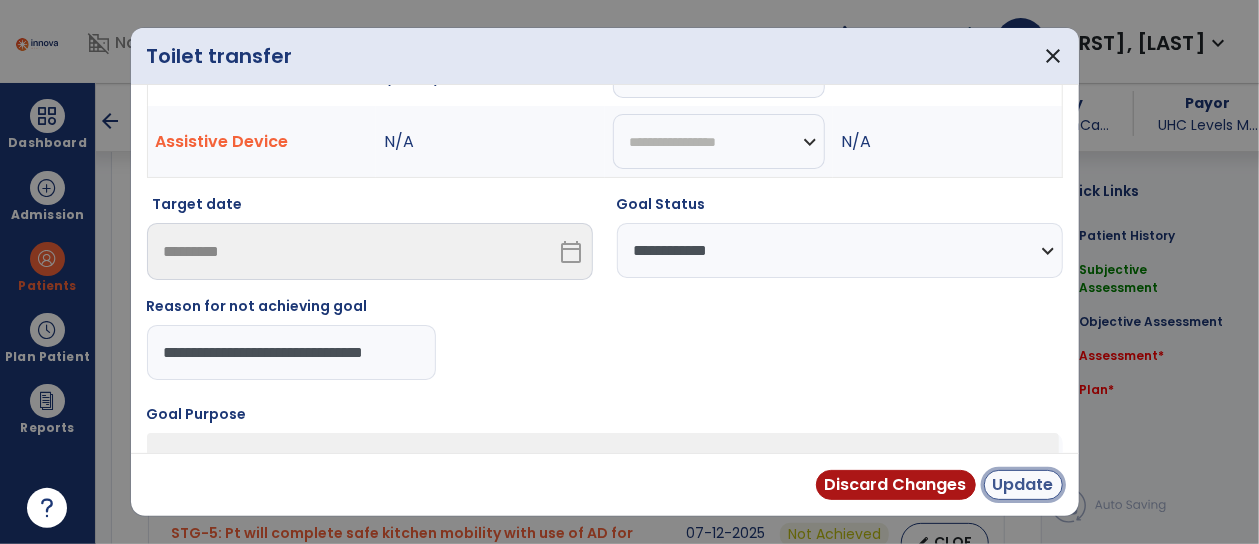 click on "Update" at bounding box center (1023, 485) 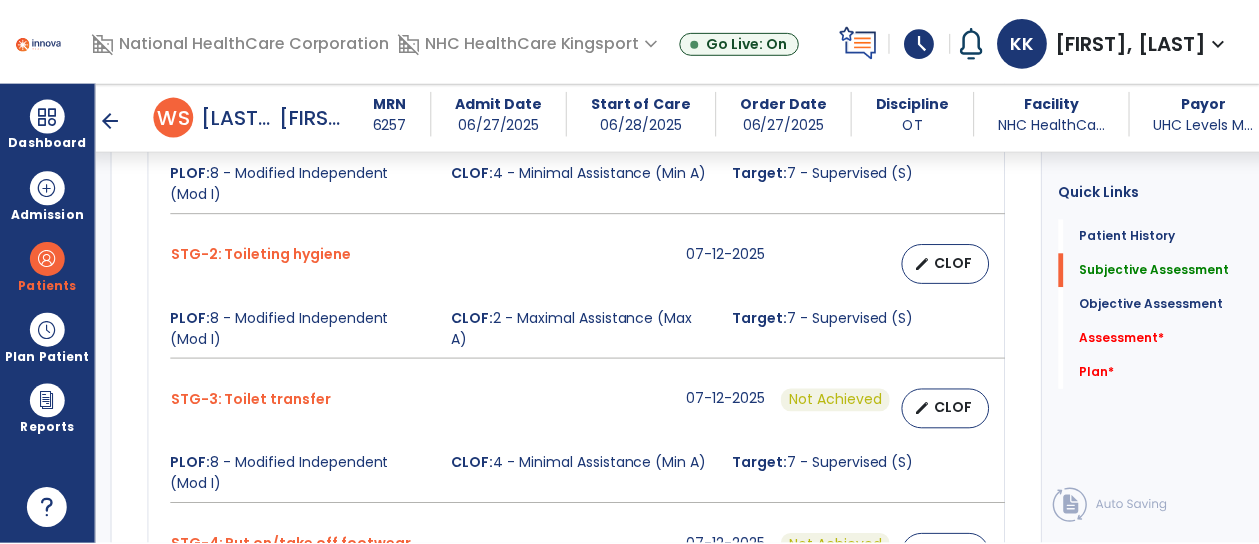 scroll, scrollTop: 1255, scrollLeft: 0, axis: vertical 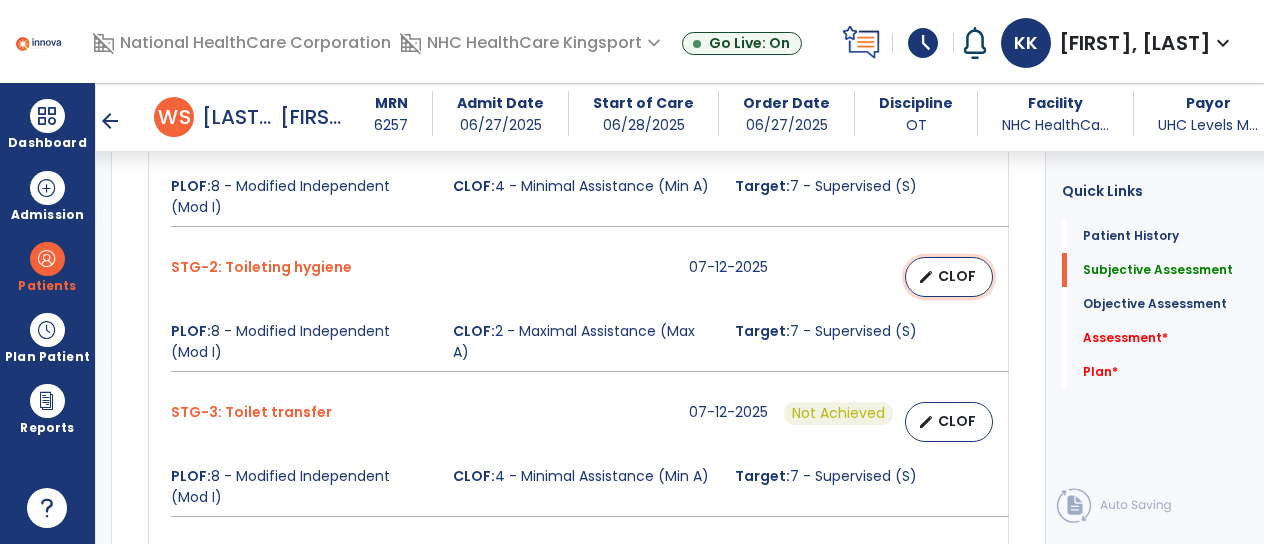 click on "CLOF" at bounding box center [957, 276] 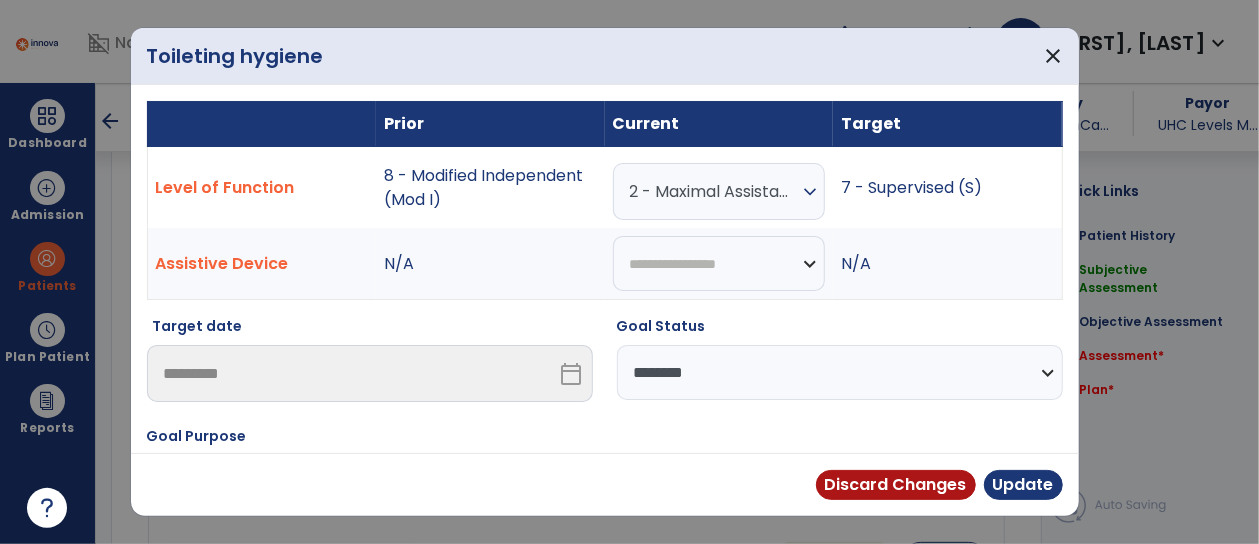 scroll, scrollTop: 1255, scrollLeft: 0, axis: vertical 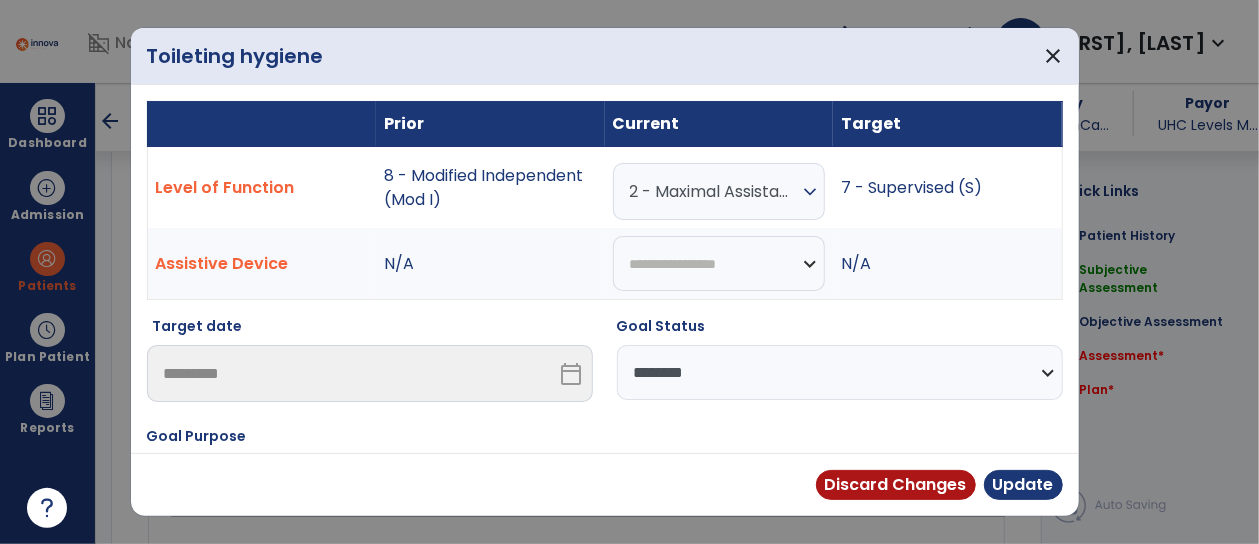 click on "**********" at bounding box center (840, 372) 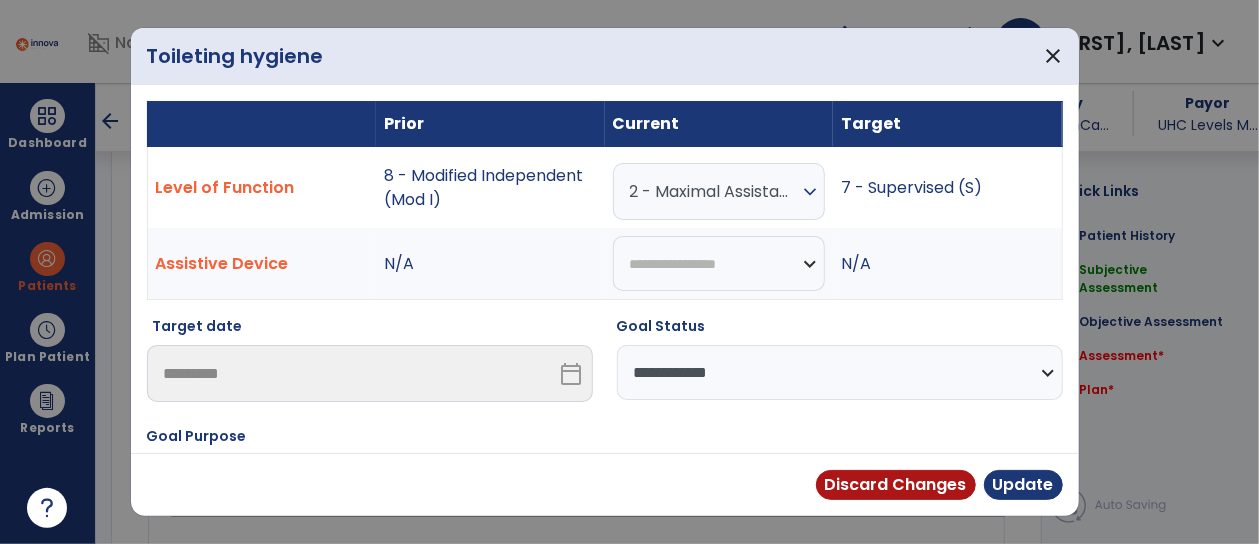 click on "**********" at bounding box center (840, 372) 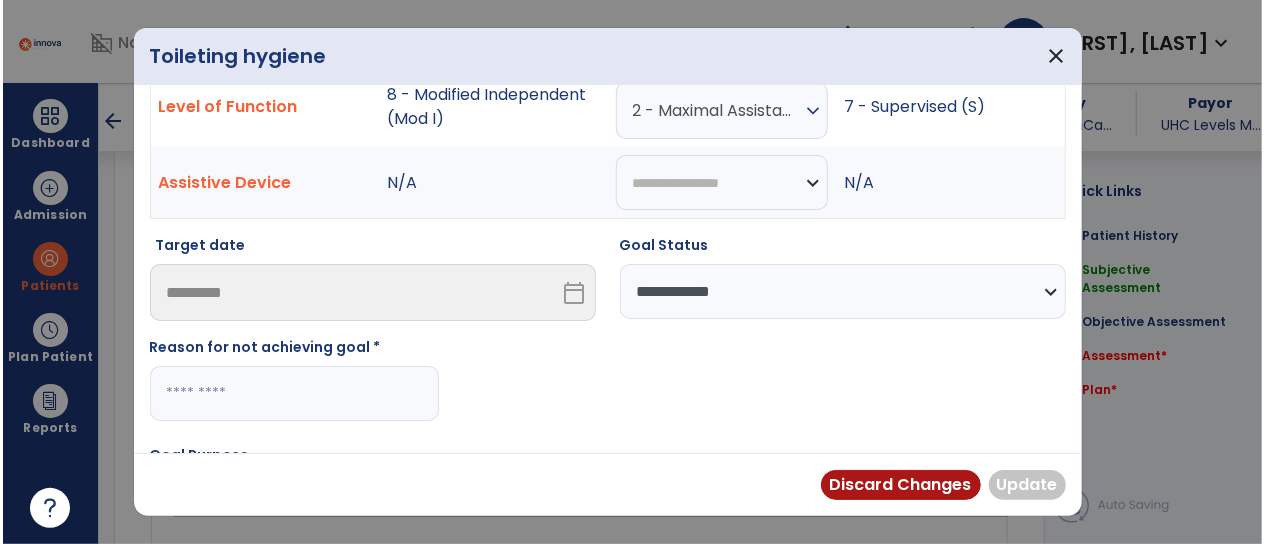 scroll, scrollTop: 82, scrollLeft: 0, axis: vertical 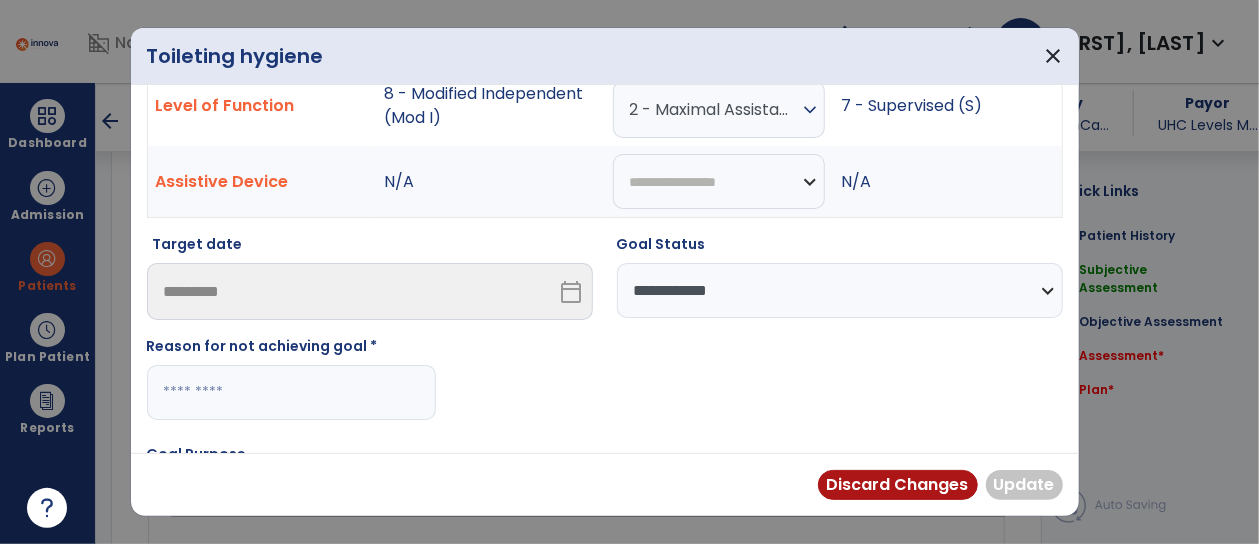 click at bounding box center (291, 392) 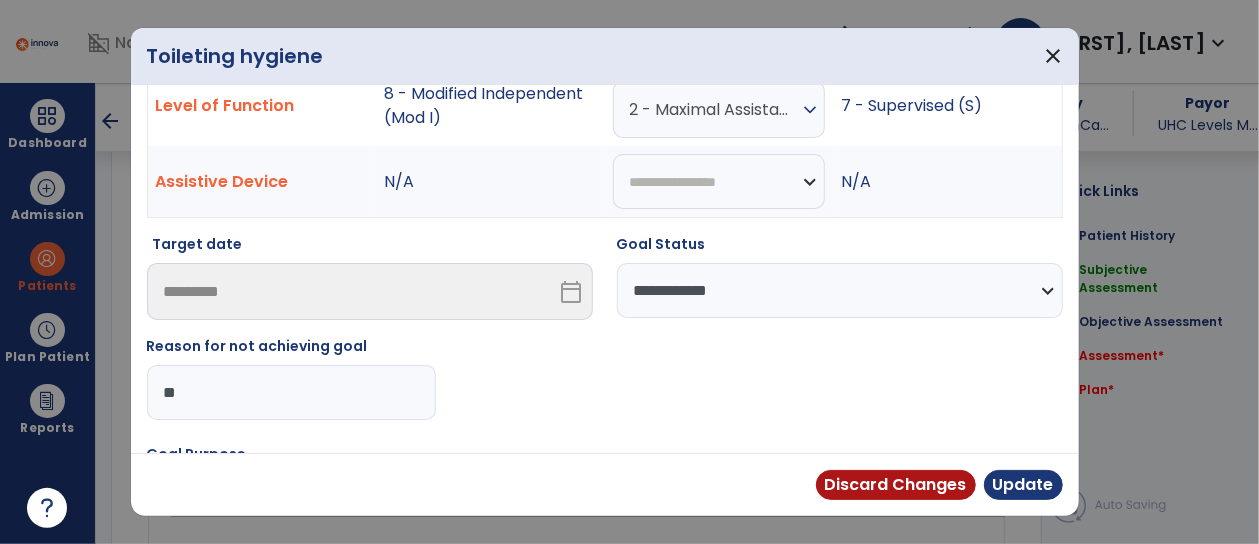 type on "*" 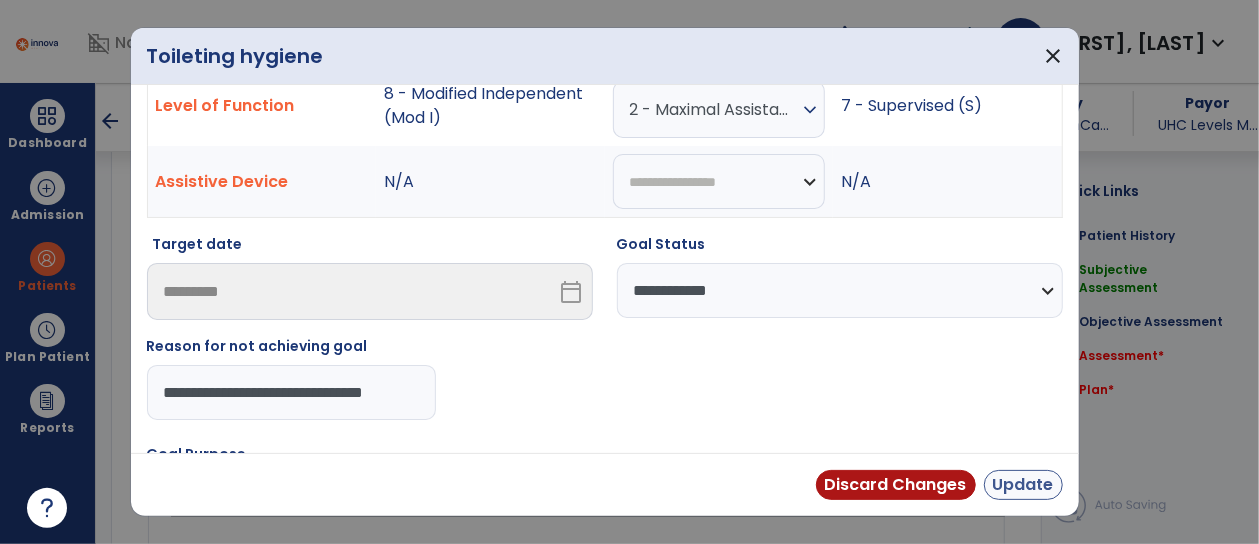 type on "**********" 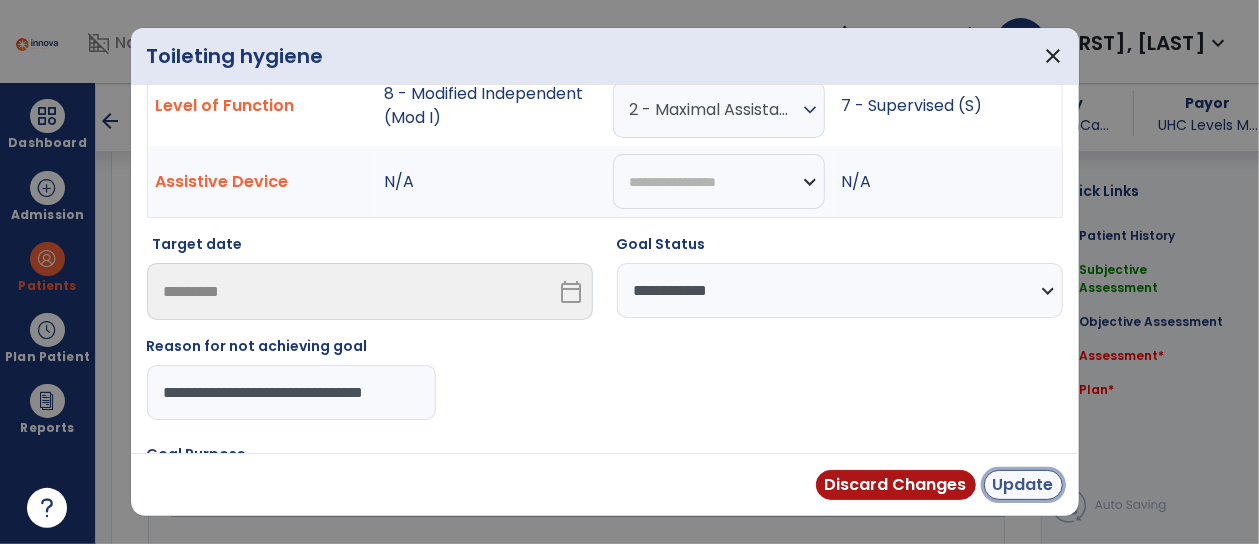 click on "Update" at bounding box center (1023, 485) 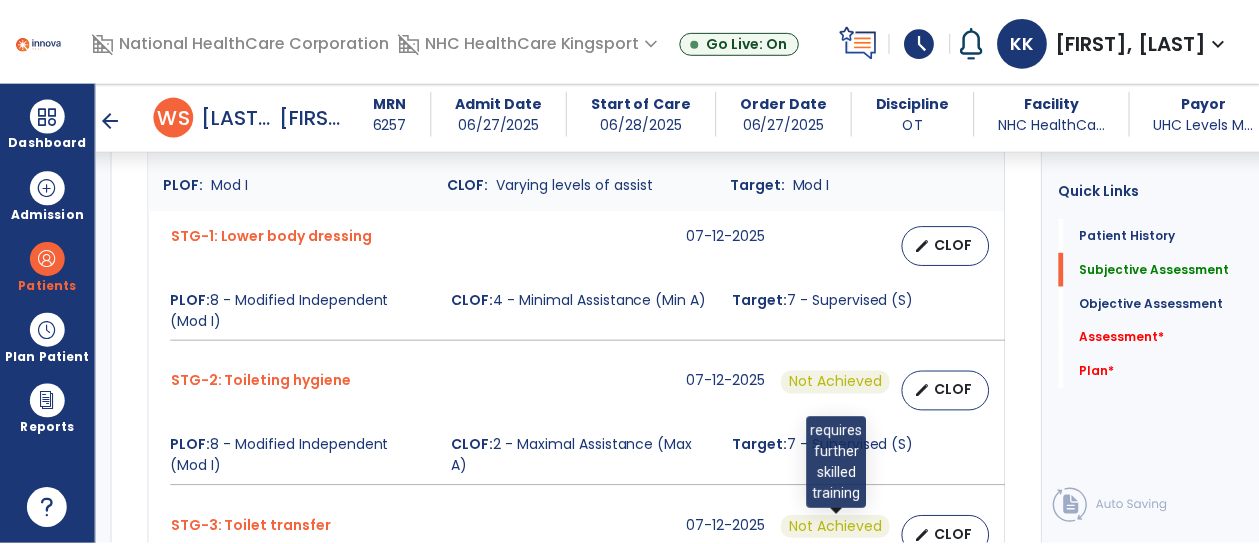 scroll, scrollTop: 1071, scrollLeft: 0, axis: vertical 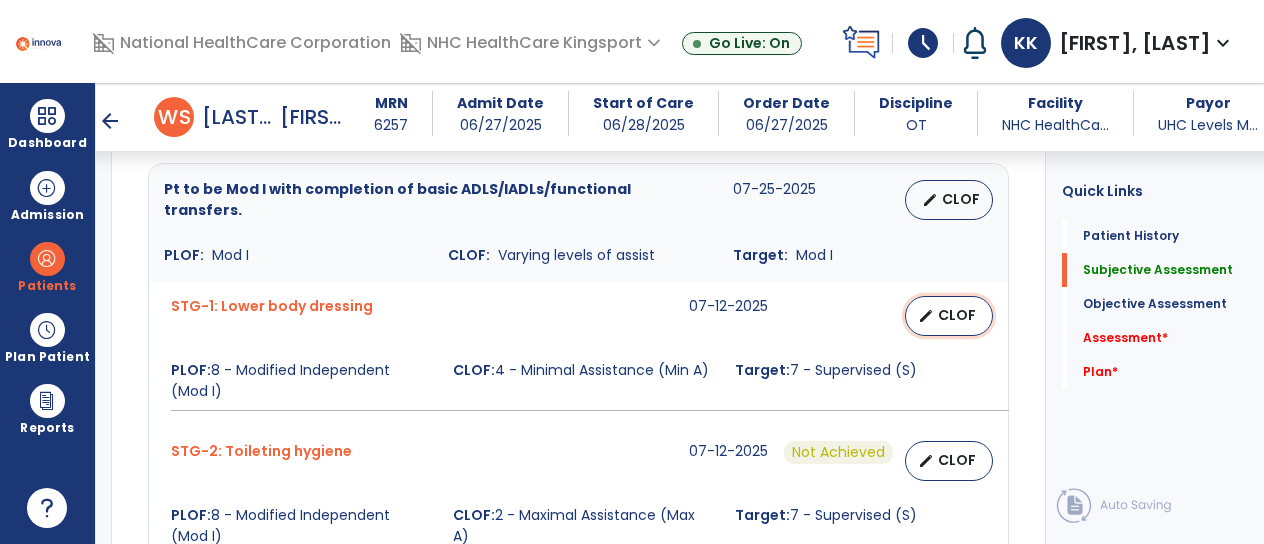 click on "CLOF" at bounding box center (957, 315) 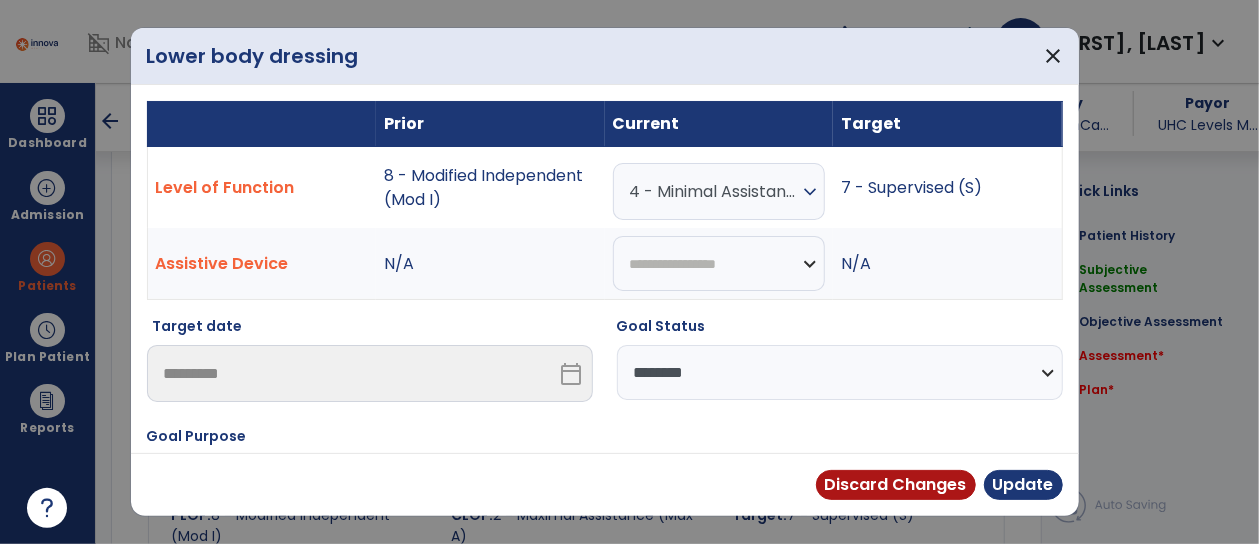 scroll, scrollTop: 1071, scrollLeft: 0, axis: vertical 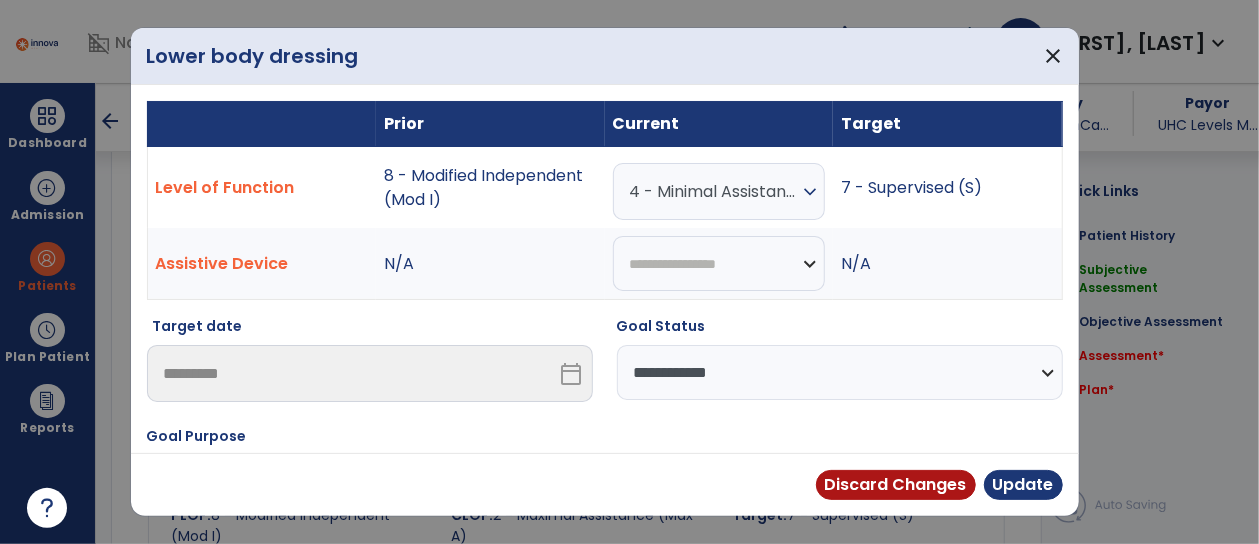 click on "**********" at bounding box center (840, 372) 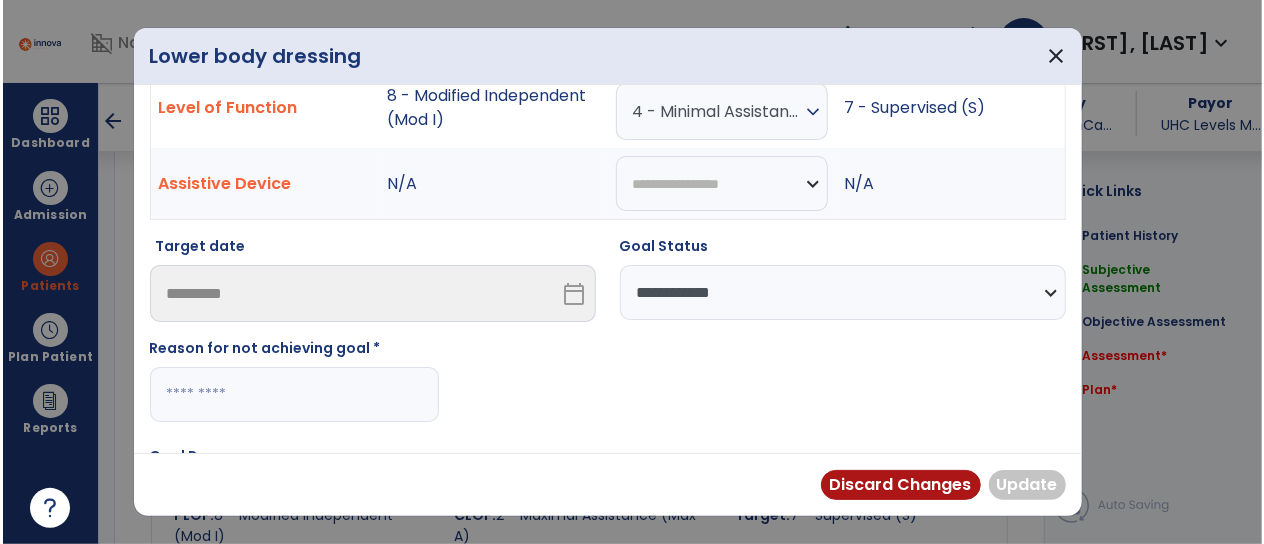 scroll, scrollTop: 89, scrollLeft: 0, axis: vertical 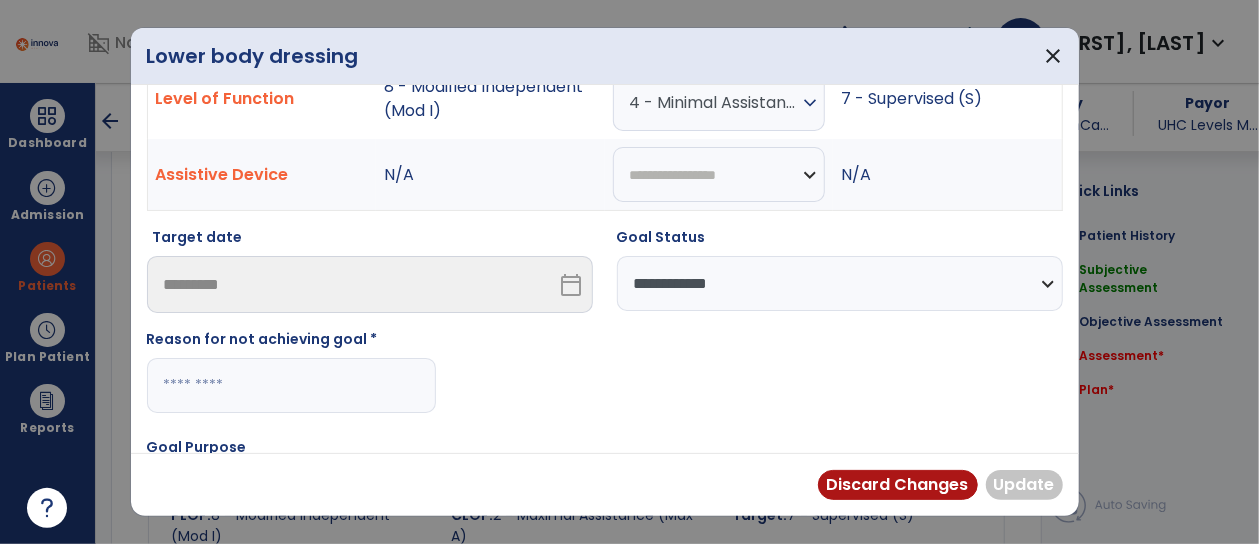 click at bounding box center [291, 385] 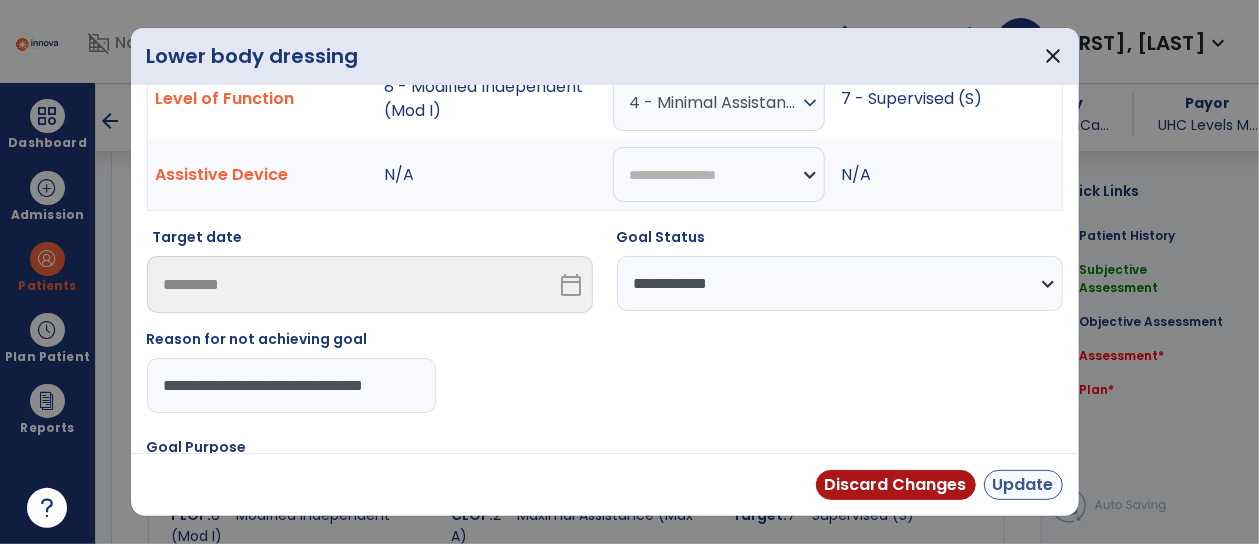 type on "**********" 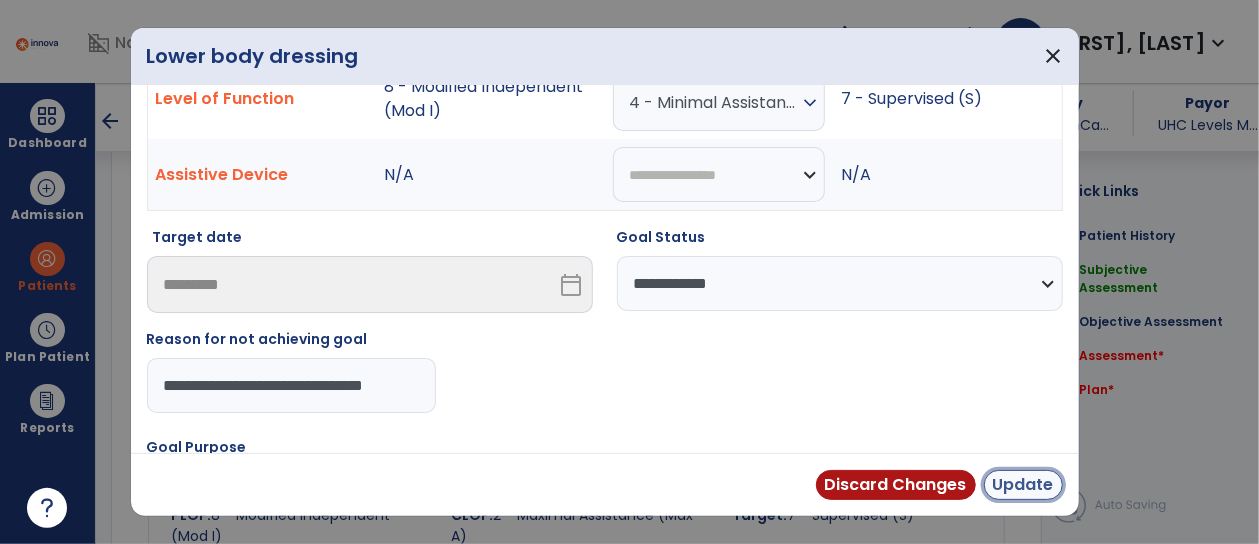 click on "Update" at bounding box center (1023, 485) 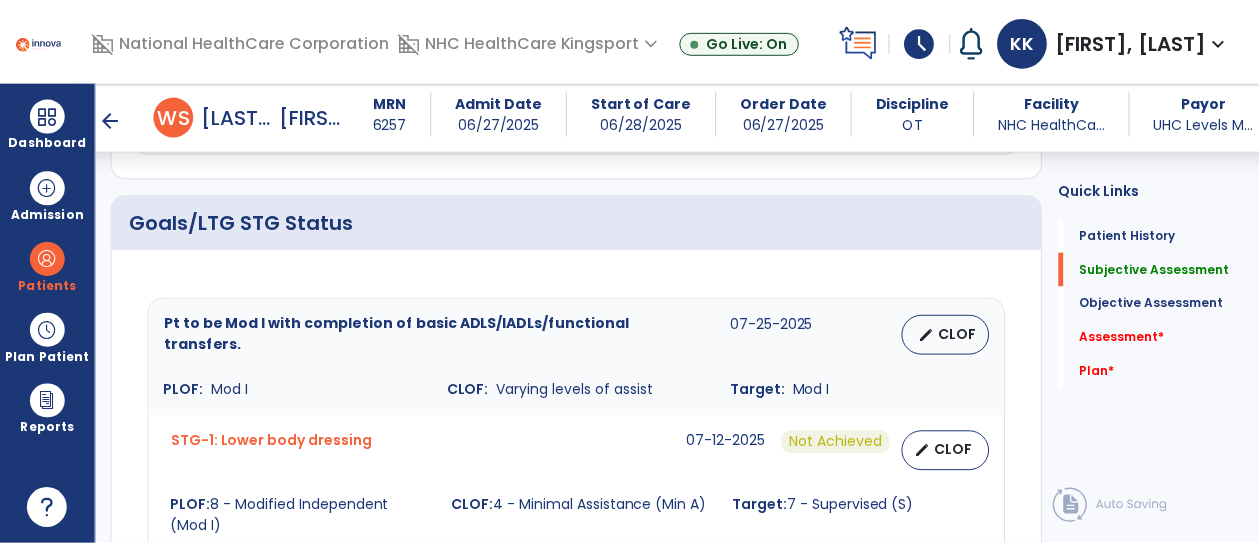 scroll, scrollTop: 931, scrollLeft: 0, axis: vertical 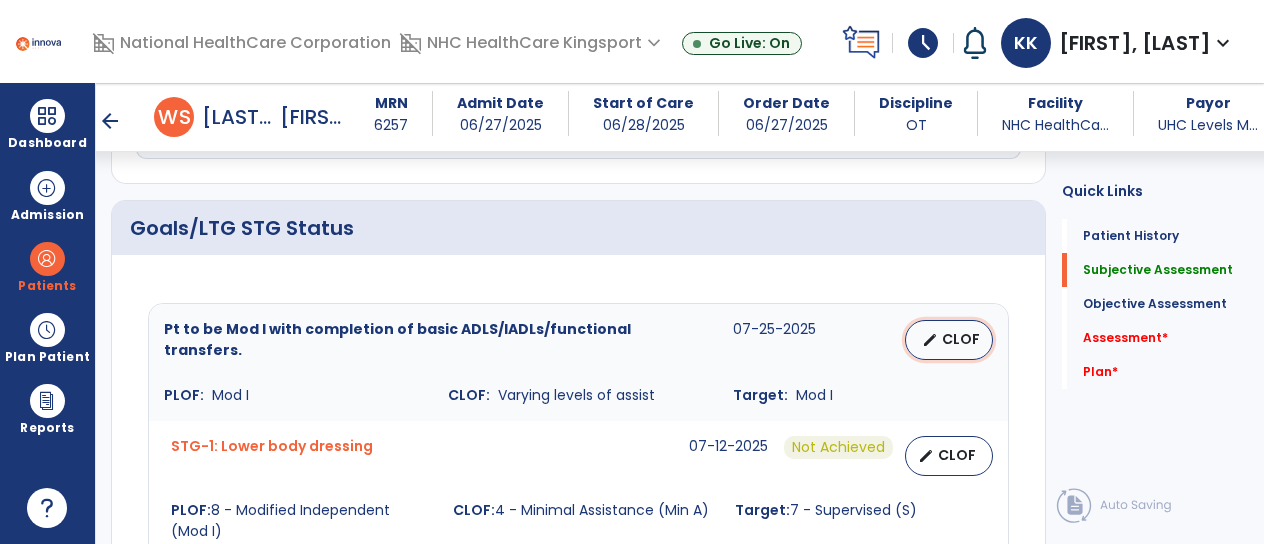 click on "CLOF" at bounding box center [961, 339] 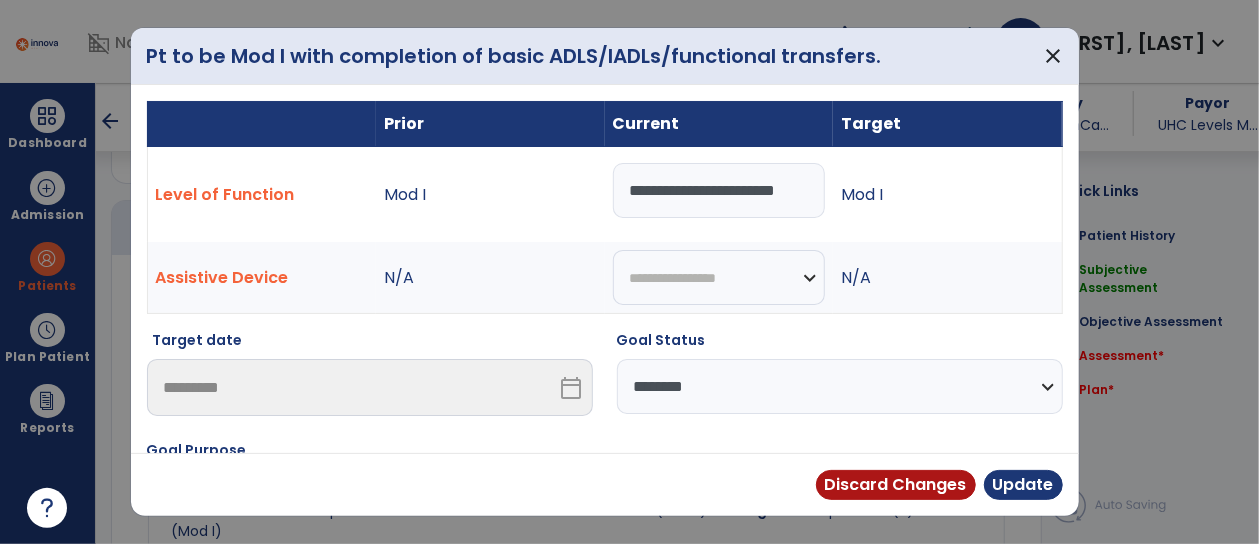 scroll, scrollTop: 931, scrollLeft: 0, axis: vertical 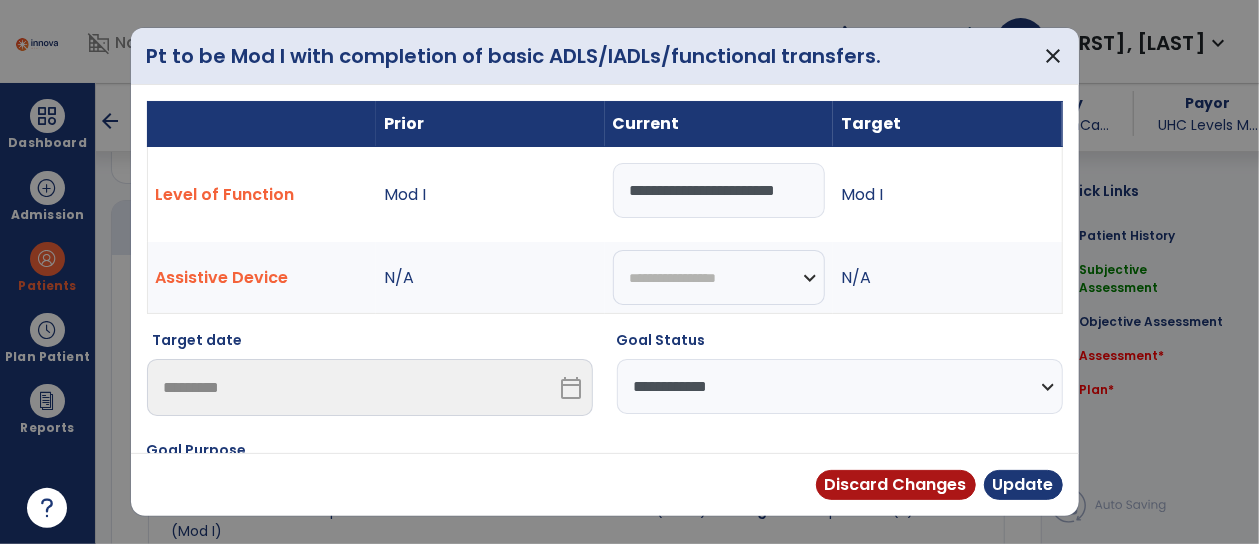 click on "**********" at bounding box center (840, 386) 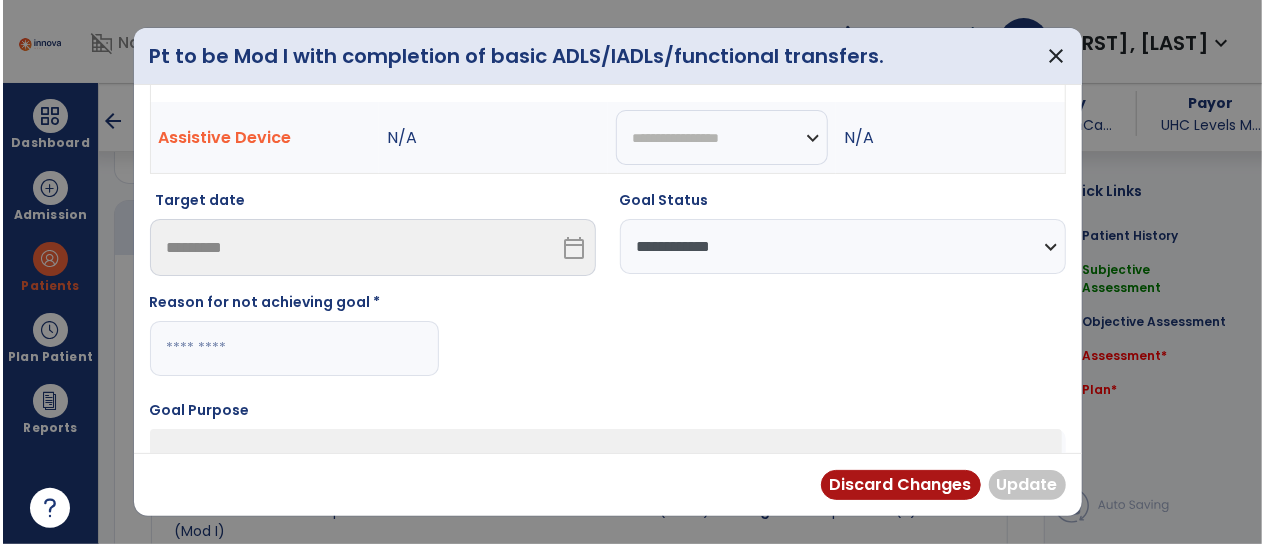 scroll, scrollTop: 142, scrollLeft: 0, axis: vertical 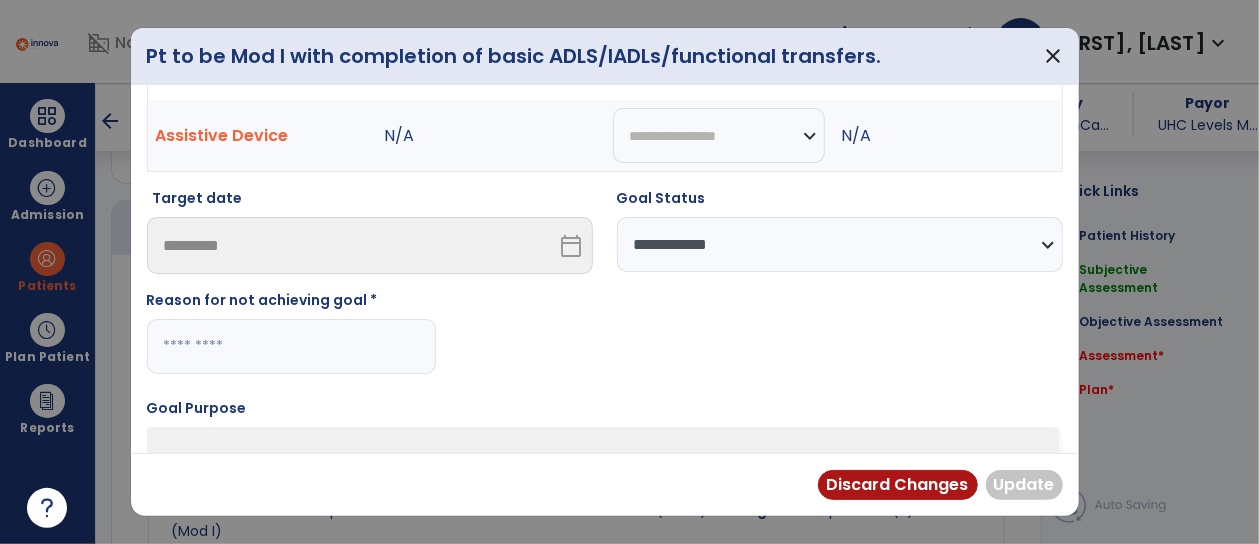 click at bounding box center [291, 346] 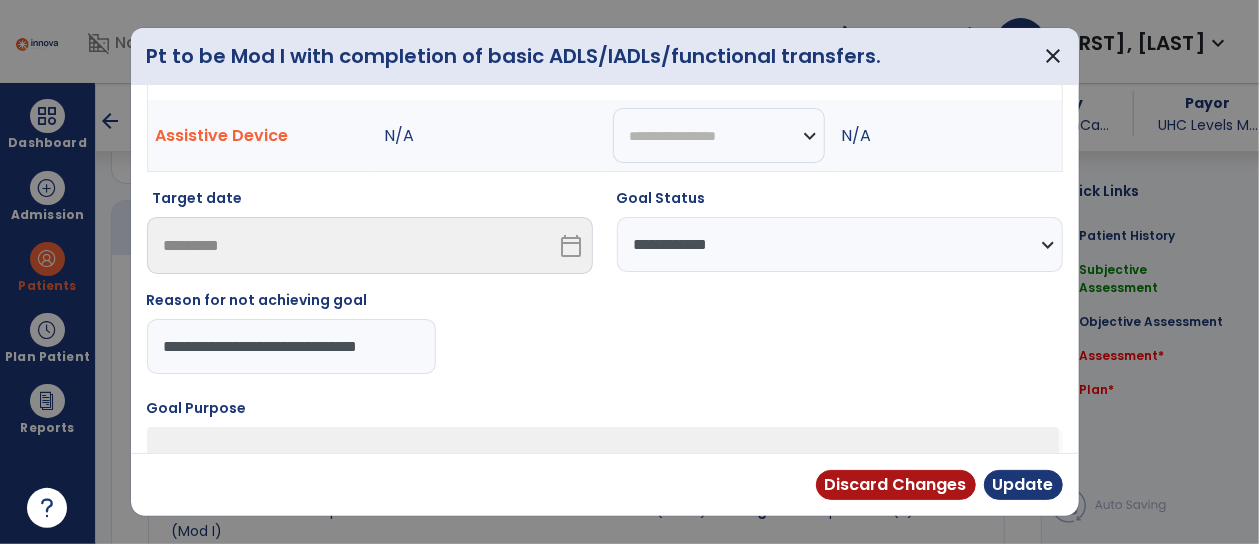 type on "**********" 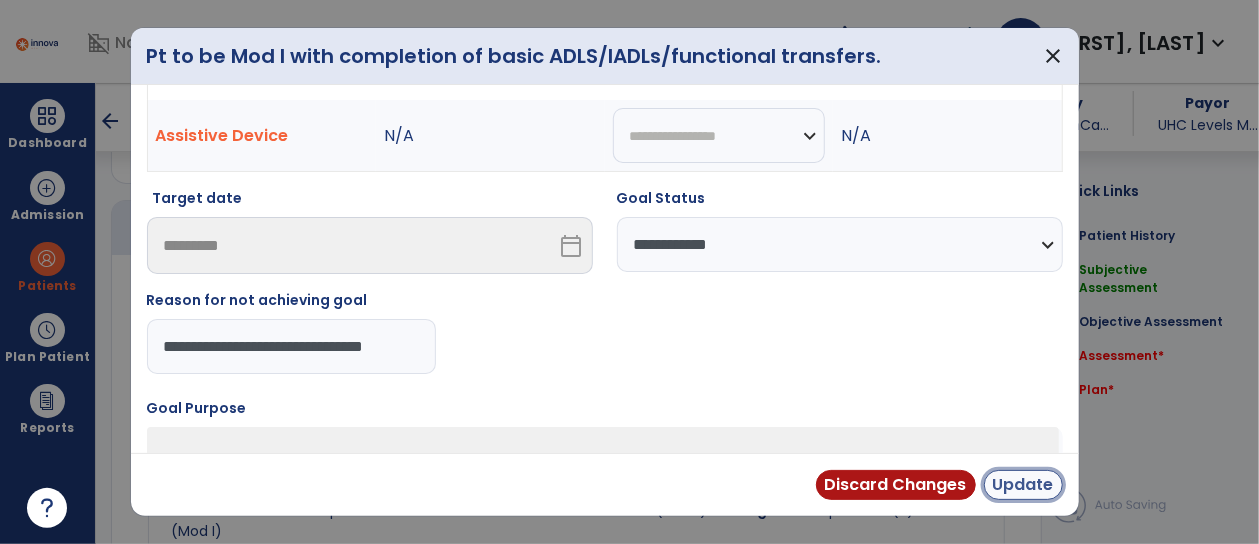 click on "Update" at bounding box center (1023, 485) 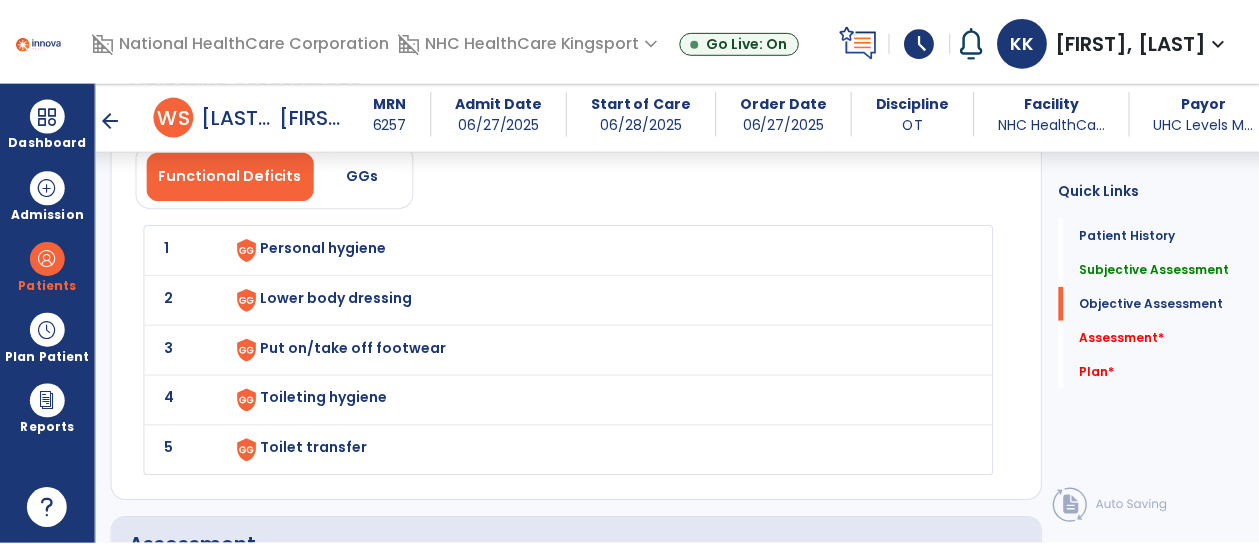 scroll, scrollTop: 2103, scrollLeft: 0, axis: vertical 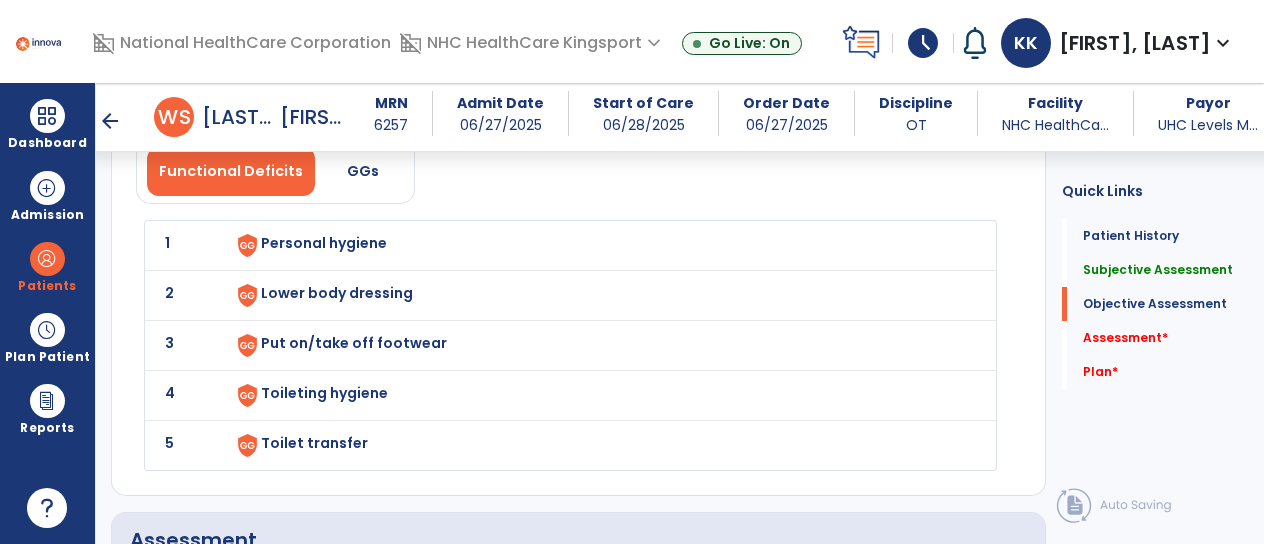 click on "Personal hygiene" at bounding box center [324, 243] 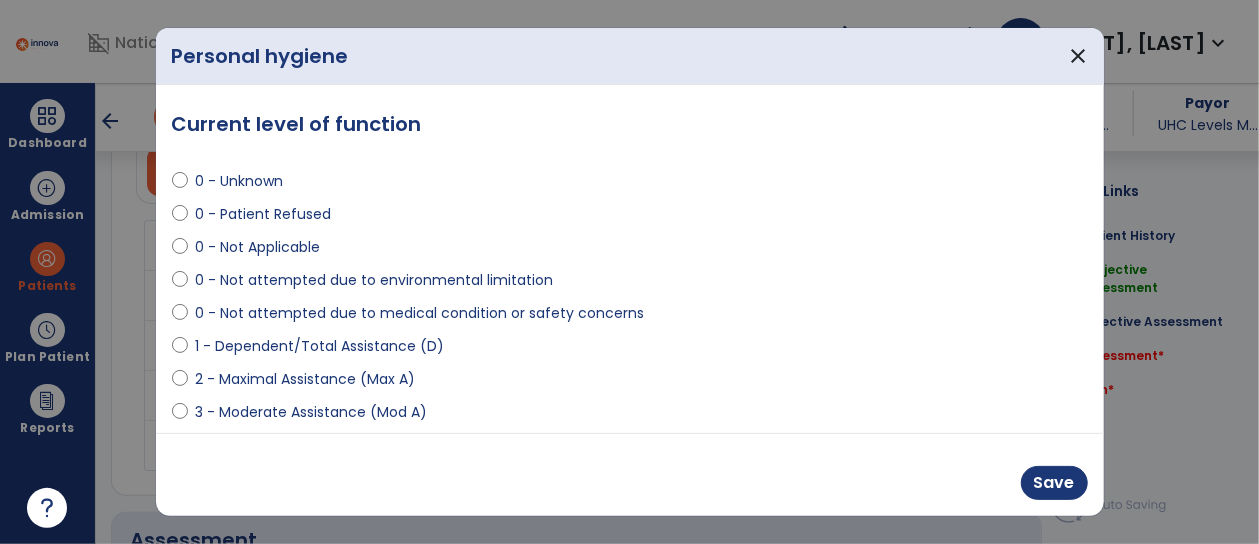 scroll, scrollTop: 2103, scrollLeft: 0, axis: vertical 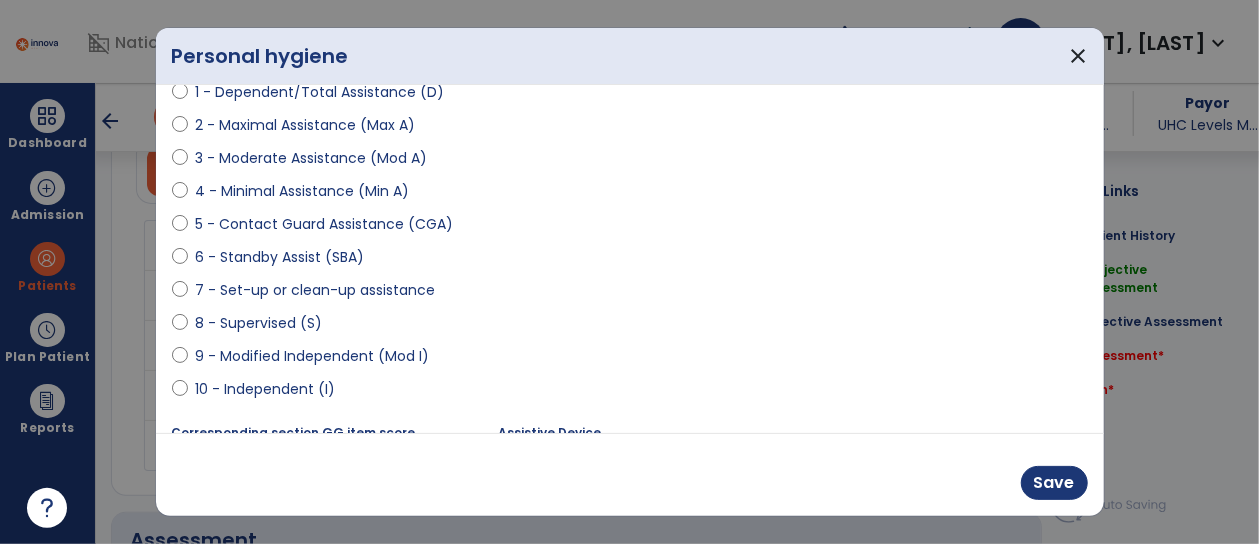 select on "**********" 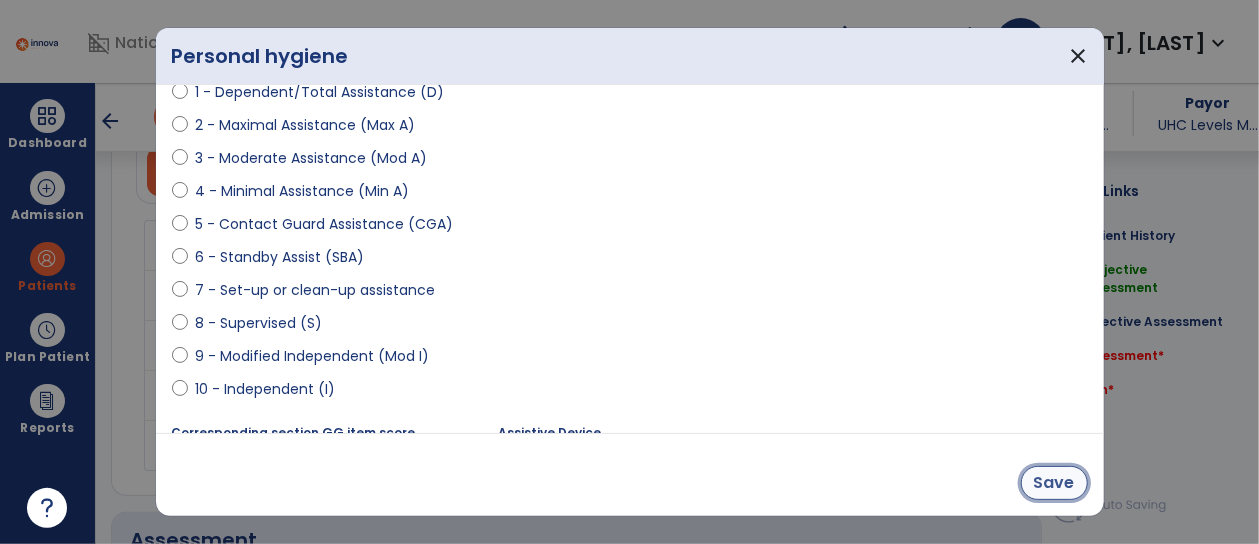 click on "Save" at bounding box center (1054, 483) 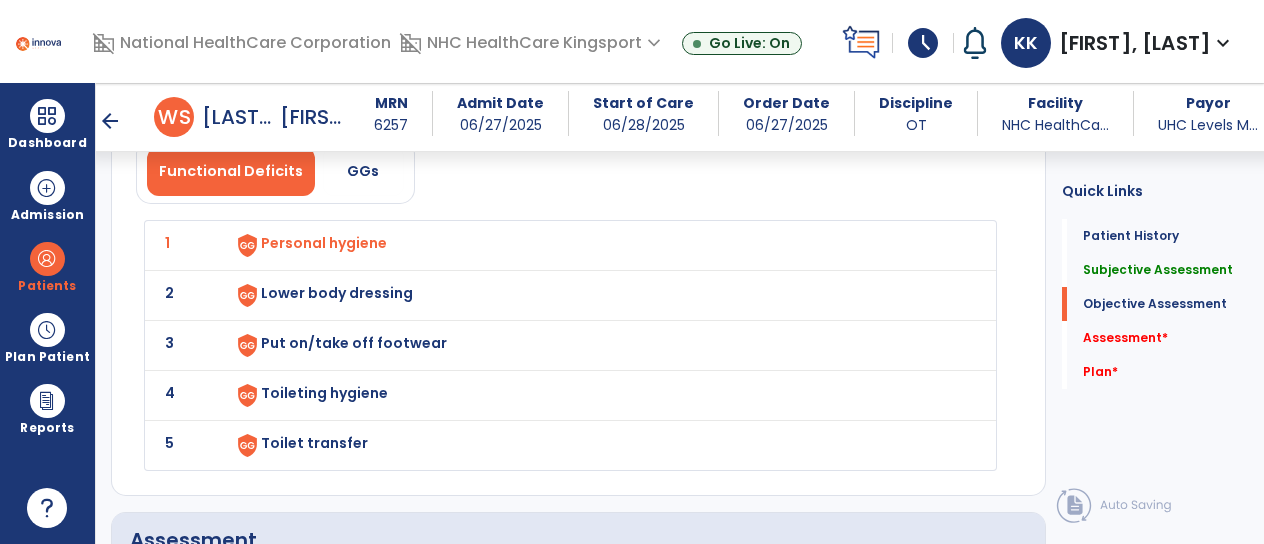click on "Lower body dressing" at bounding box center (324, 243) 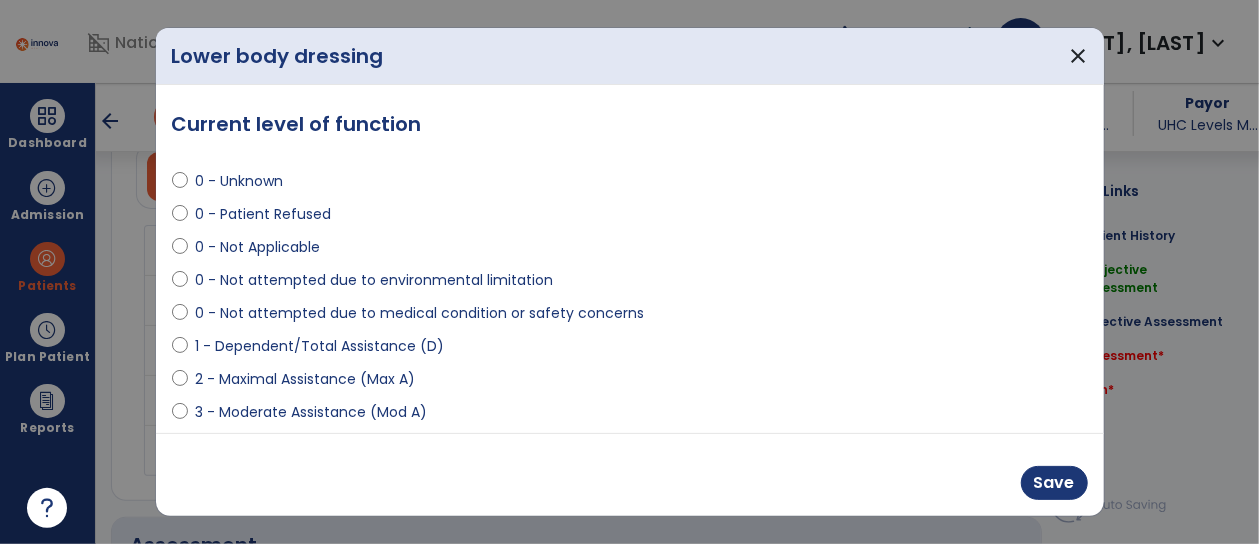 scroll, scrollTop: 2103, scrollLeft: 0, axis: vertical 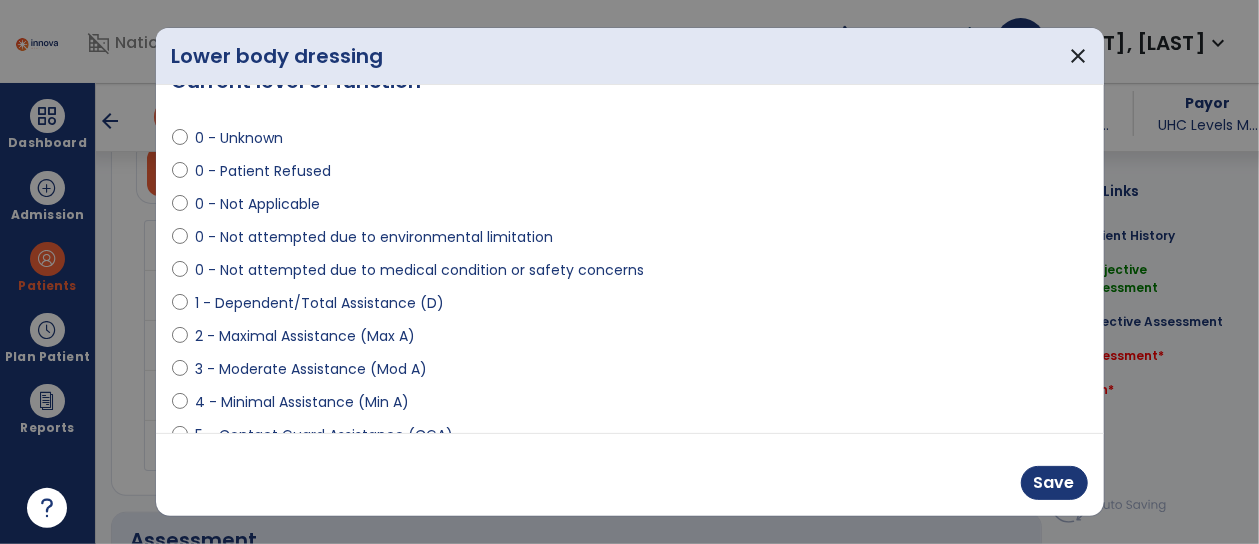 click on "4 - Minimal Assistance (Min A)" at bounding box center [303, 402] 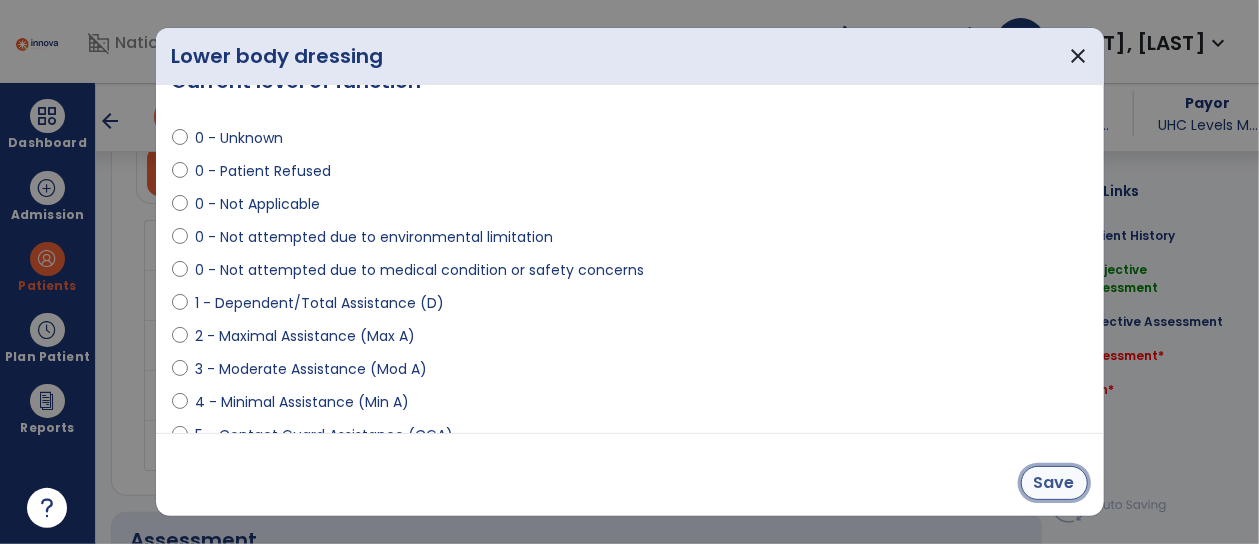 click on "Save" at bounding box center (1054, 483) 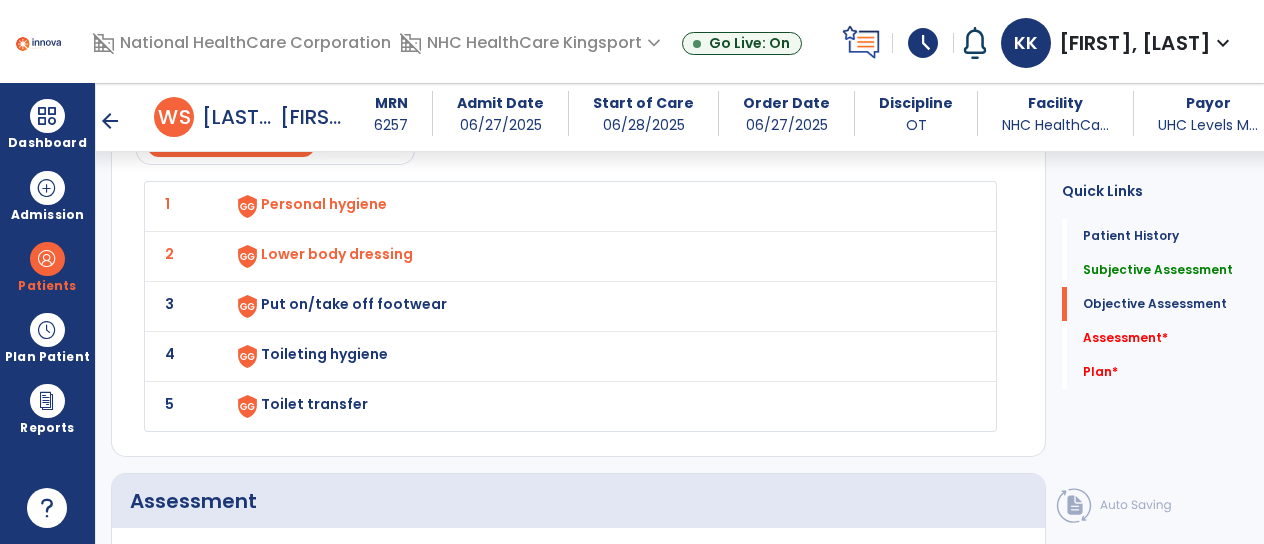 click on "Put on/take off footwear" at bounding box center (596, 206) 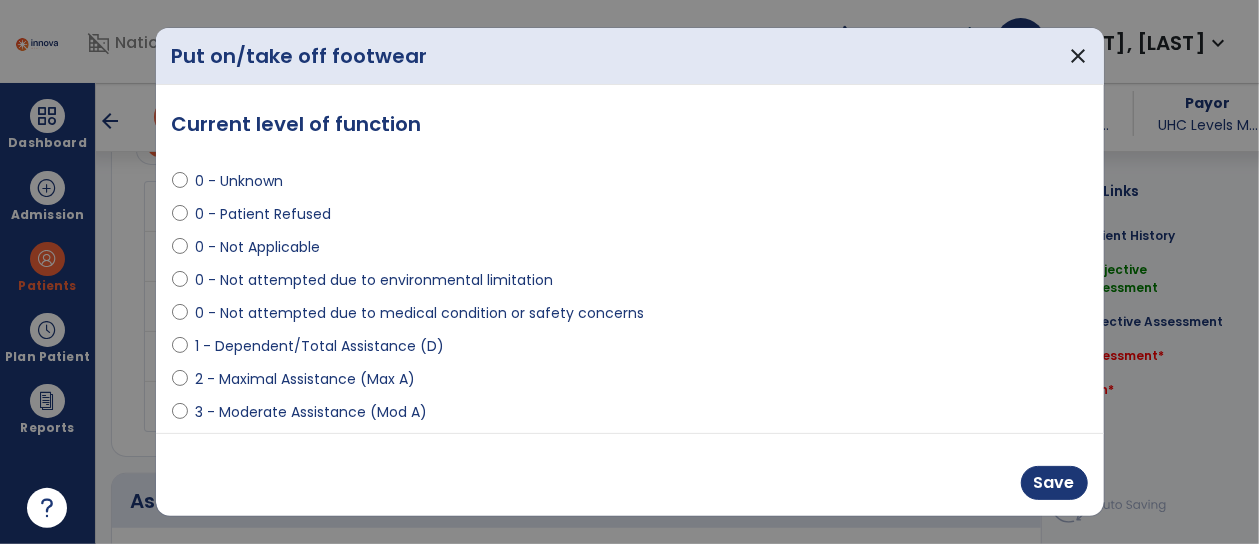 scroll, scrollTop: 2142, scrollLeft: 0, axis: vertical 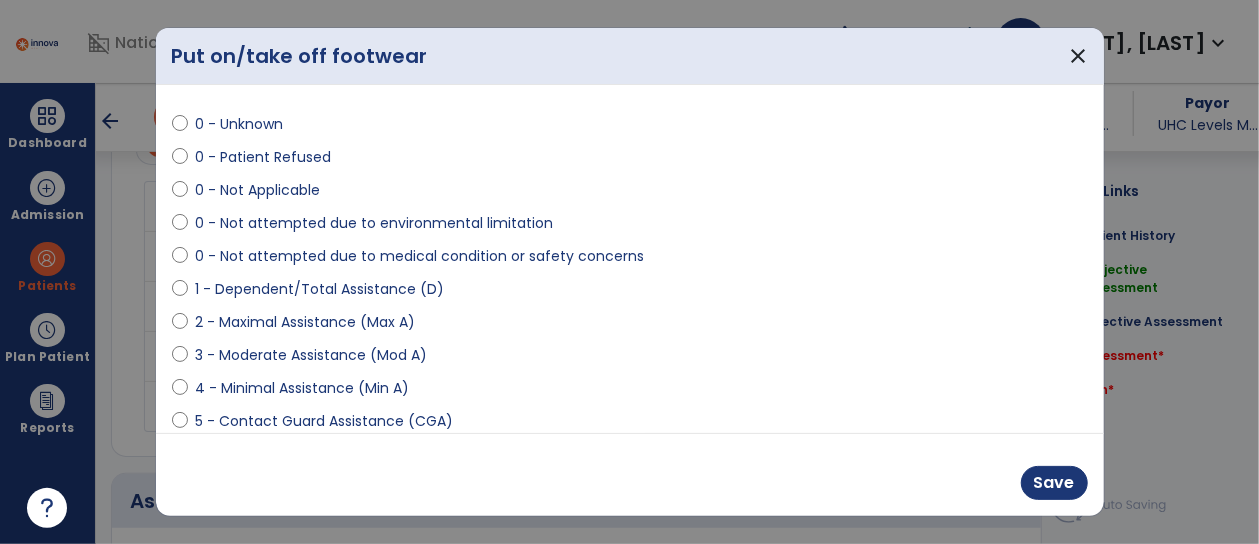 click on "4 - Minimal Assistance (Min A)" at bounding box center [303, 388] 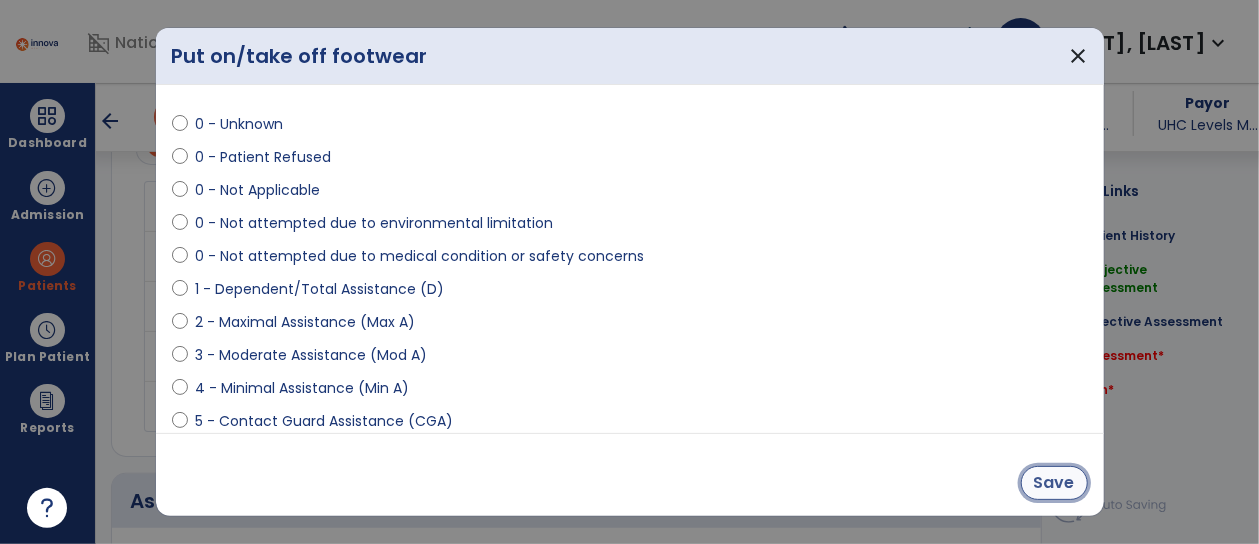 click on "Save" at bounding box center [1054, 483] 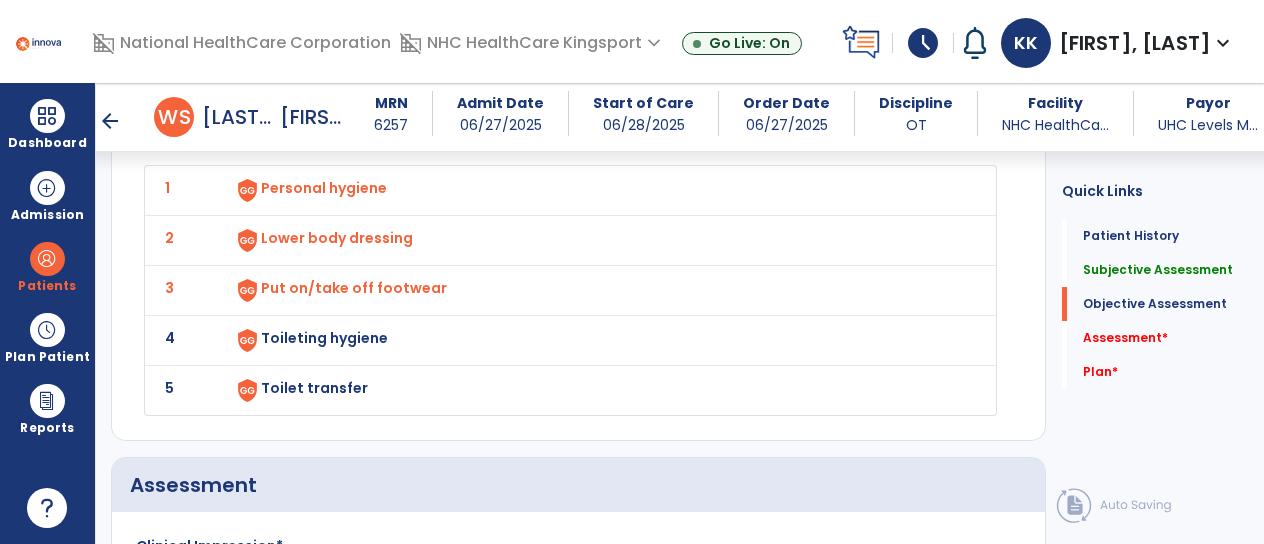 click on "Toileting hygiene" 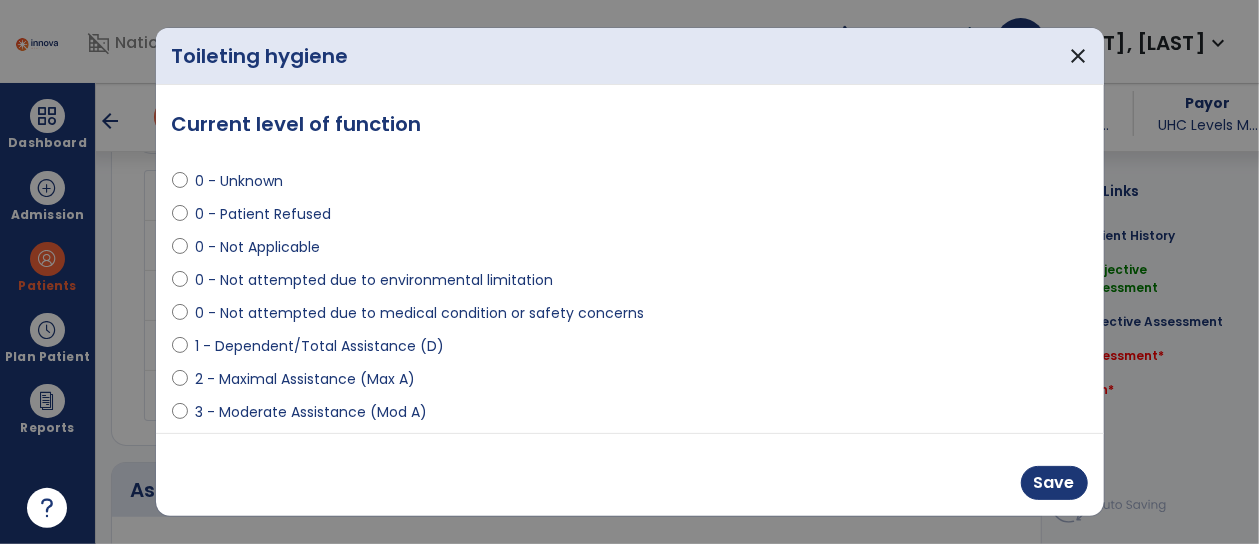 scroll, scrollTop: 2158, scrollLeft: 0, axis: vertical 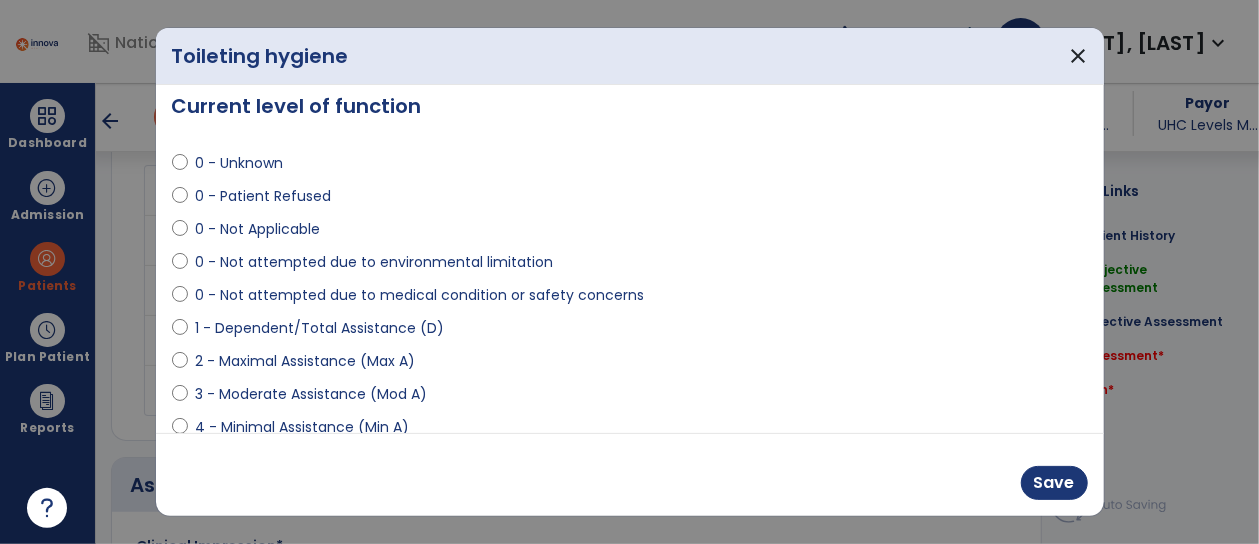 click on "2 - Maximal Assistance (Max A)" at bounding box center [306, 361] 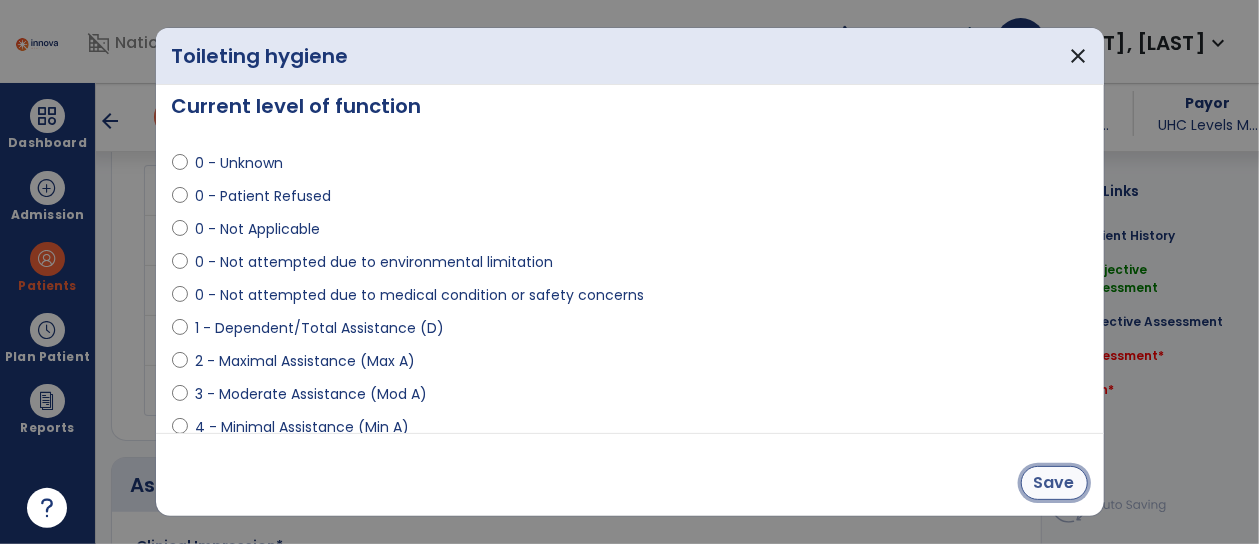 click on "Save" at bounding box center (1054, 483) 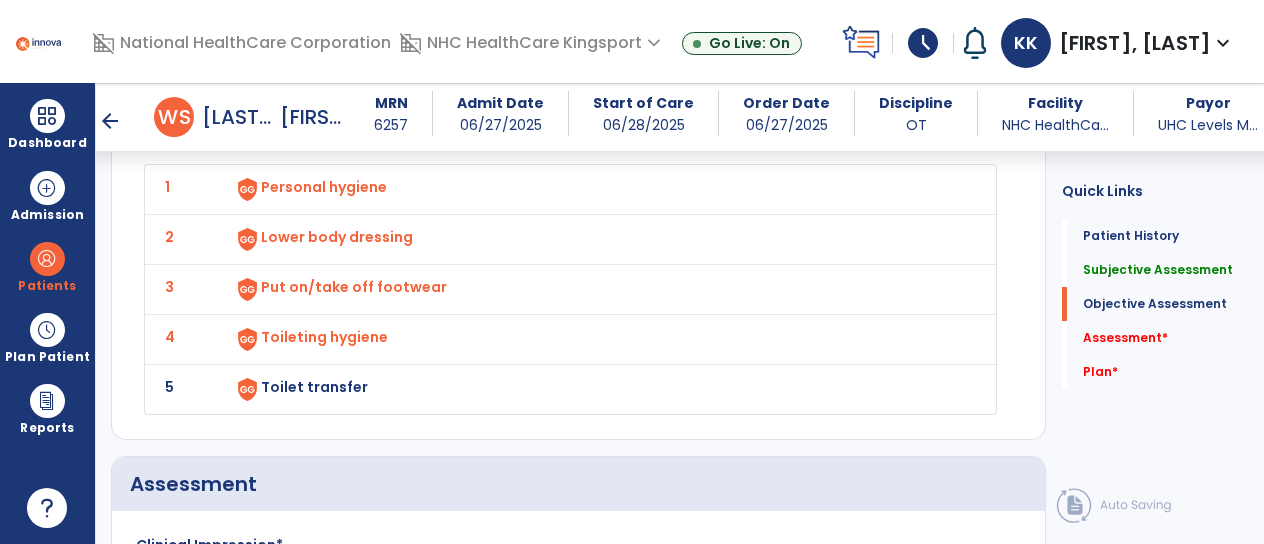 click on "Toilet transfer" at bounding box center (596, 189) 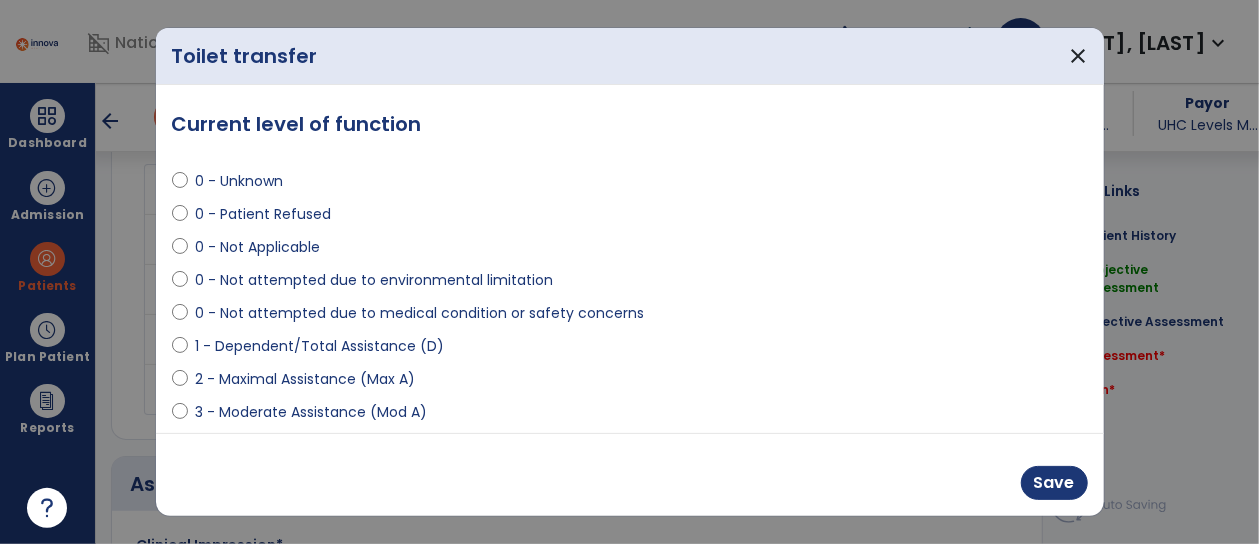 scroll, scrollTop: 2159, scrollLeft: 0, axis: vertical 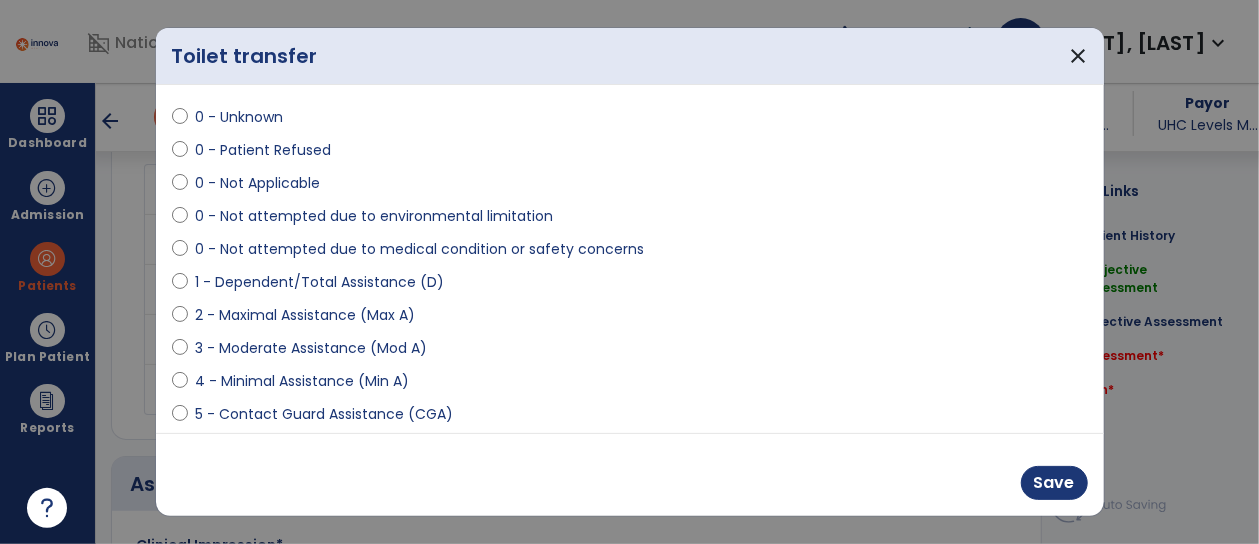 click on "4 - Minimal Assistance (Min A)" at bounding box center (303, 381) 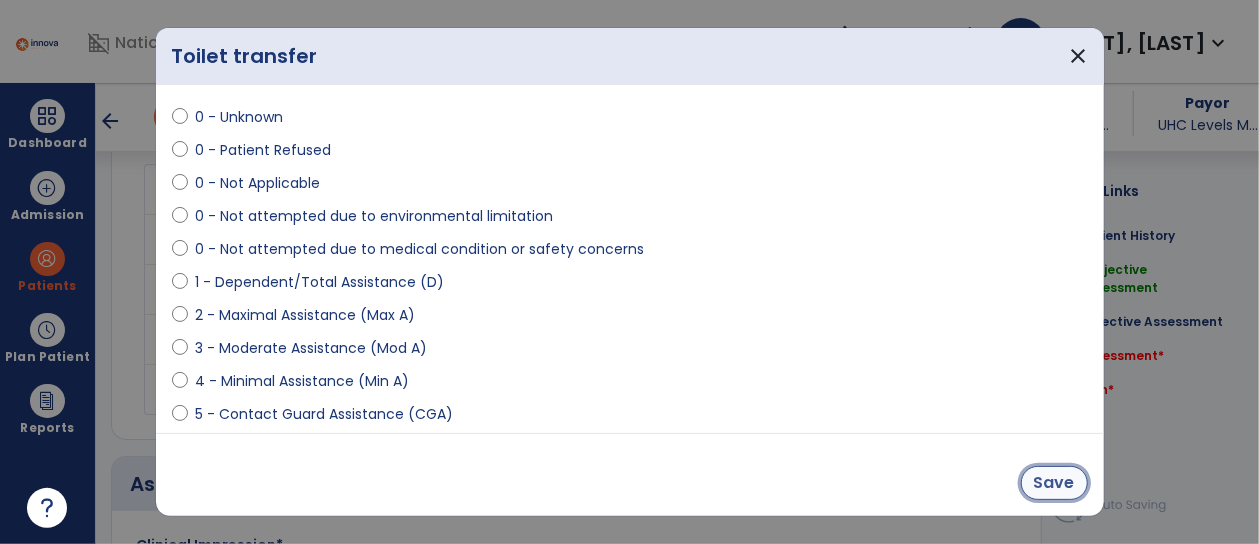 click on "Save" at bounding box center [1054, 483] 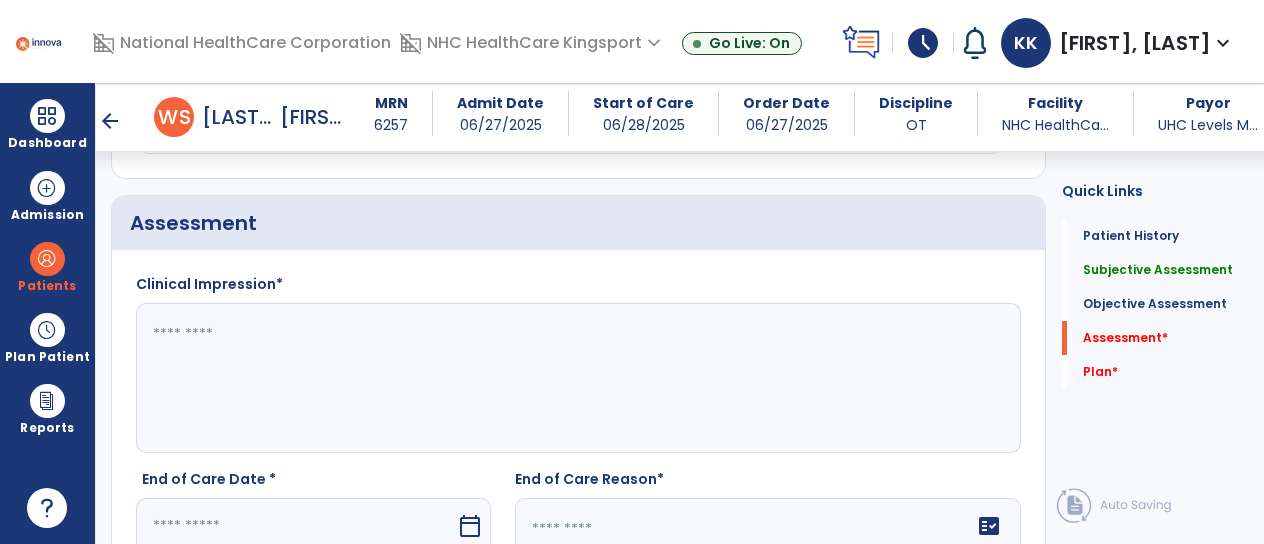 scroll, scrollTop: 2557, scrollLeft: 0, axis: vertical 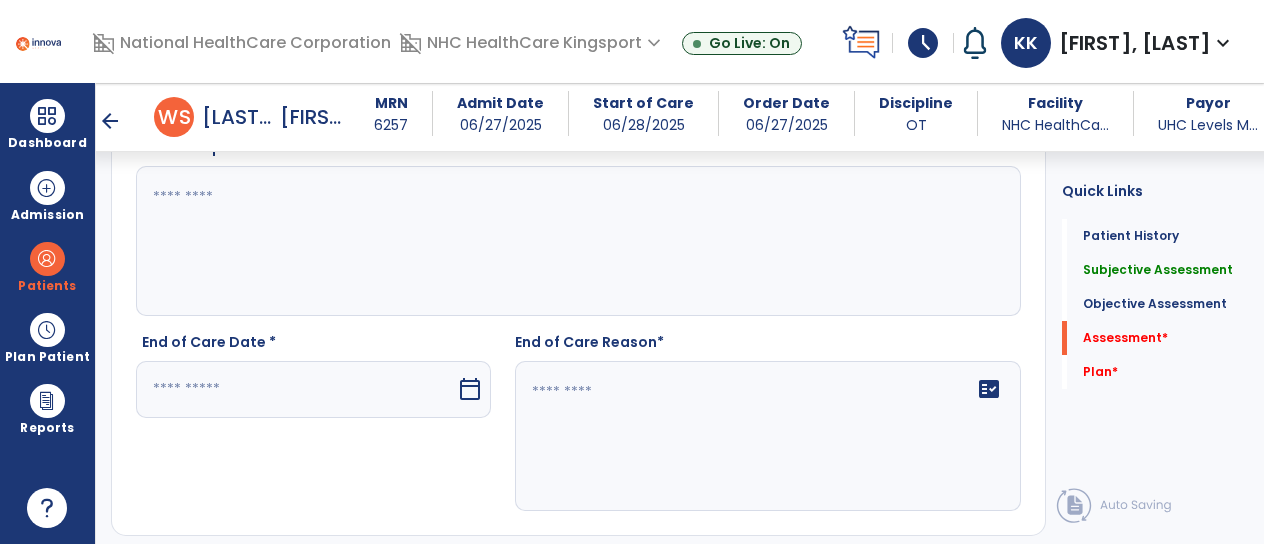 click on "calendar_today" at bounding box center [470, 389] 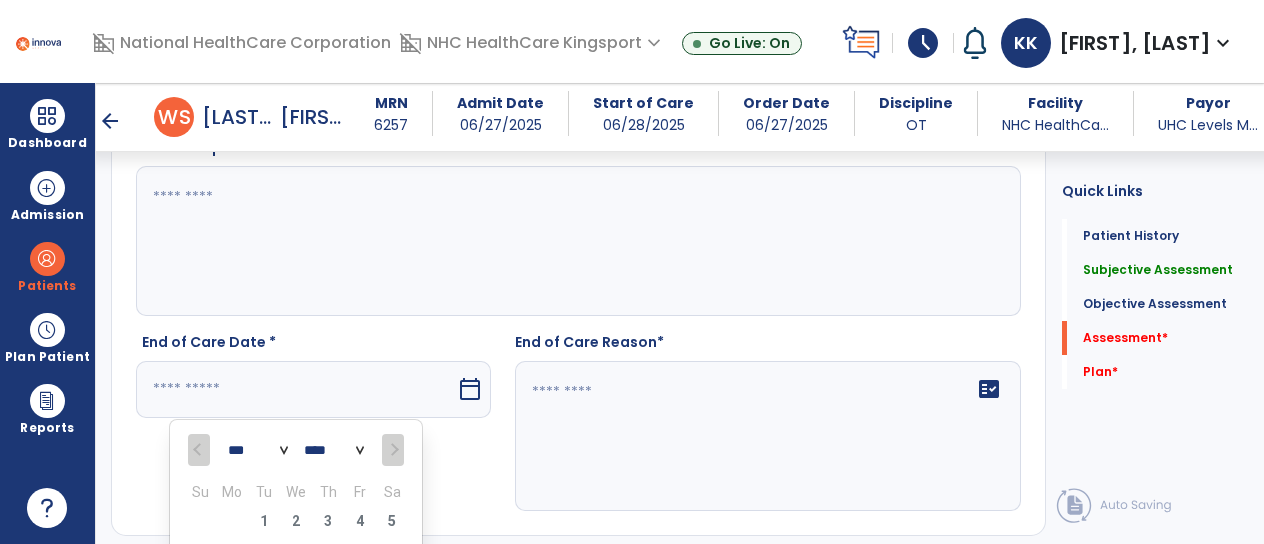 scroll, scrollTop: 2820, scrollLeft: 0, axis: vertical 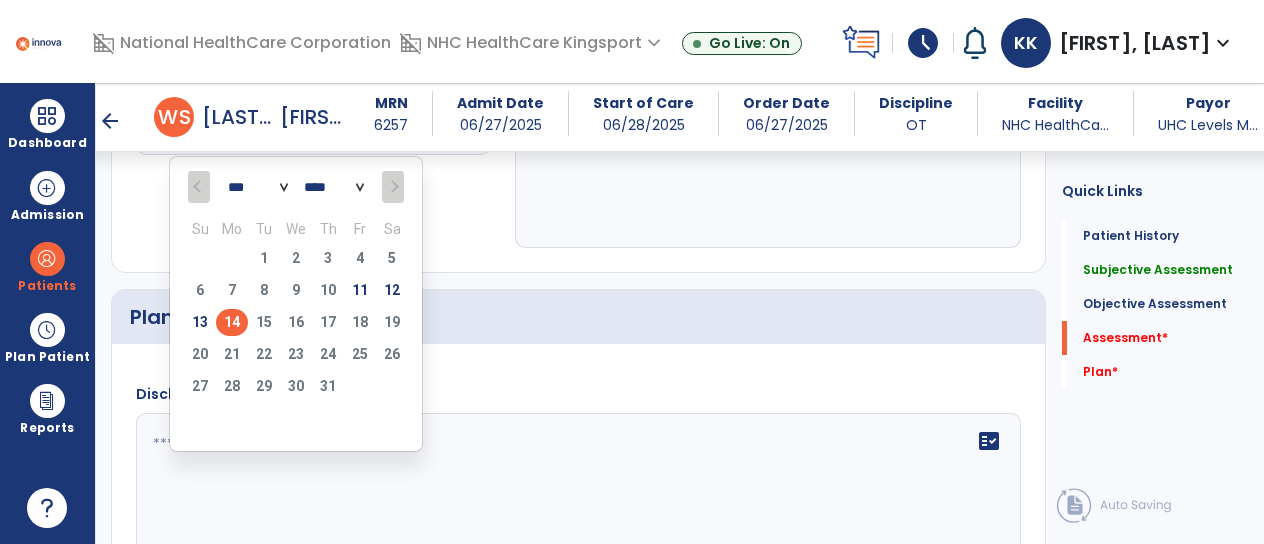 click on "14" at bounding box center (232, 322) 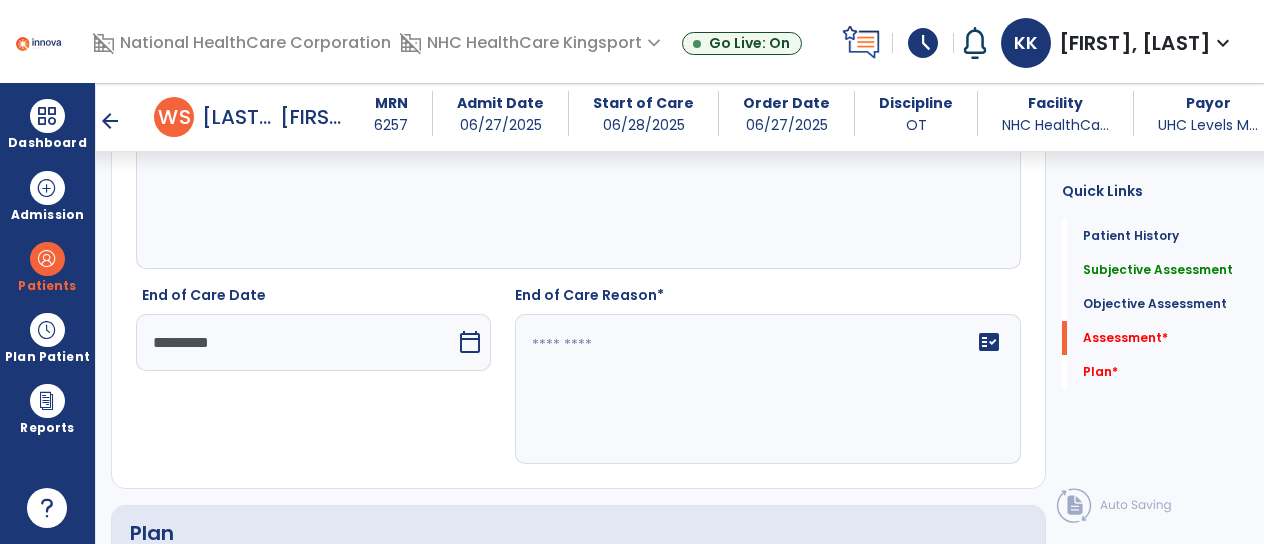 scroll, scrollTop: 2681, scrollLeft: 0, axis: vertical 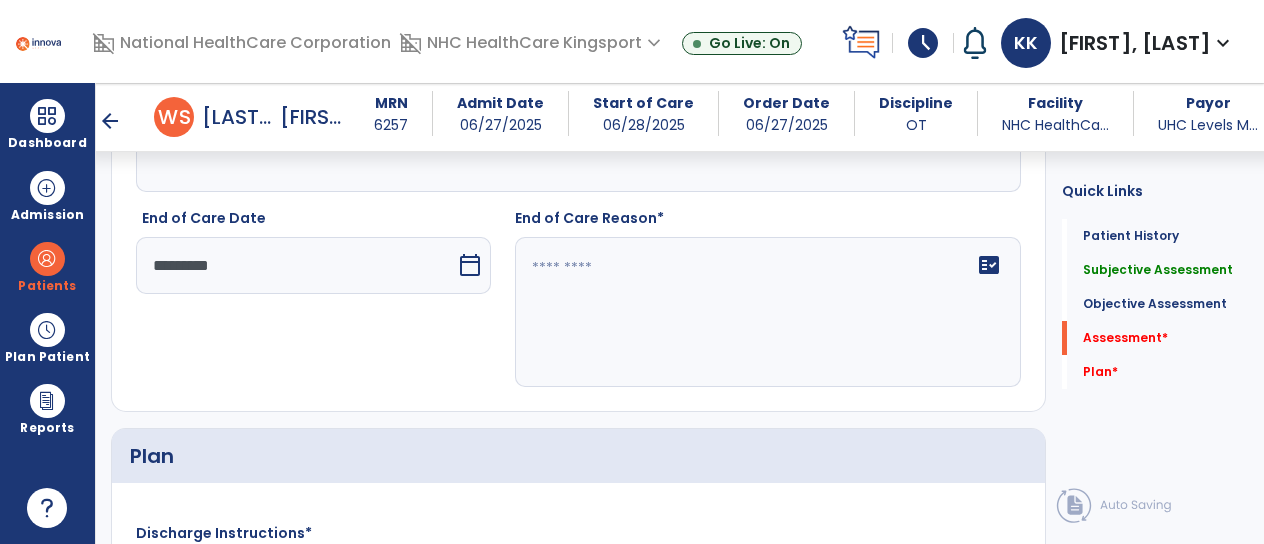 click 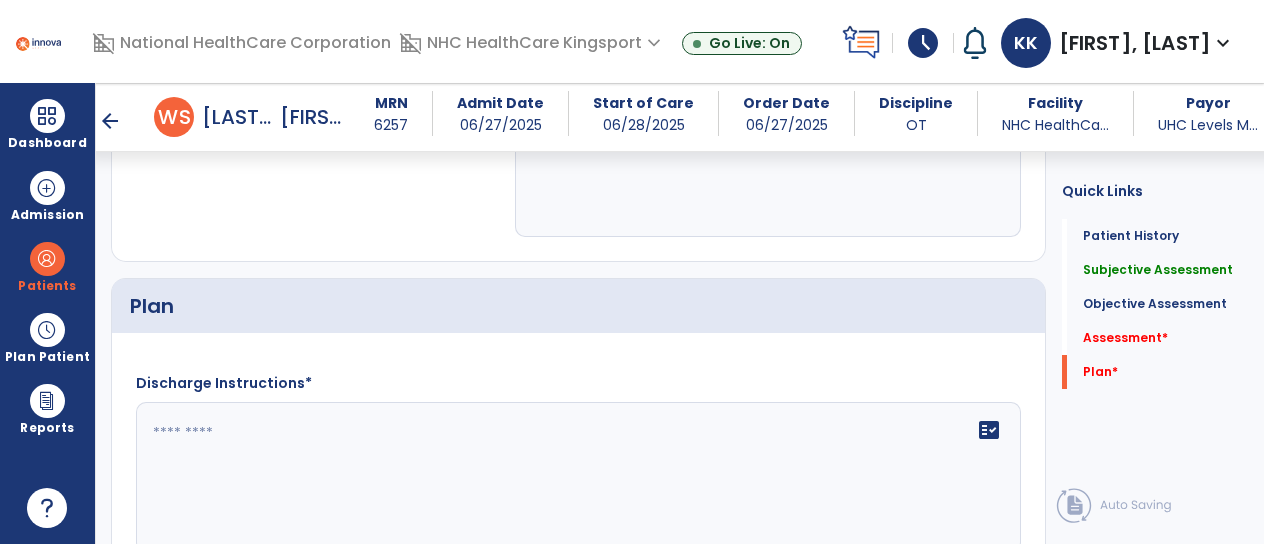scroll, scrollTop: 2940, scrollLeft: 0, axis: vertical 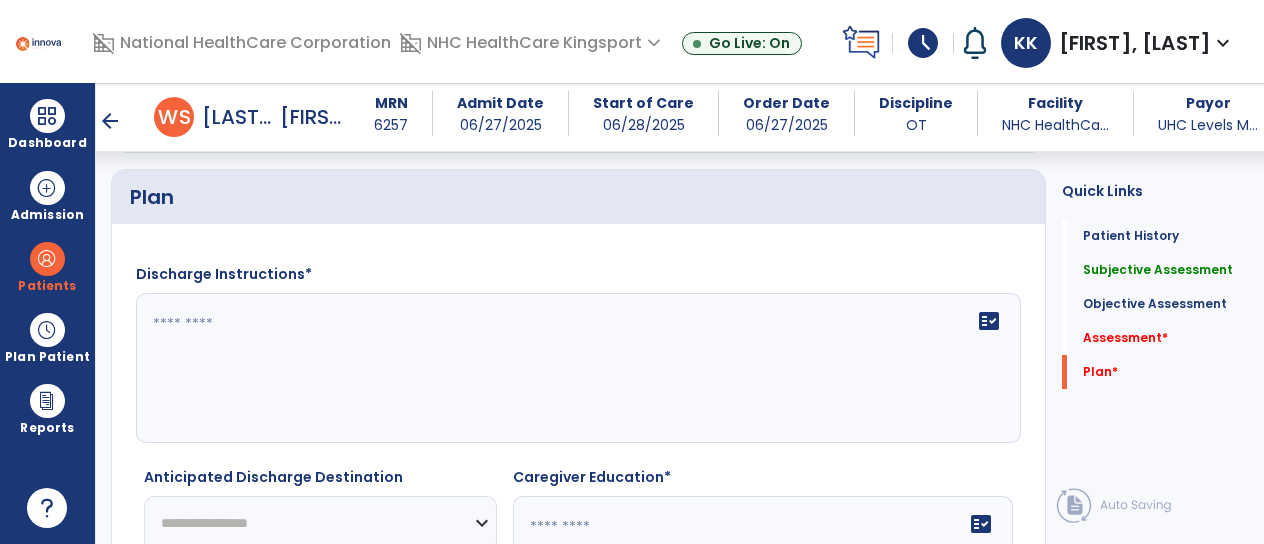 type on "**********" 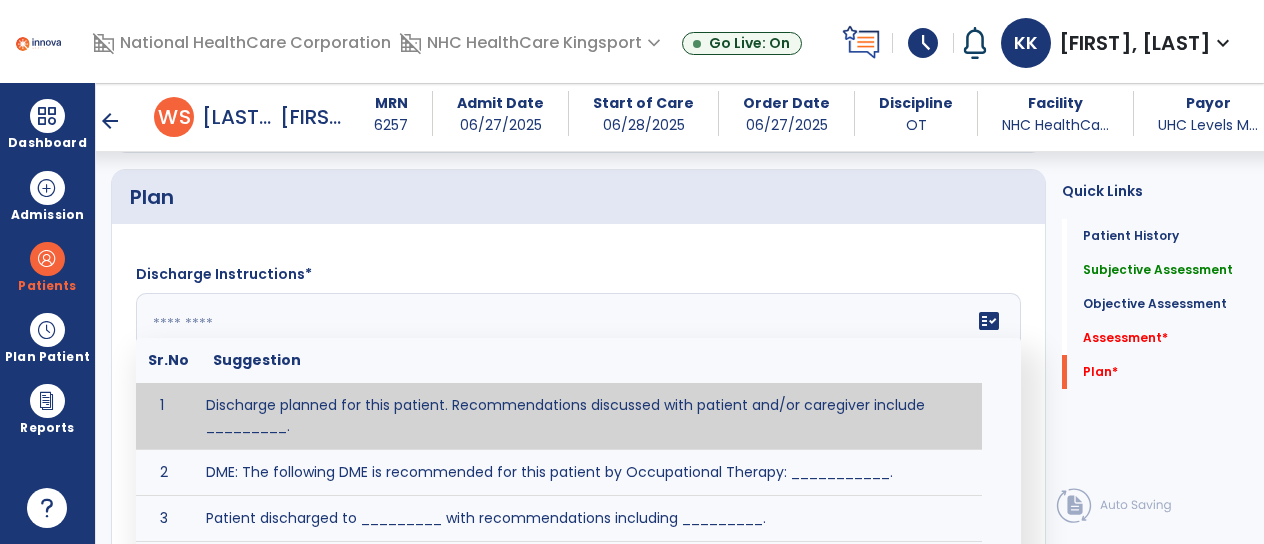 click on "fact_check  Sr.No Suggestion 1 Discharge planned for this patient. Recommendations discussed with patient and/or caregiver include _________. 2 DME: The following DME is recommended for this patient by Occupational Therapy: ___________. 3 Patient discharged to _________ with recommendations including _________. 4 Patient discharged unexpectedly to __________. Recommendations include ____________." 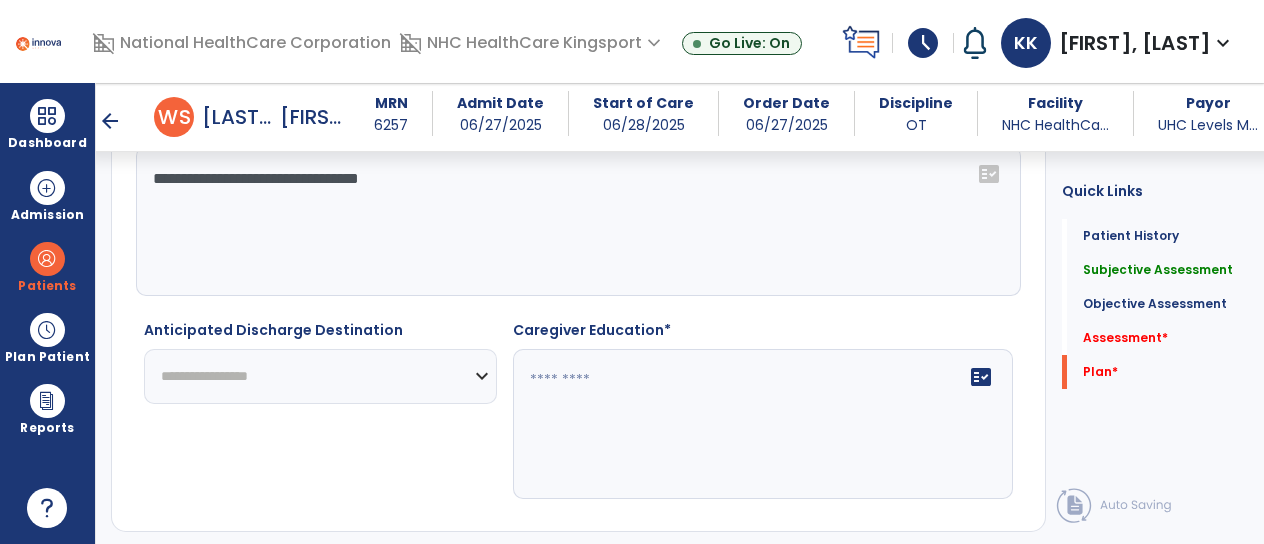 scroll, scrollTop: 3115, scrollLeft: 0, axis: vertical 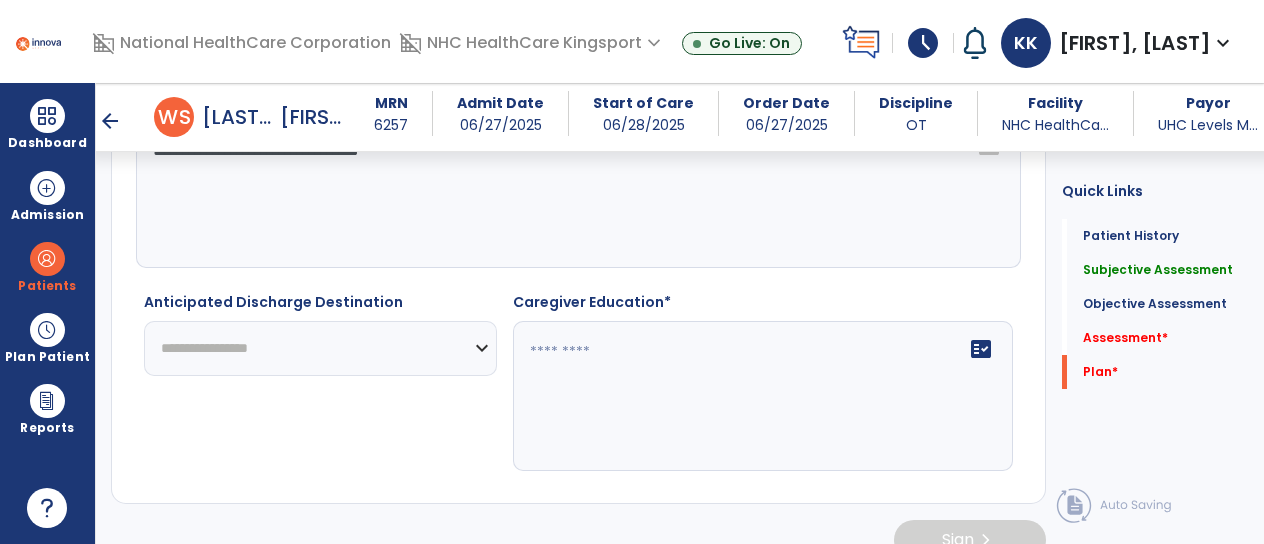 type on "**********" 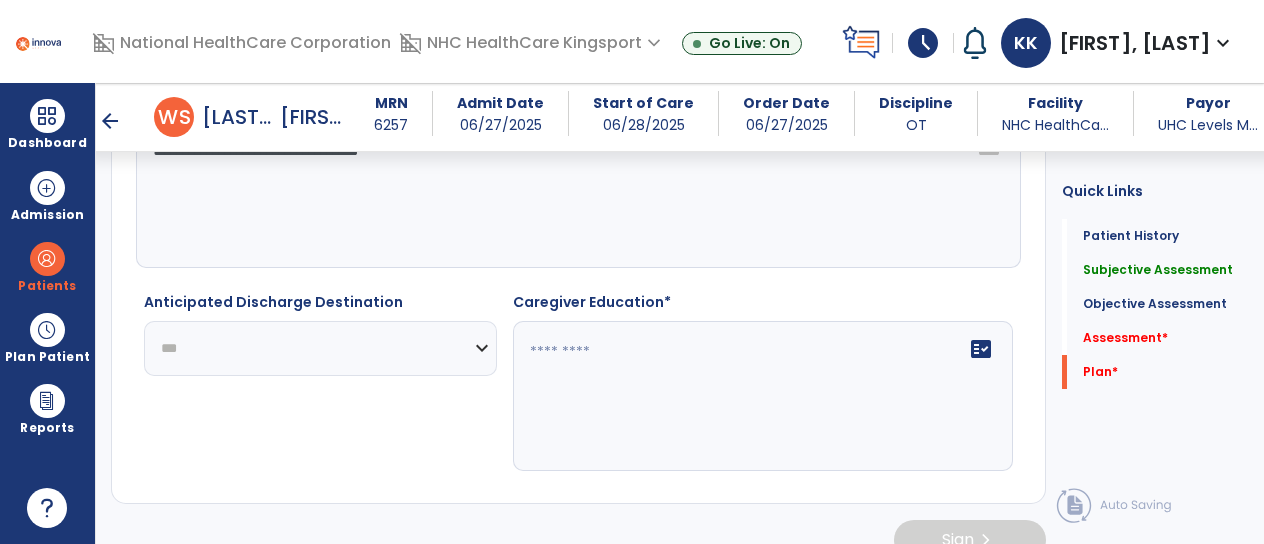 click on "**********" 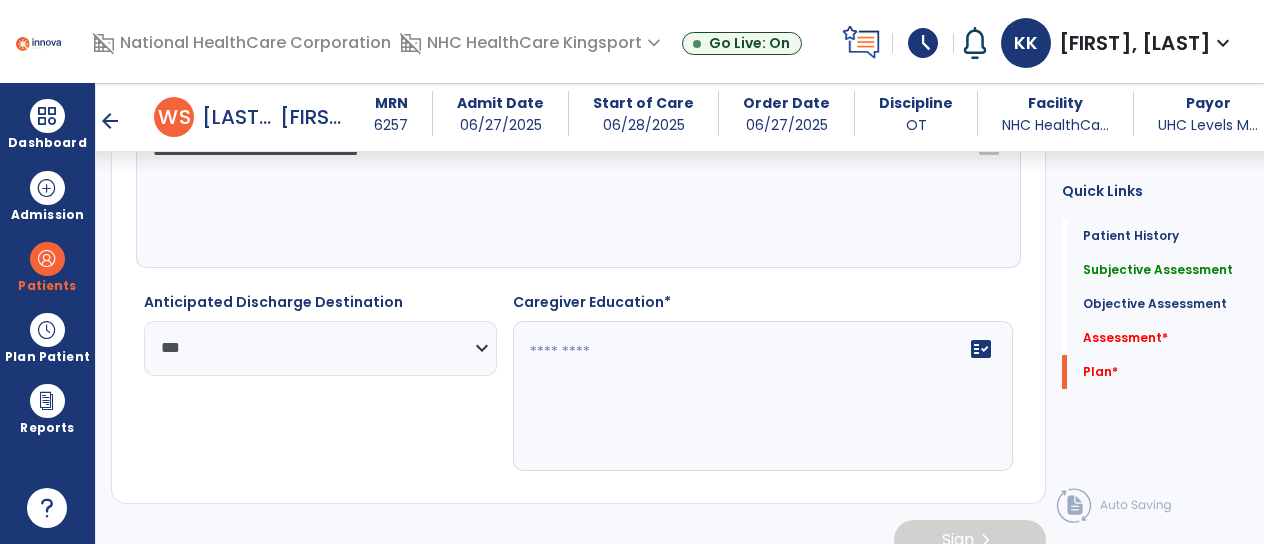 click 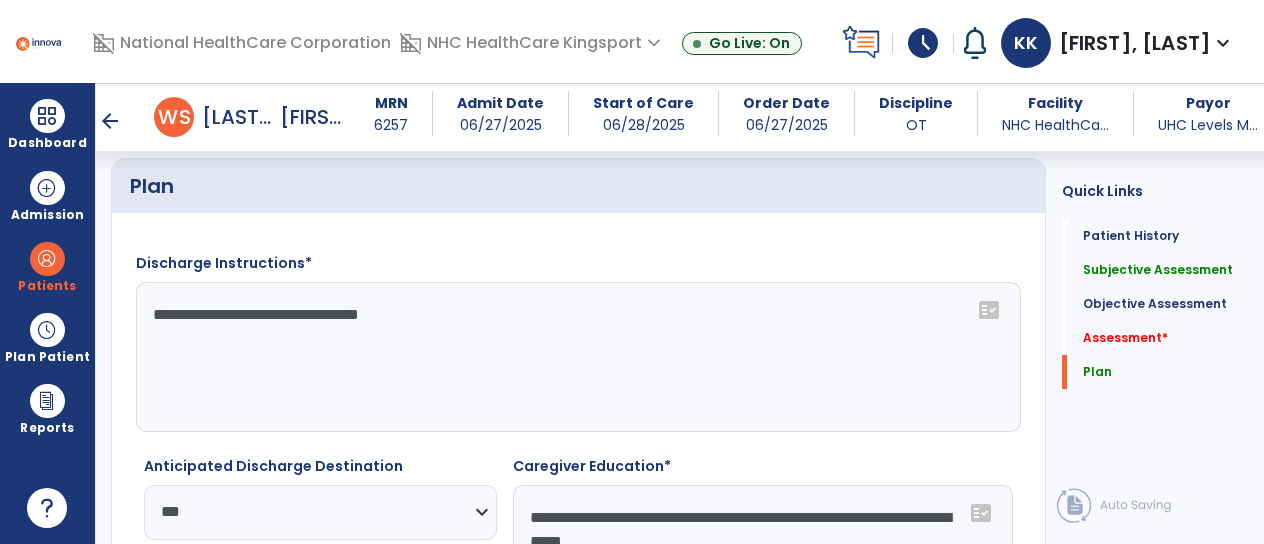 scroll, scrollTop: 2948, scrollLeft: 0, axis: vertical 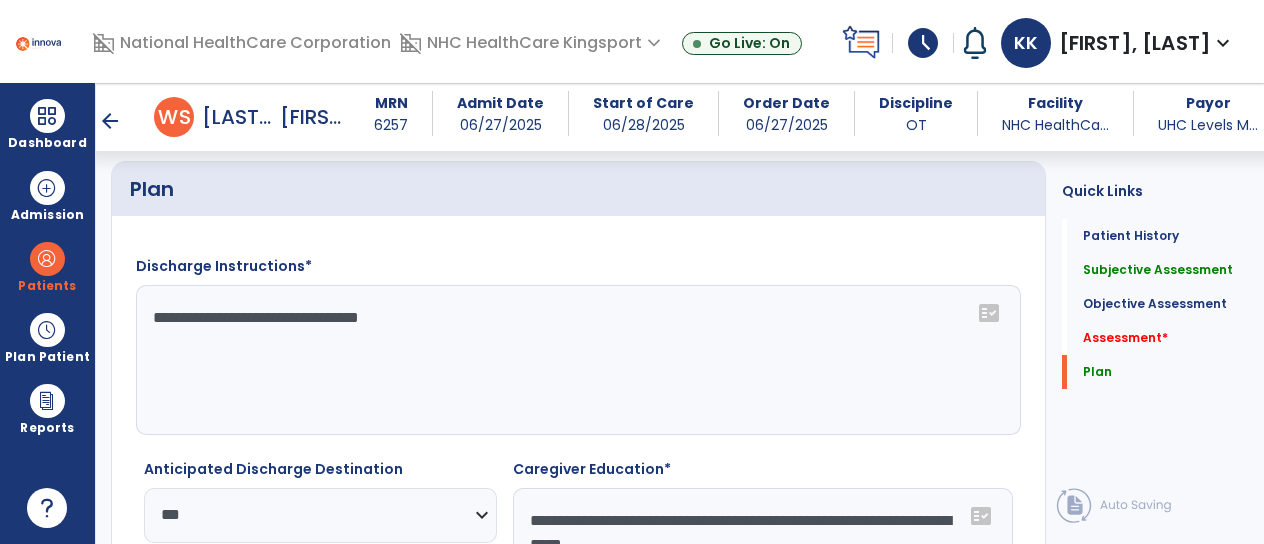 type on "**********" 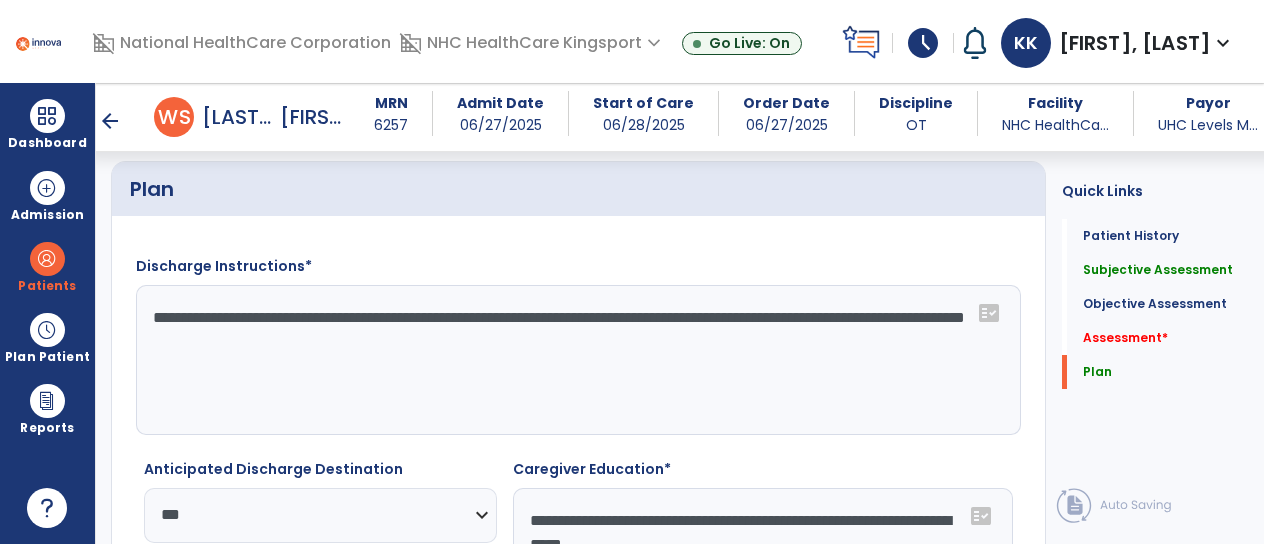 scroll, scrollTop: 2968, scrollLeft: 0, axis: vertical 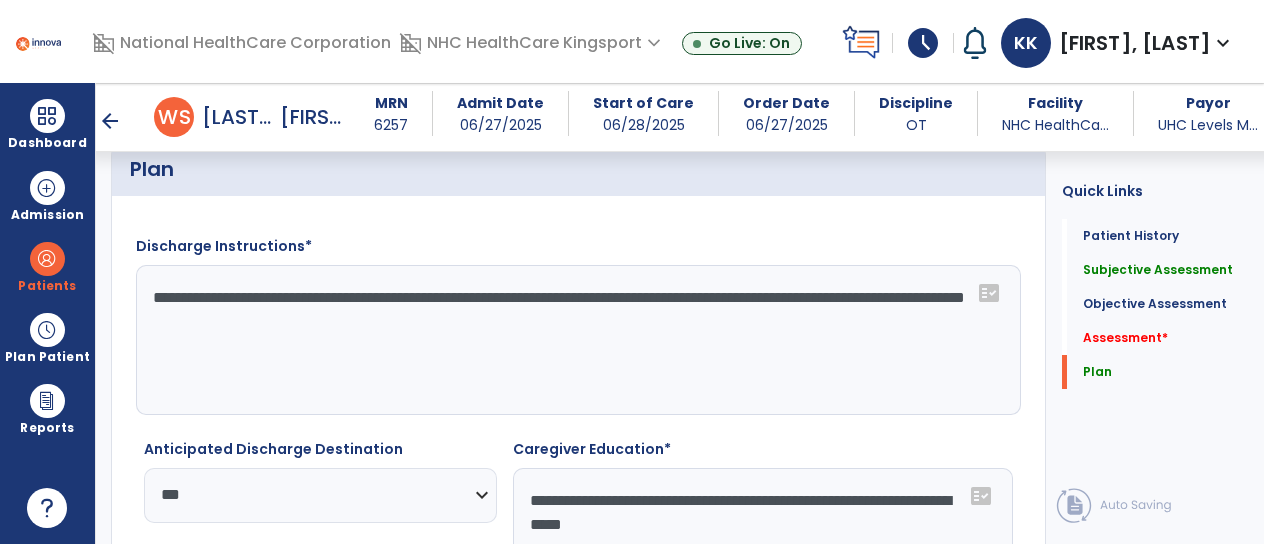 type on "**********" 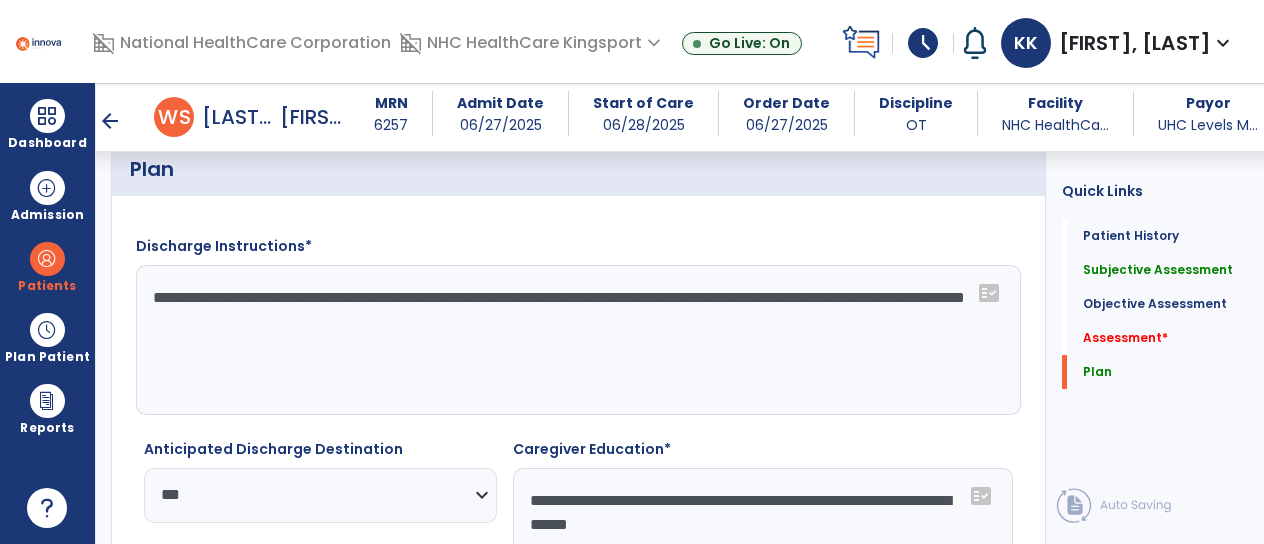 click on "**********" 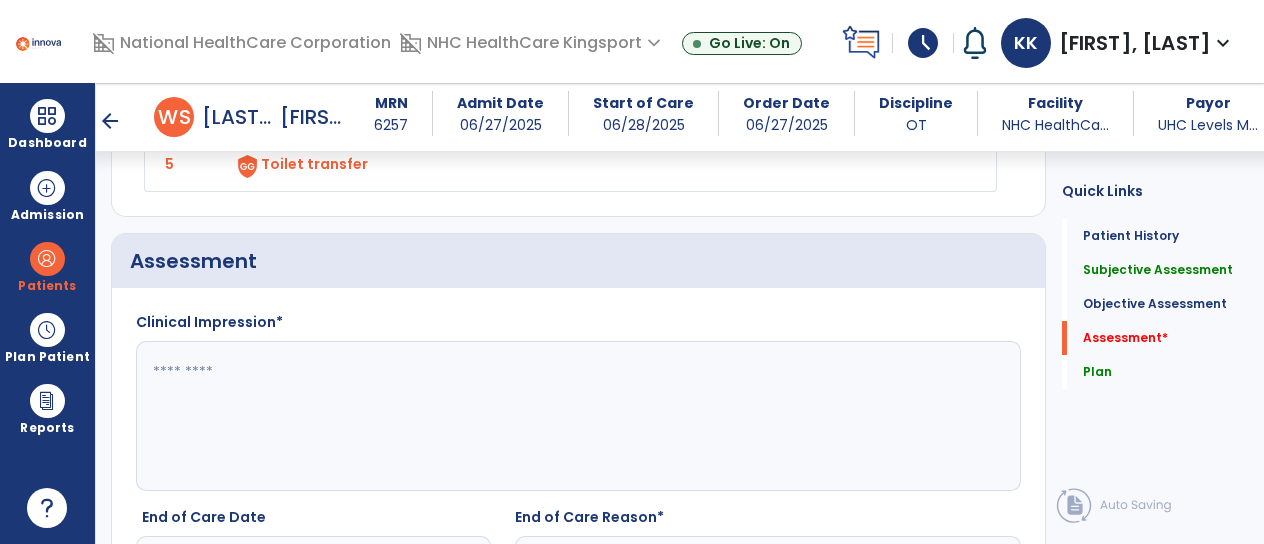scroll, scrollTop: 2382, scrollLeft: 0, axis: vertical 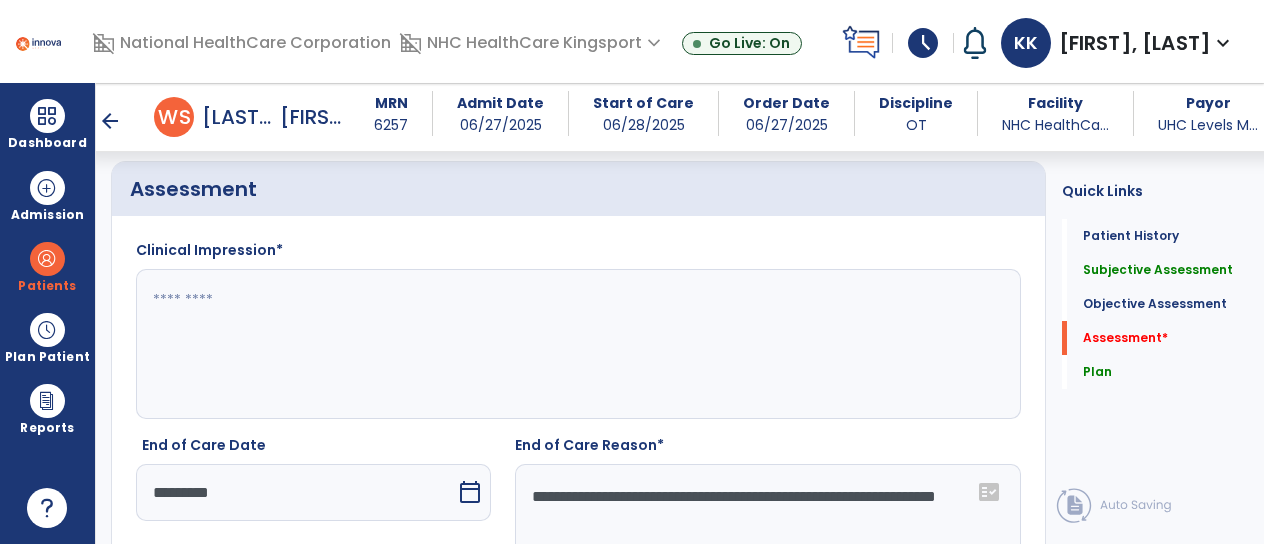 click 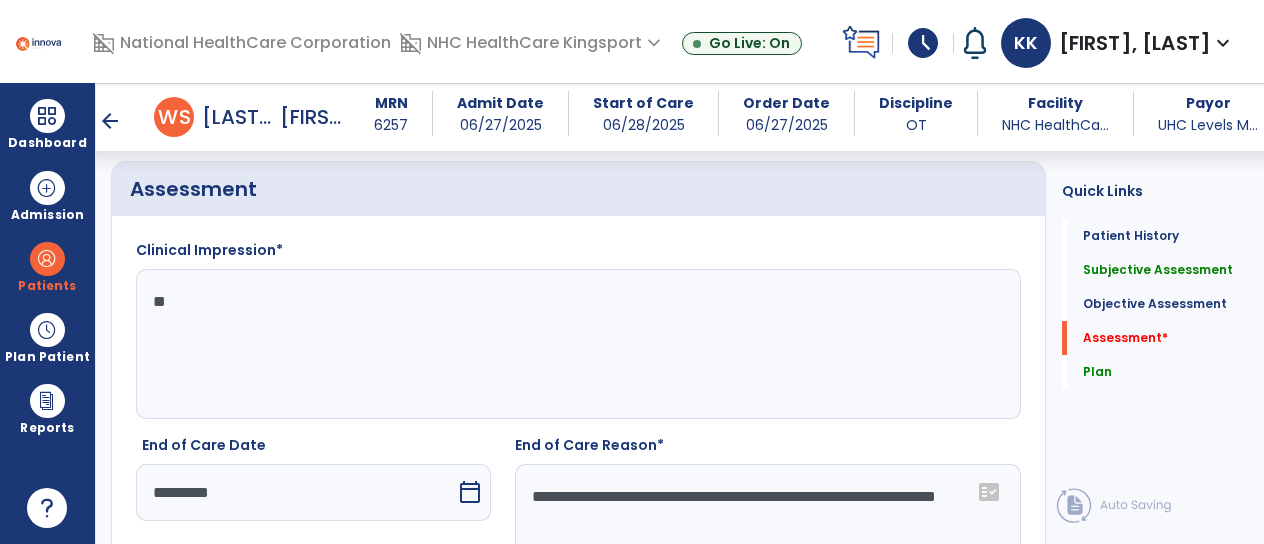 type on "*" 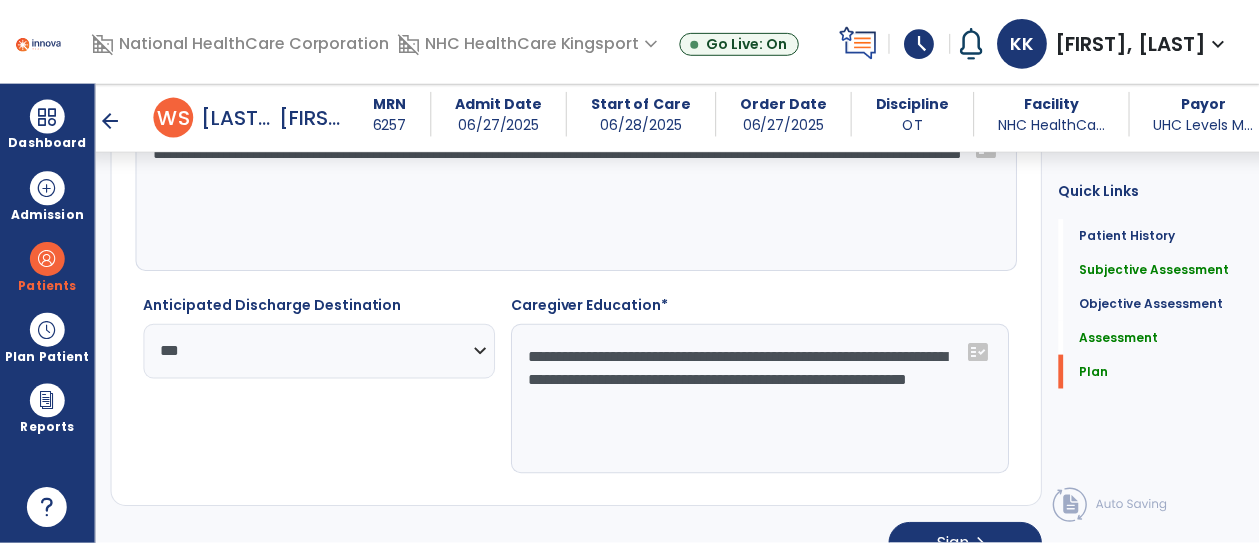 scroll, scrollTop: 3134, scrollLeft: 0, axis: vertical 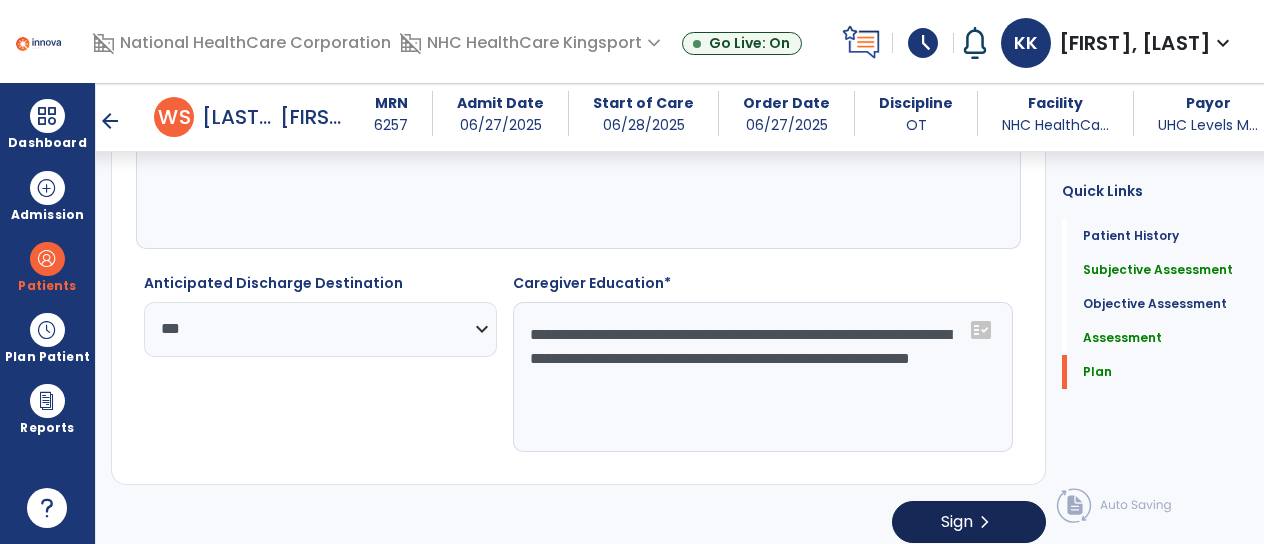 type on "**********" 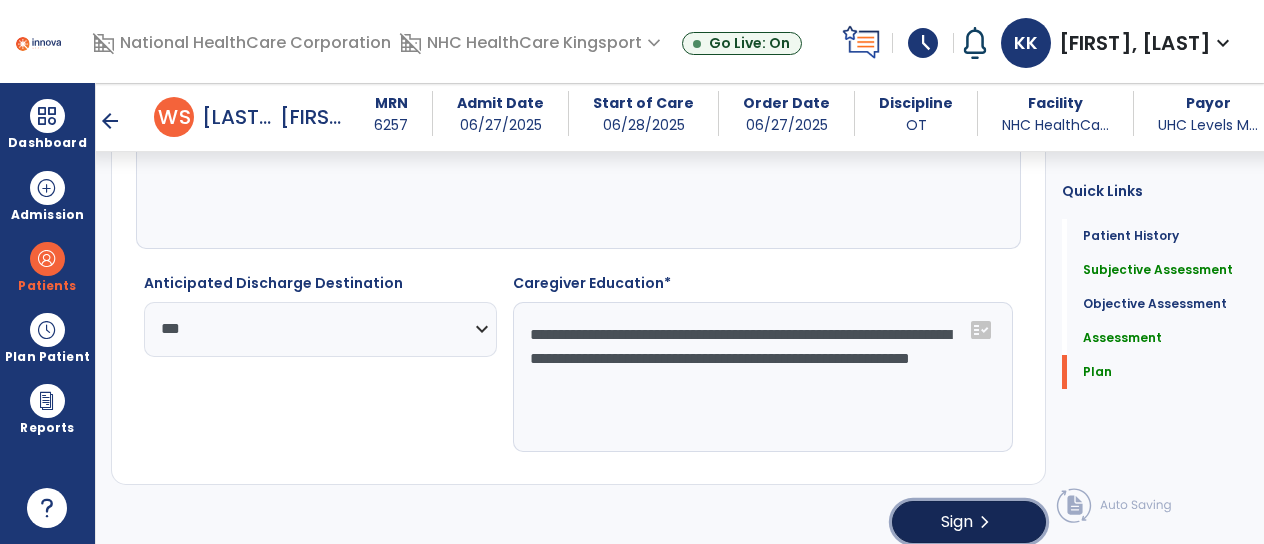 click on "Sign" 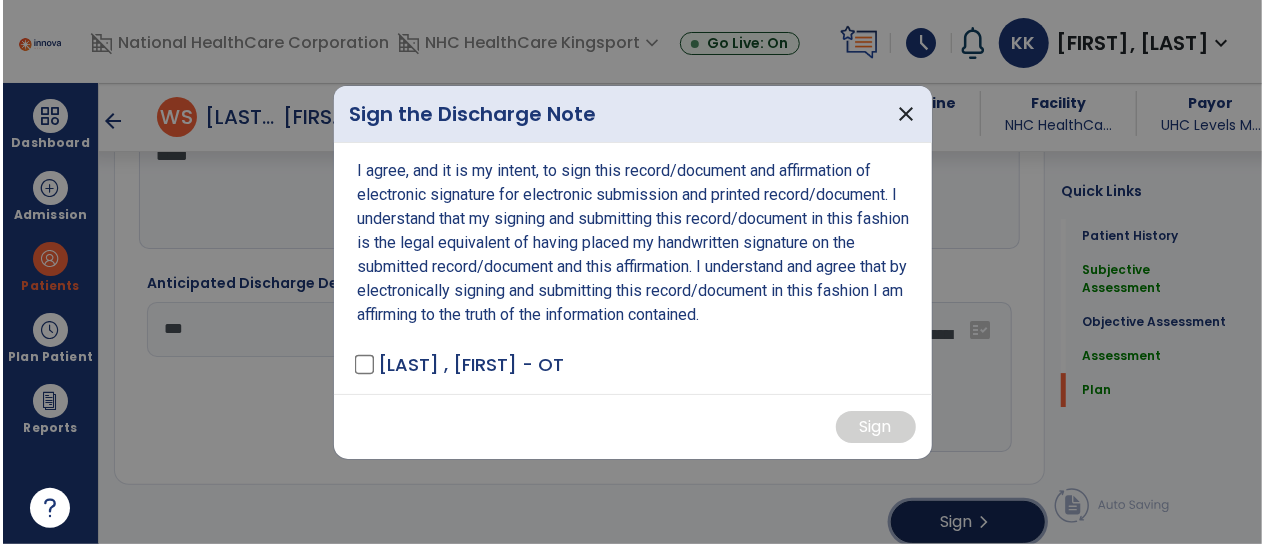 scroll, scrollTop: 3134, scrollLeft: 0, axis: vertical 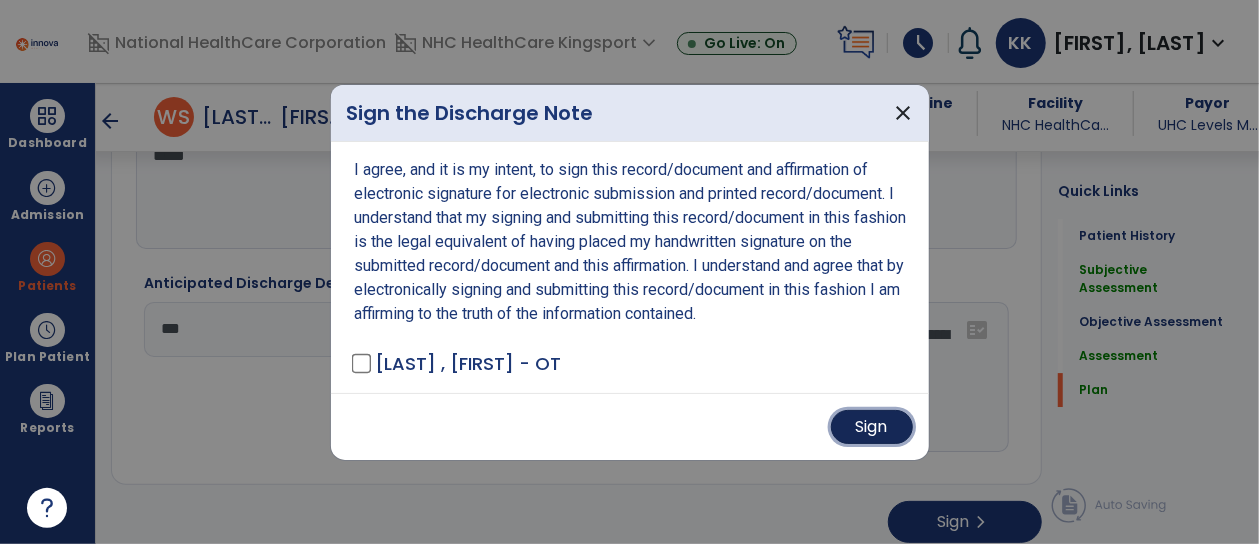 click on "Sign" at bounding box center [872, 427] 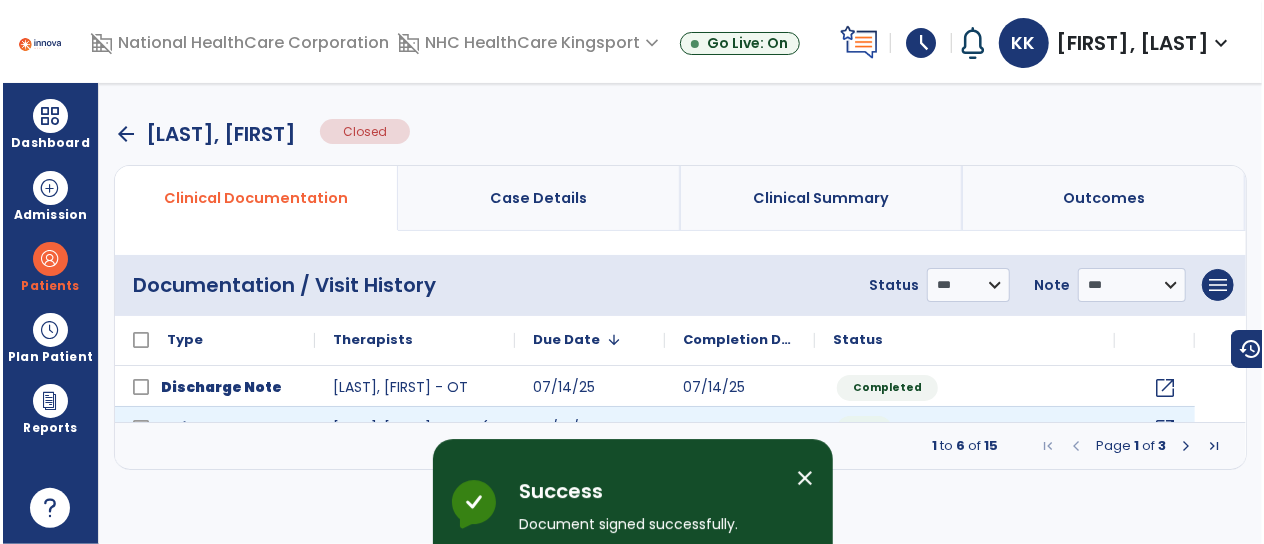 scroll, scrollTop: 0, scrollLeft: 0, axis: both 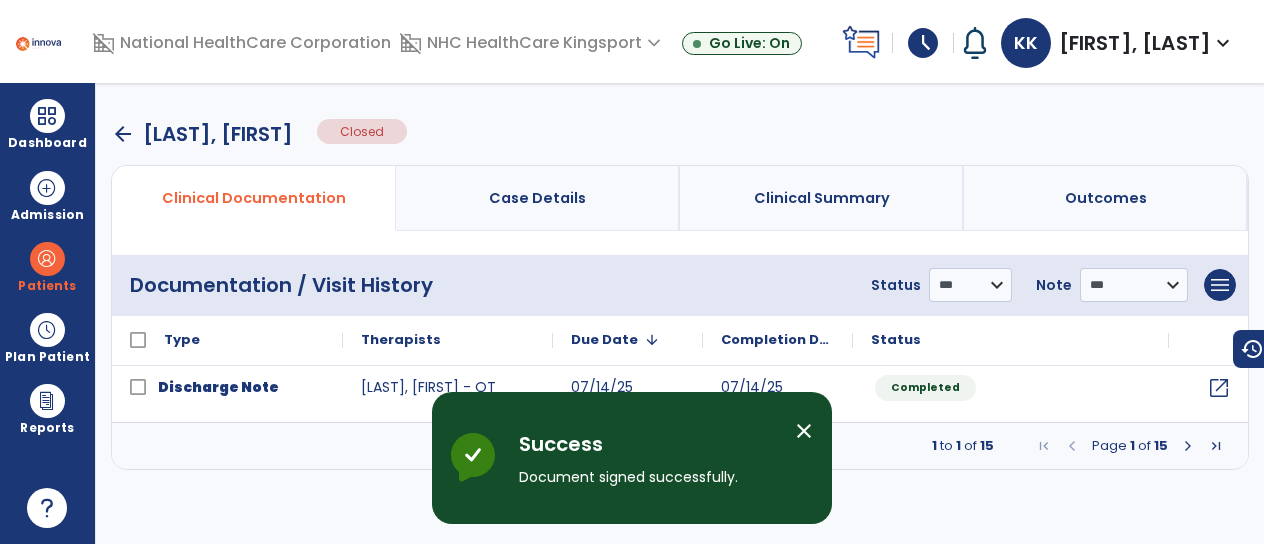 click on "close" at bounding box center (804, 431) 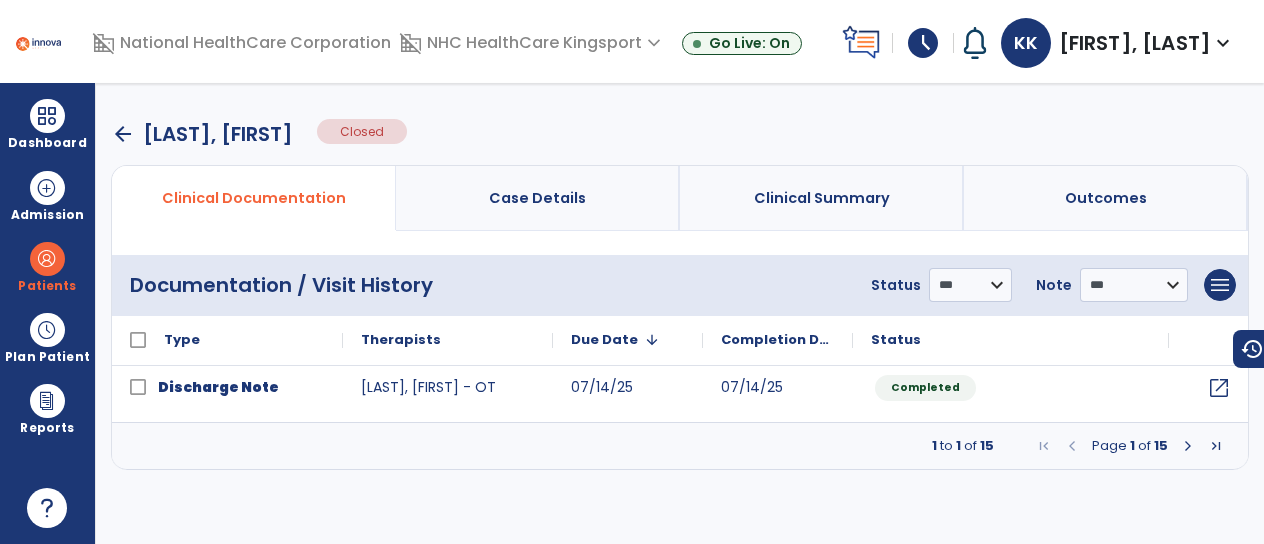 click on "arrow_back" at bounding box center (123, 134) 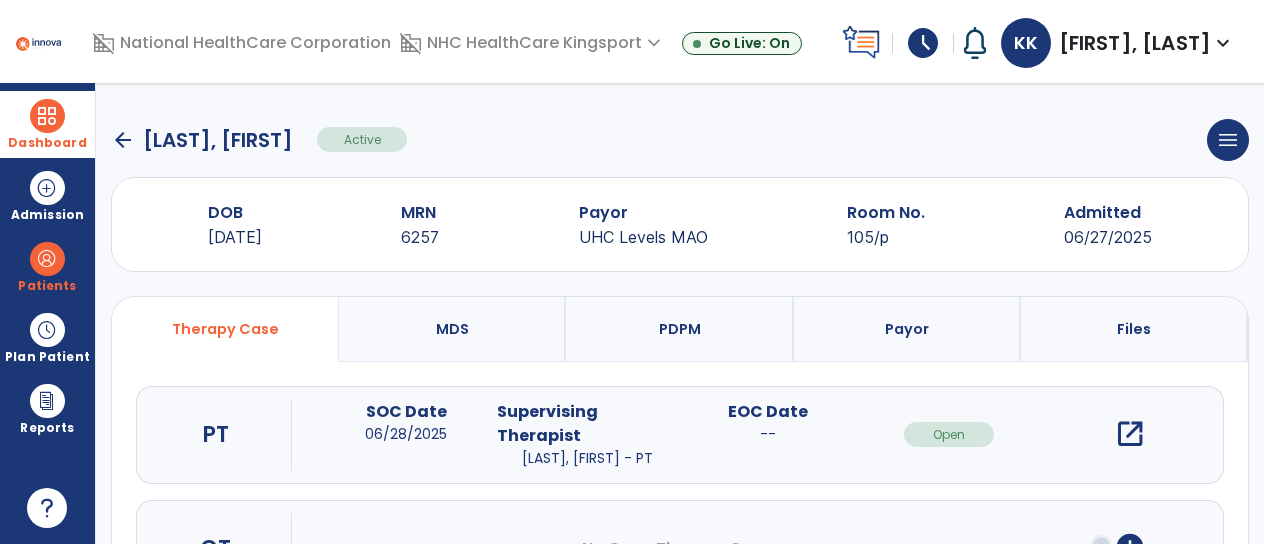 click at bounding box center [47, 116] 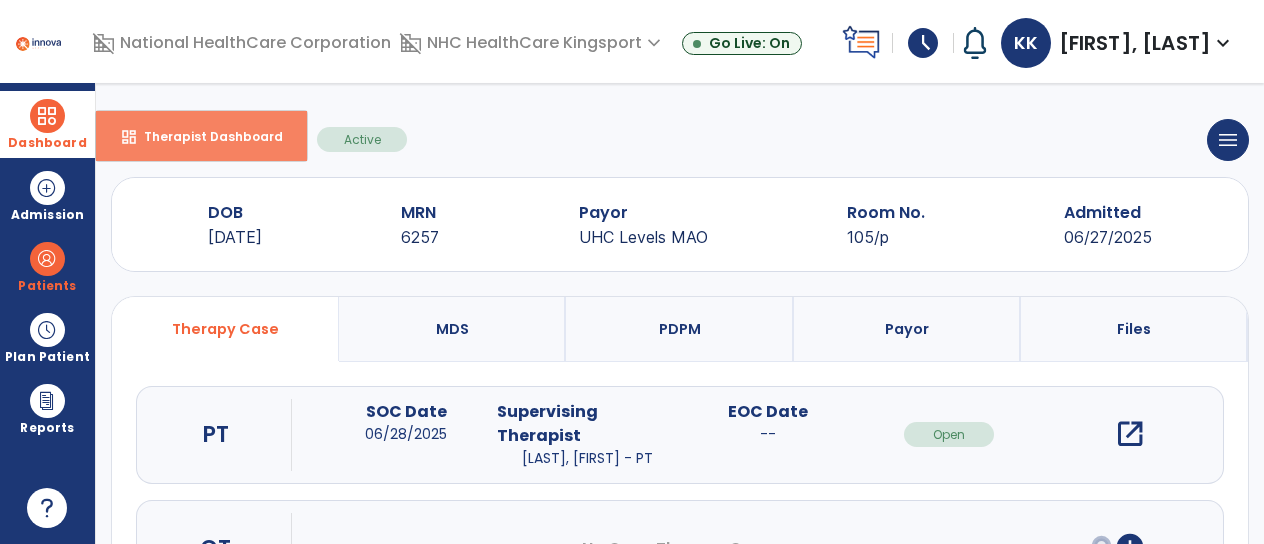 click on "dashboard  Therapist Dashboard" at bounding box center [201, 136] 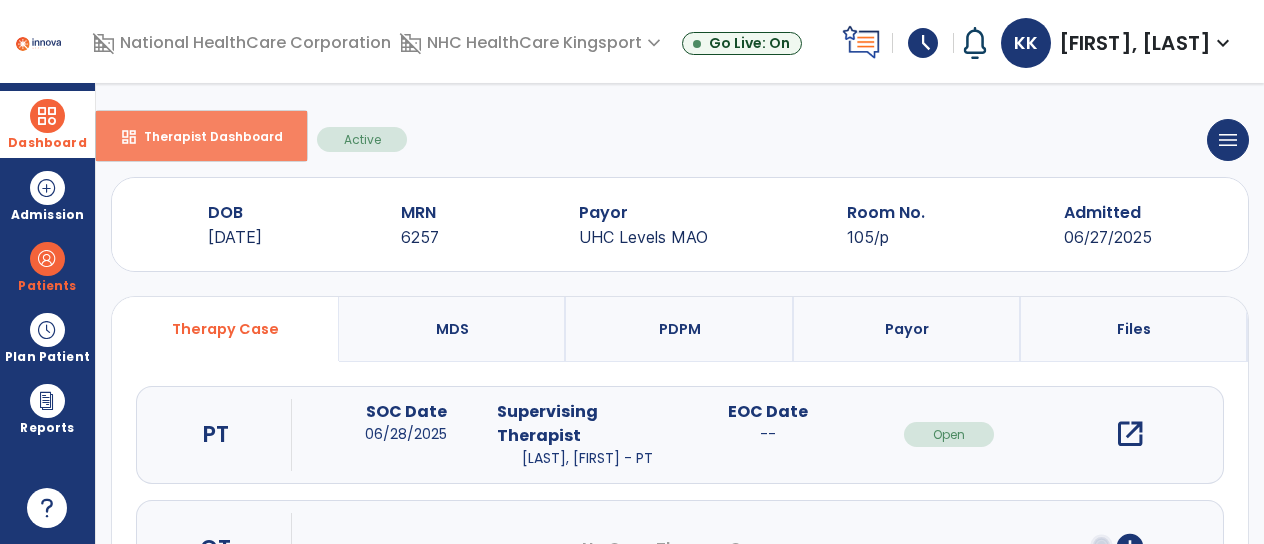 select on "****" 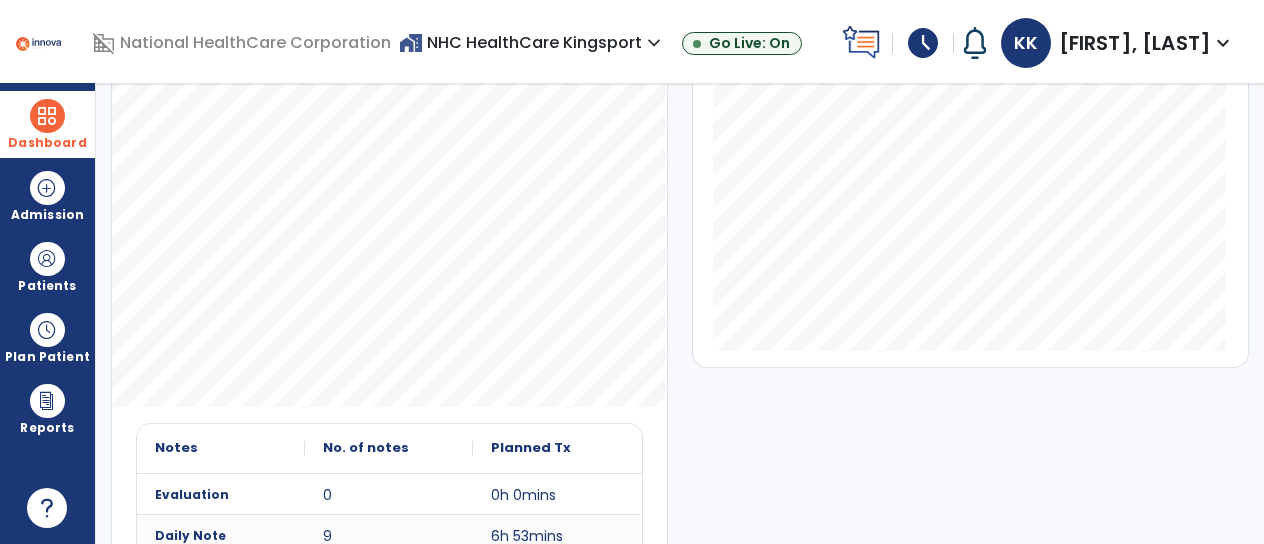 scroll, scrollTop: 239, scrollLeft: 0, axis: vertical 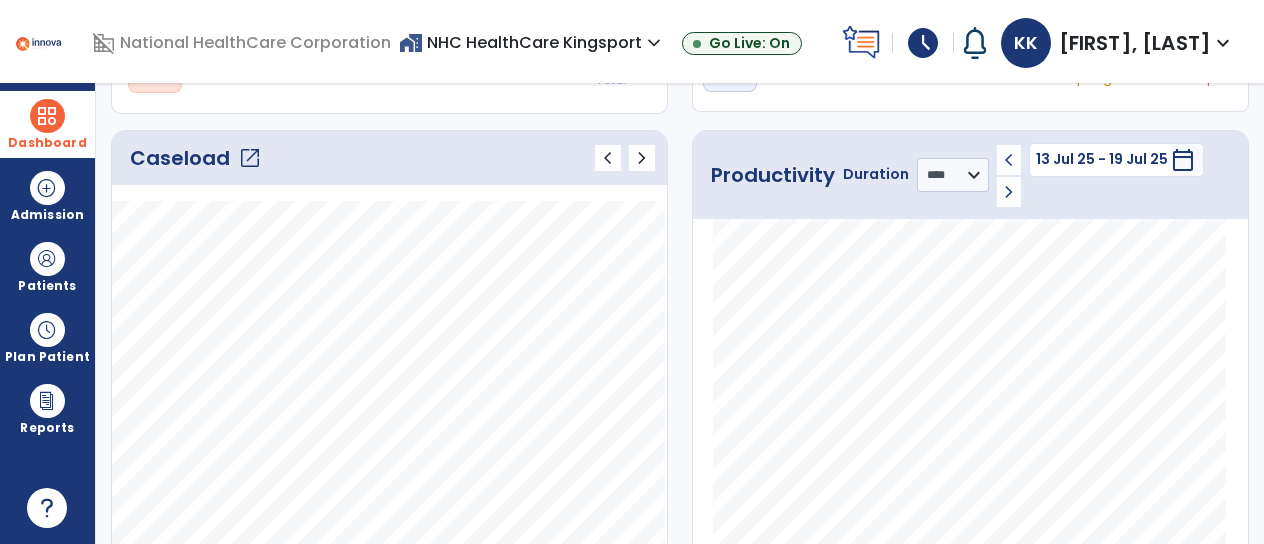 click on "Caseload   open_in_new   chevron_left   chevron_right" 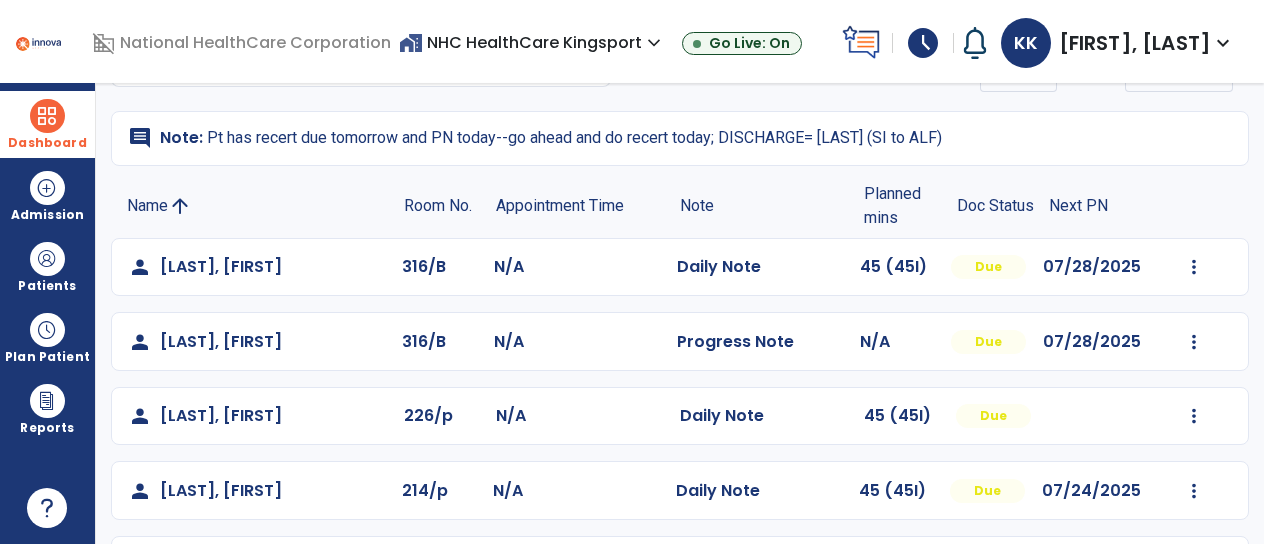 scroll, scrollTop: 0, scrollLeft: 0, axis: both 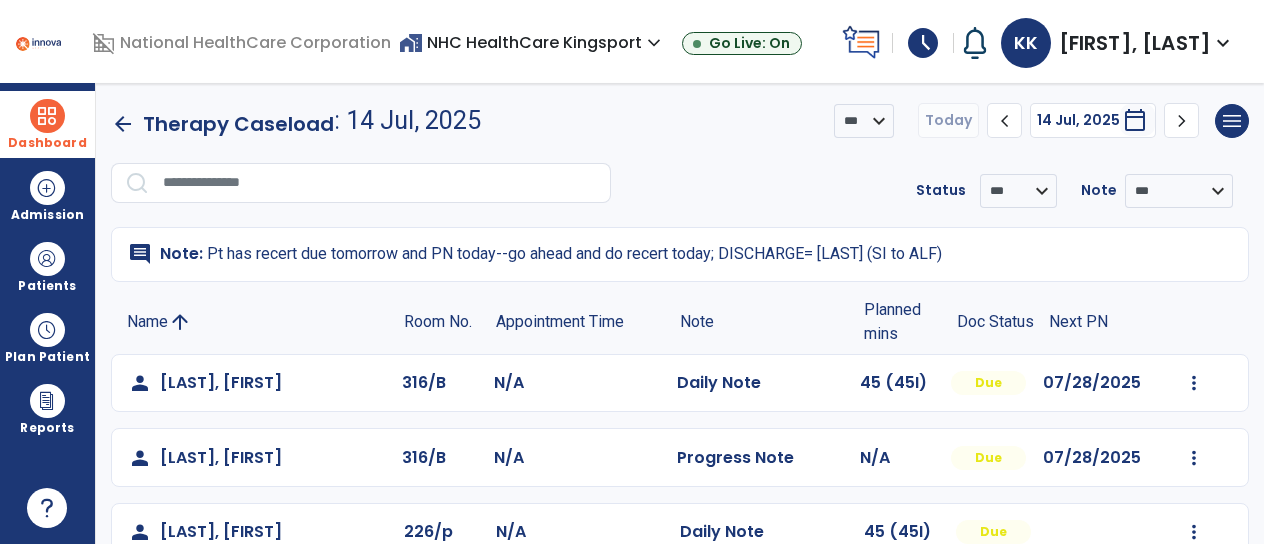 click at bounding box center [47, 116] 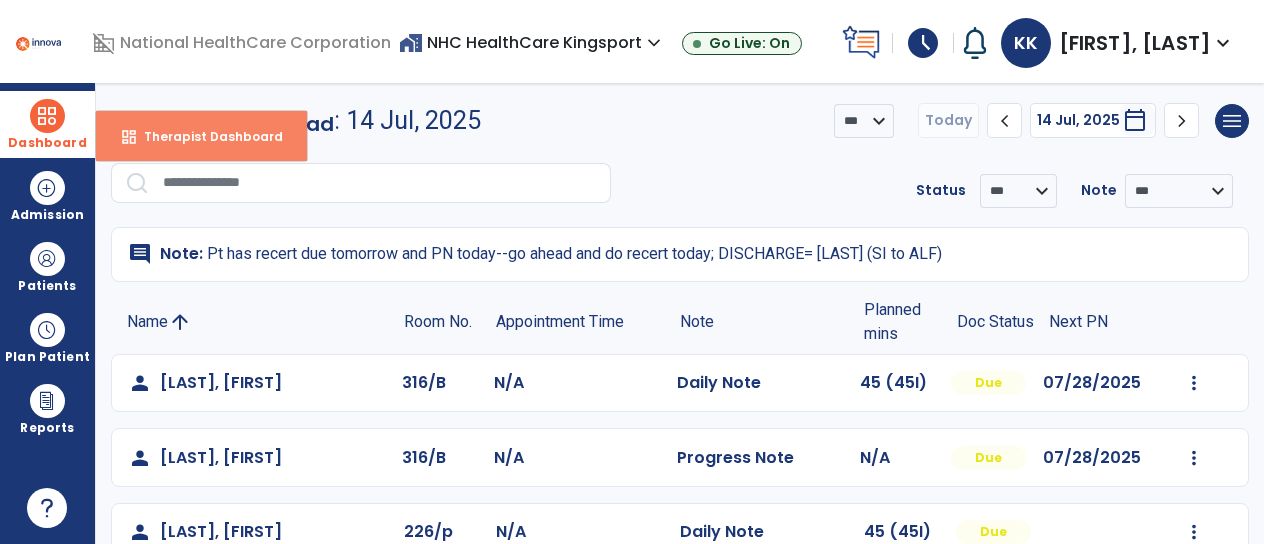 click on "dashboard" at bounding box center (129, 137) 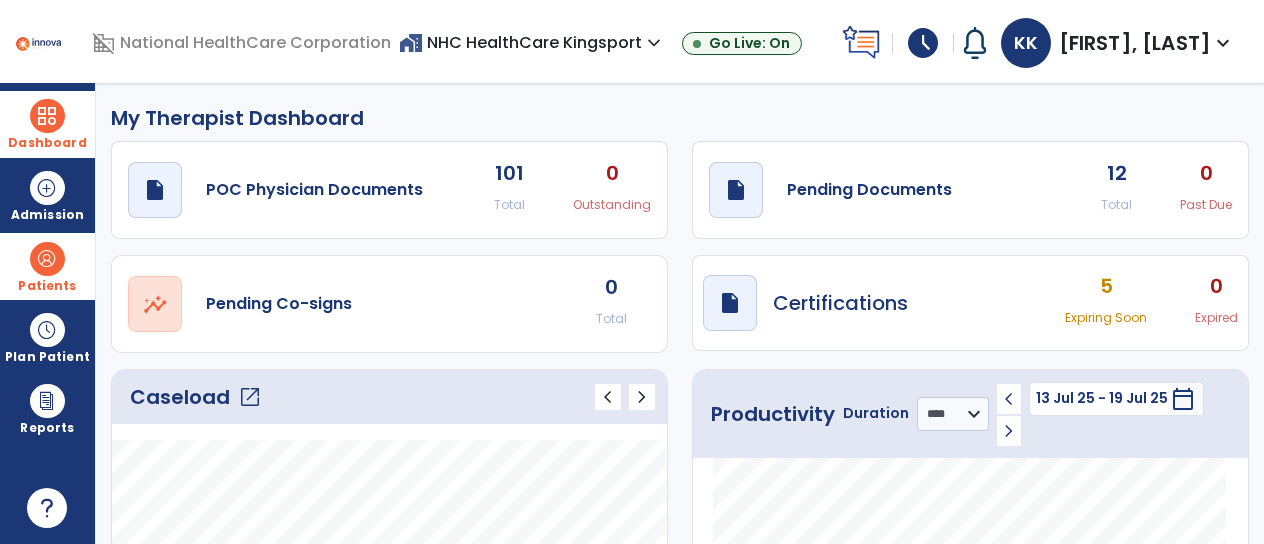 click at bounding box center [47, 259] 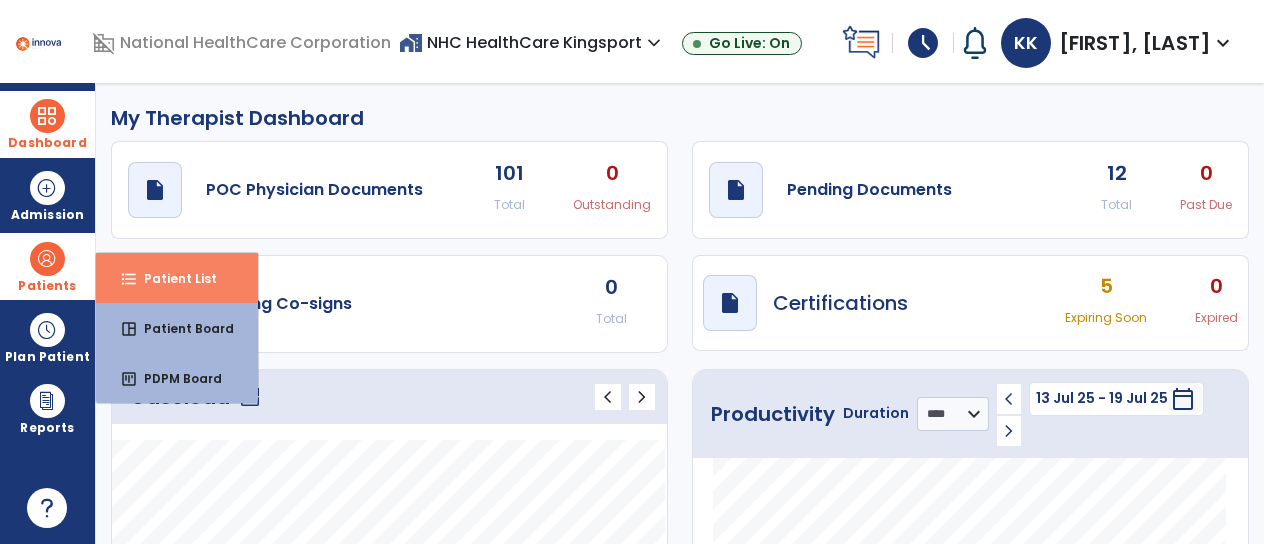 click on "format_list_bulleted  Patient List" at bounding box center (177, 278) 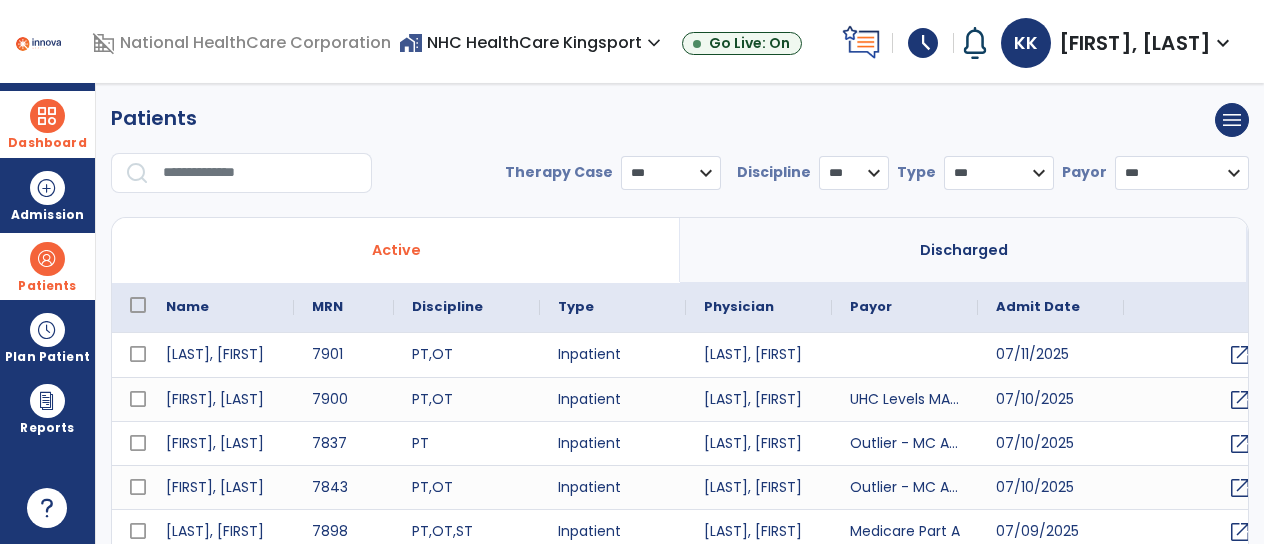 select on "***" 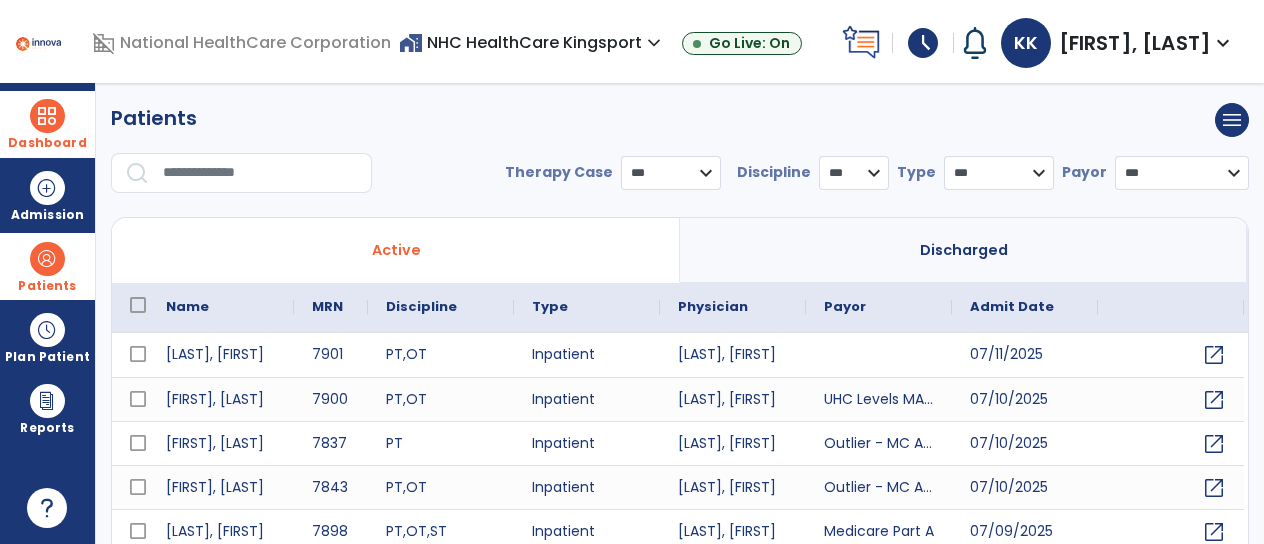 click at bounding box center [260, 173] 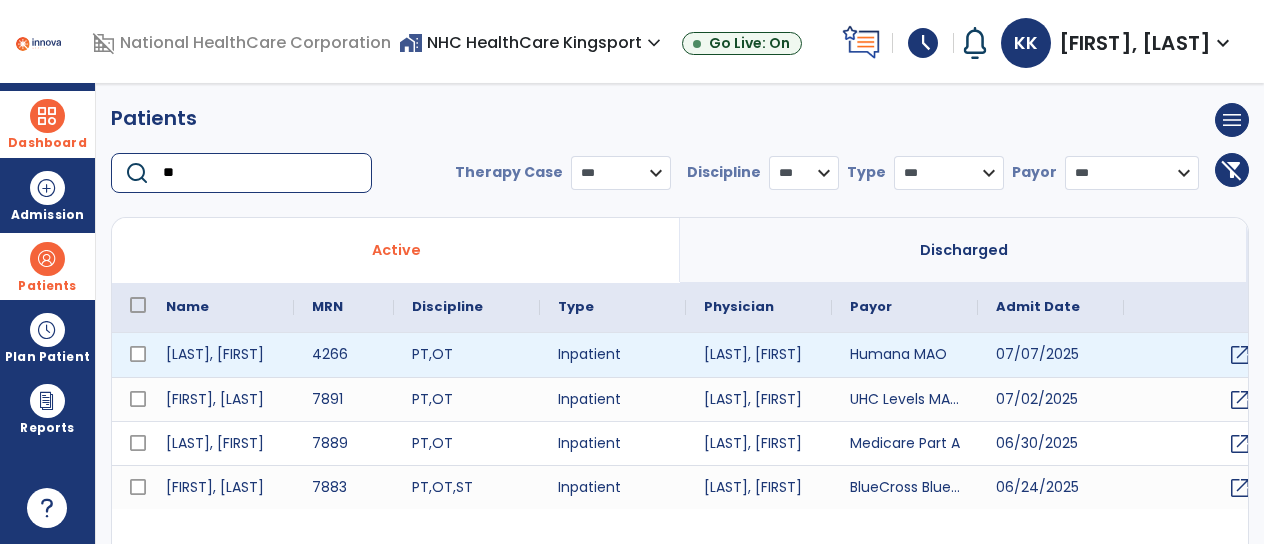 type on "**" 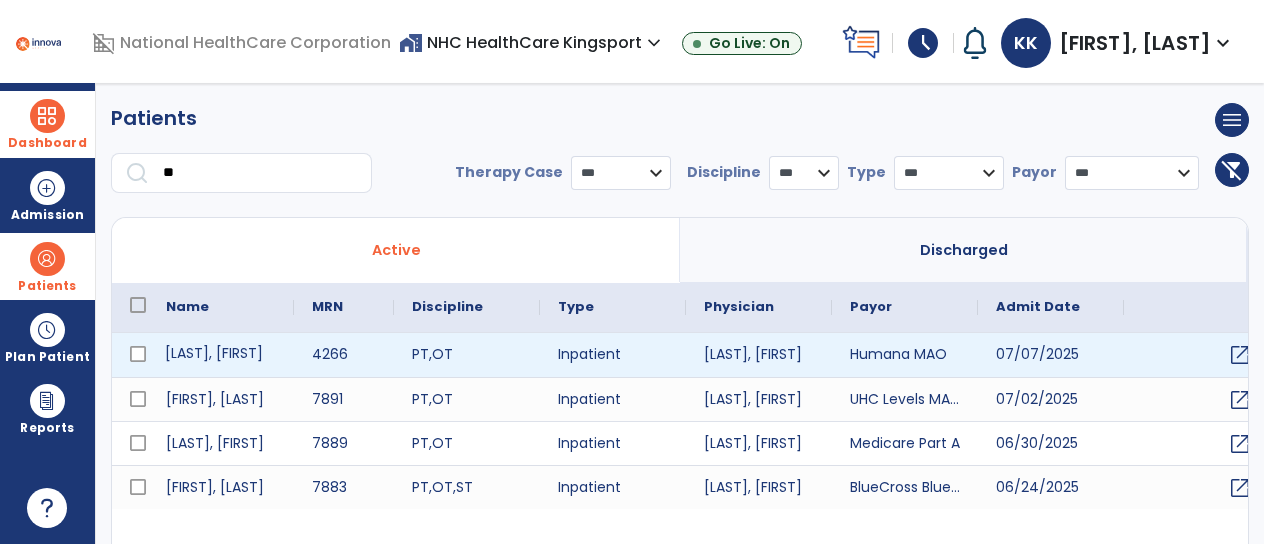 click on "[LAST], [FIRST]" at bounding box center [221, 355] 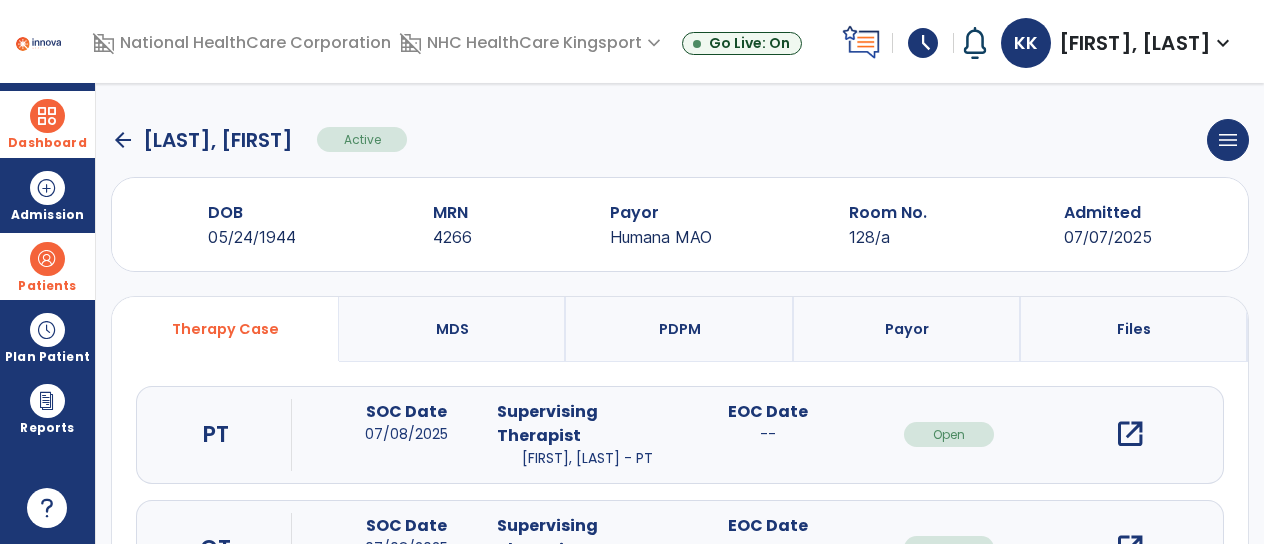 scroll, scrollTop: 163, scrollLeft: 0, axis: vertical 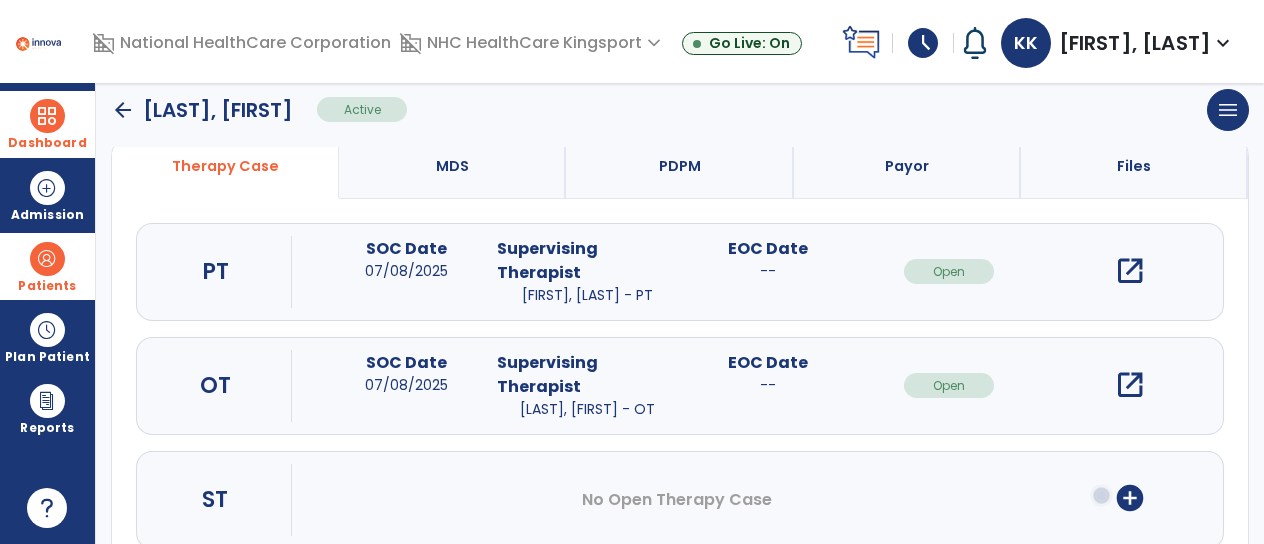 click on "open_in_new" at bounding box center [1130, 385] 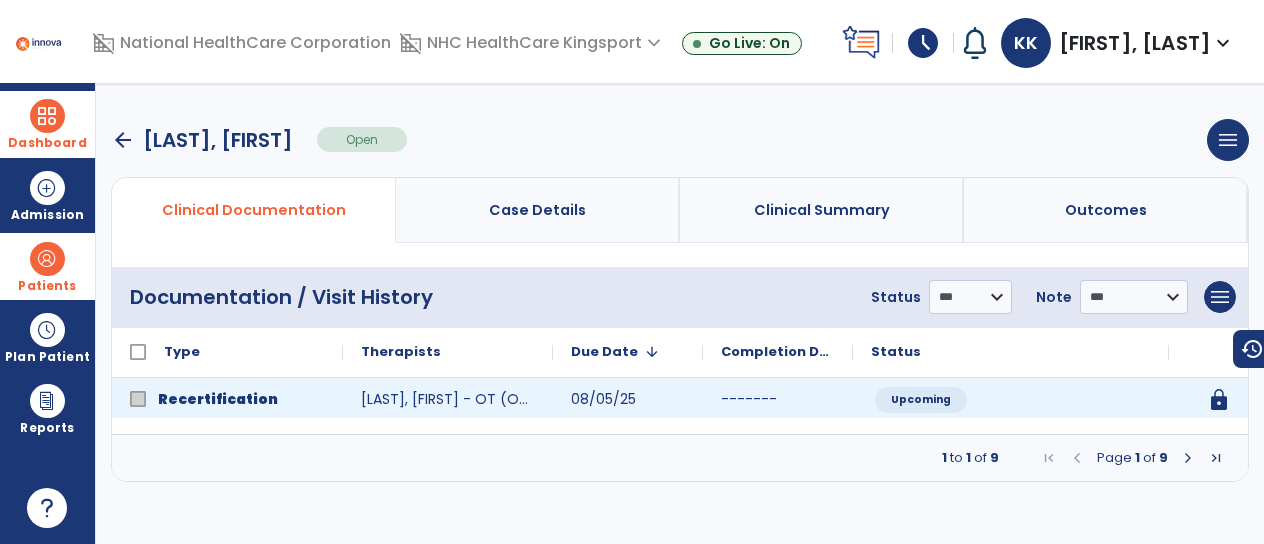 scroll, scrollTop: 0, scrollLeft: 0, axis: both 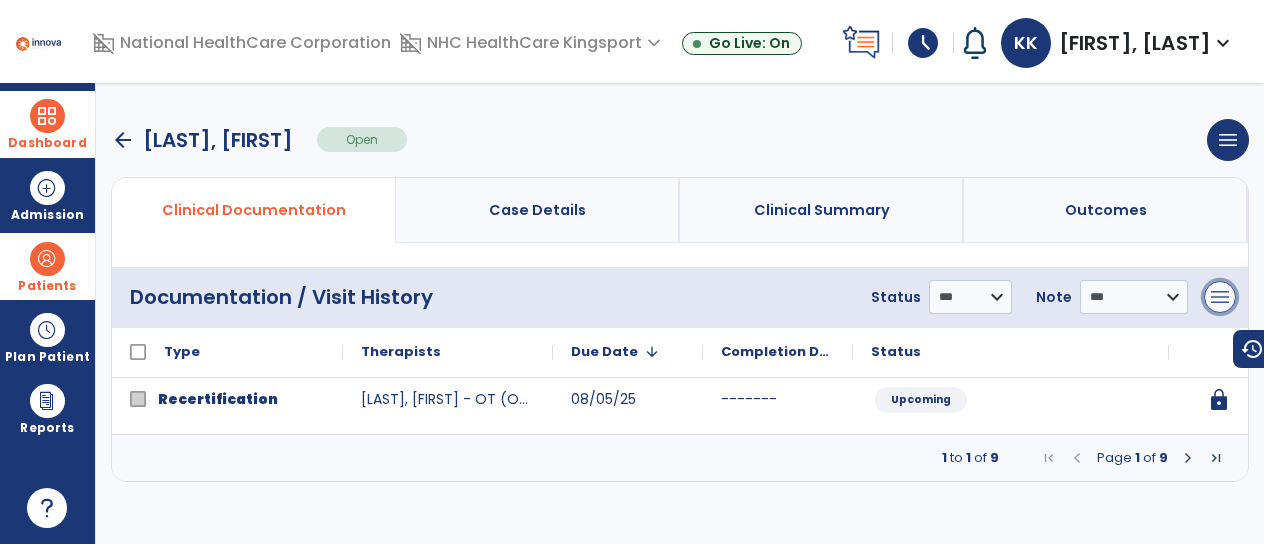 click on "menu" at bounding box center (1220, 297) 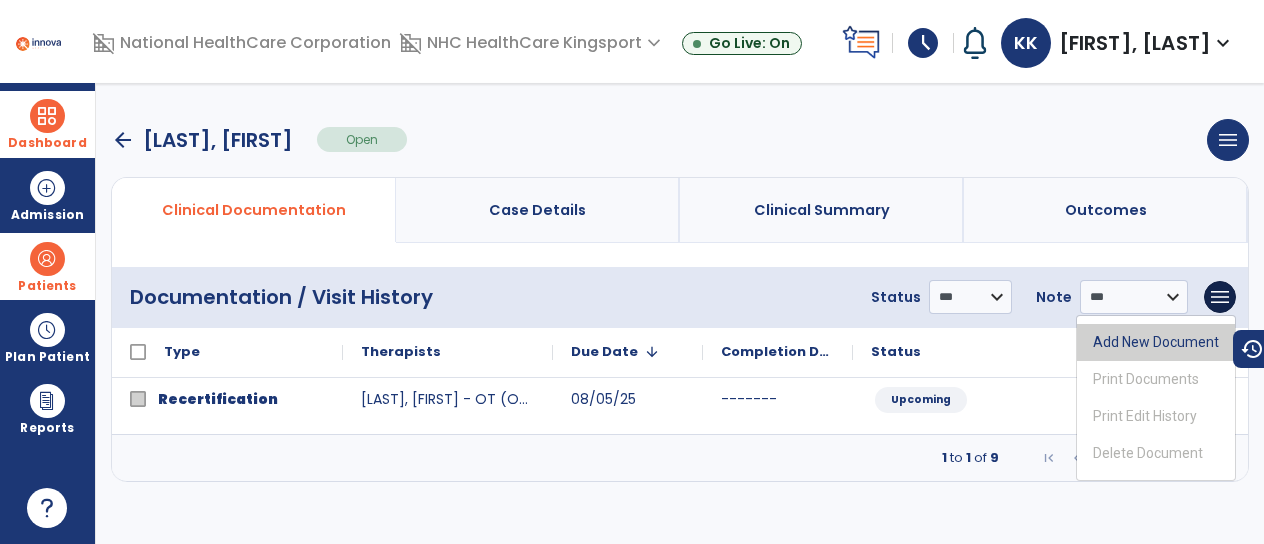 click on "Add New Document" at bounding box center [1156, 342] 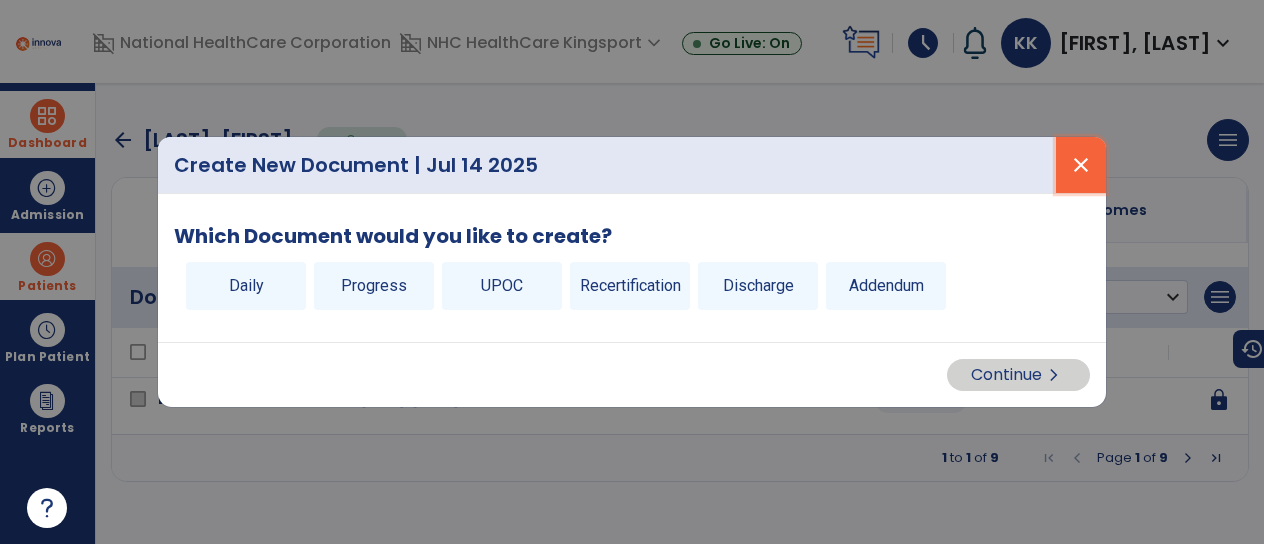 click on "close" at bounding box center [1081, 165] 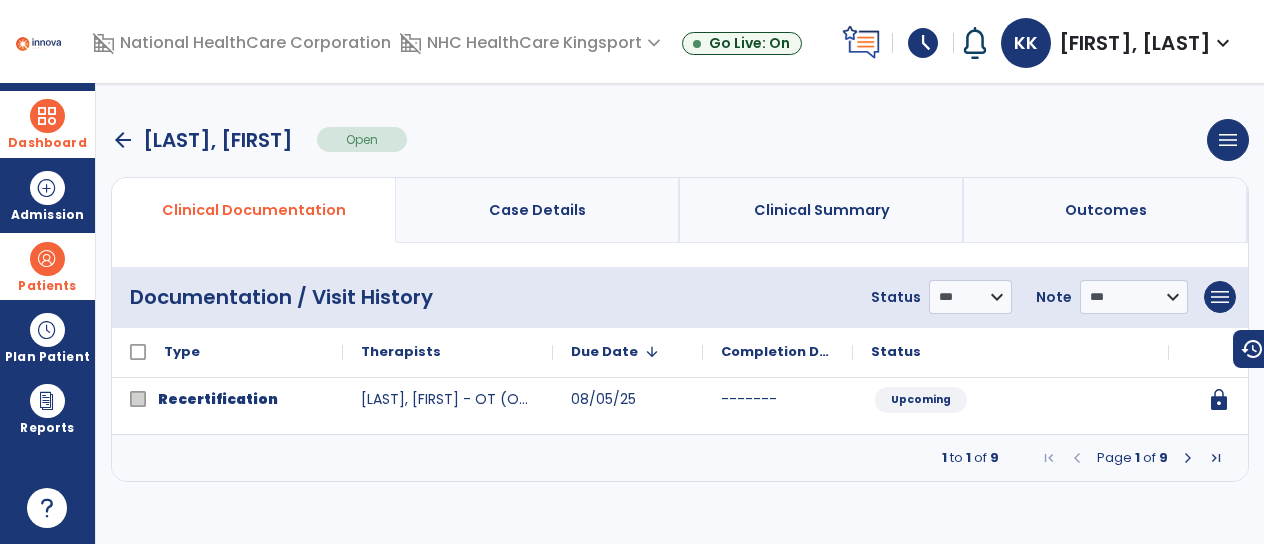 click at bounding box center [1188, 458] 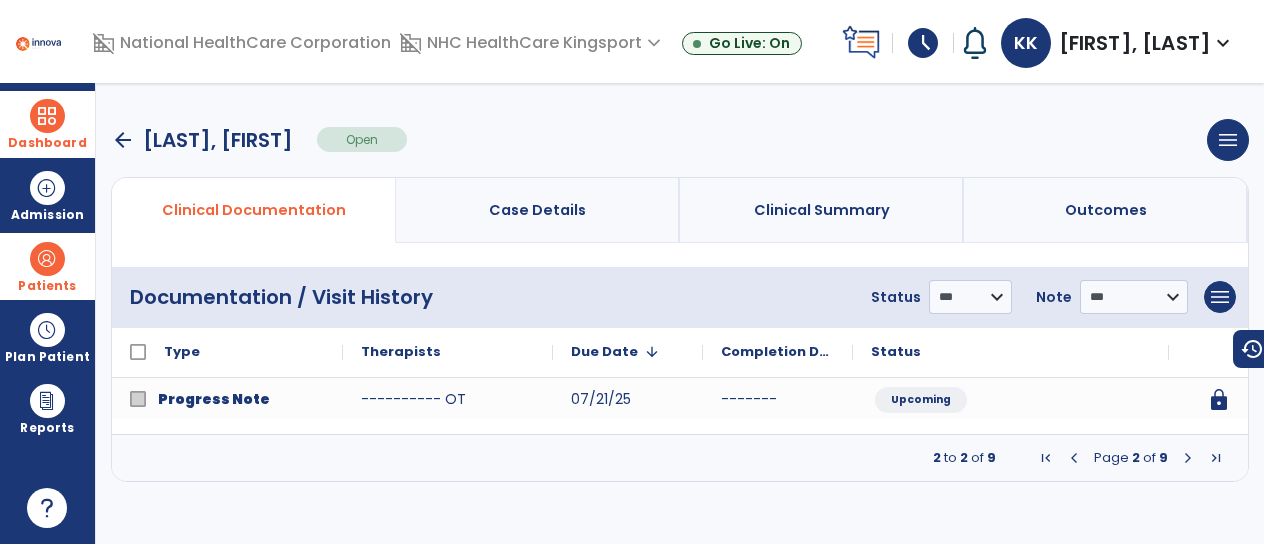 click at bounding box center [1188, 458] 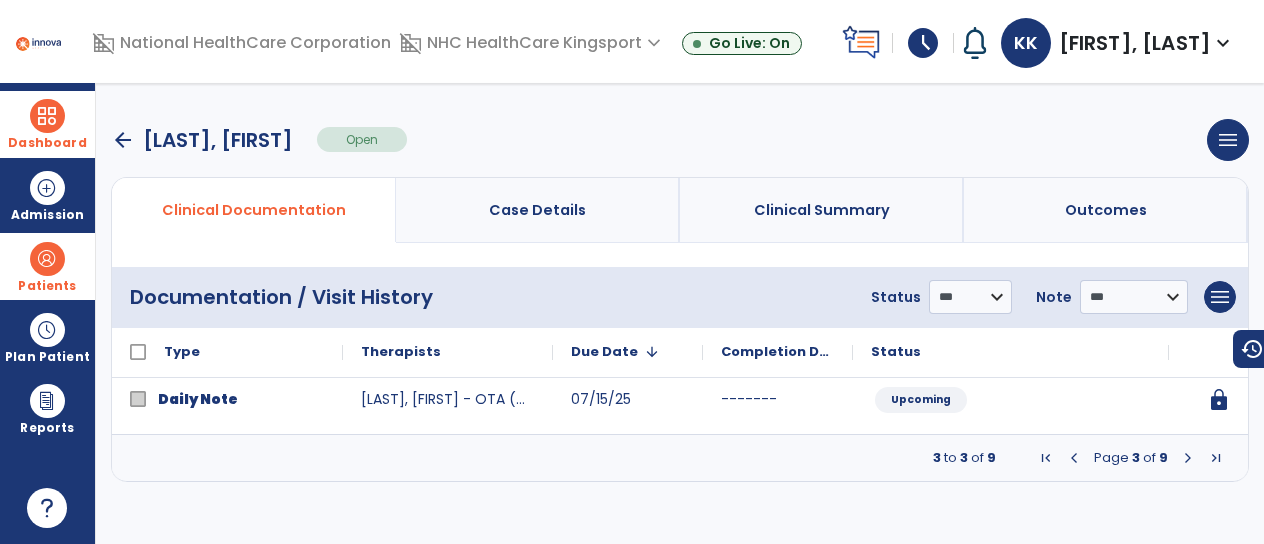 click at bounding box center (1188, 458) 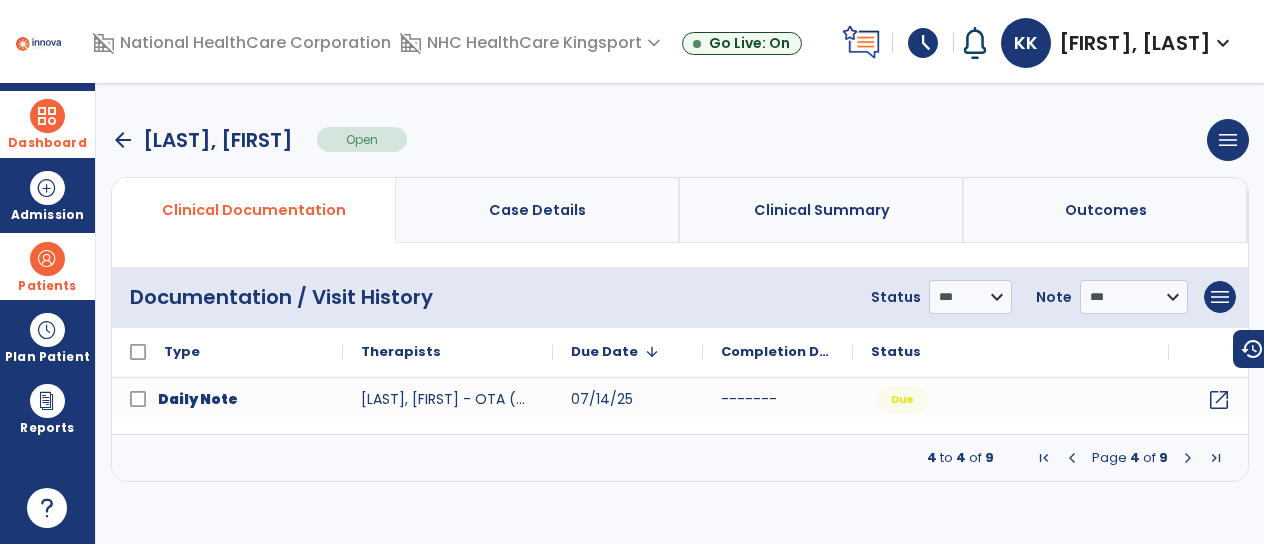 click at bounding box center [1188, 458] 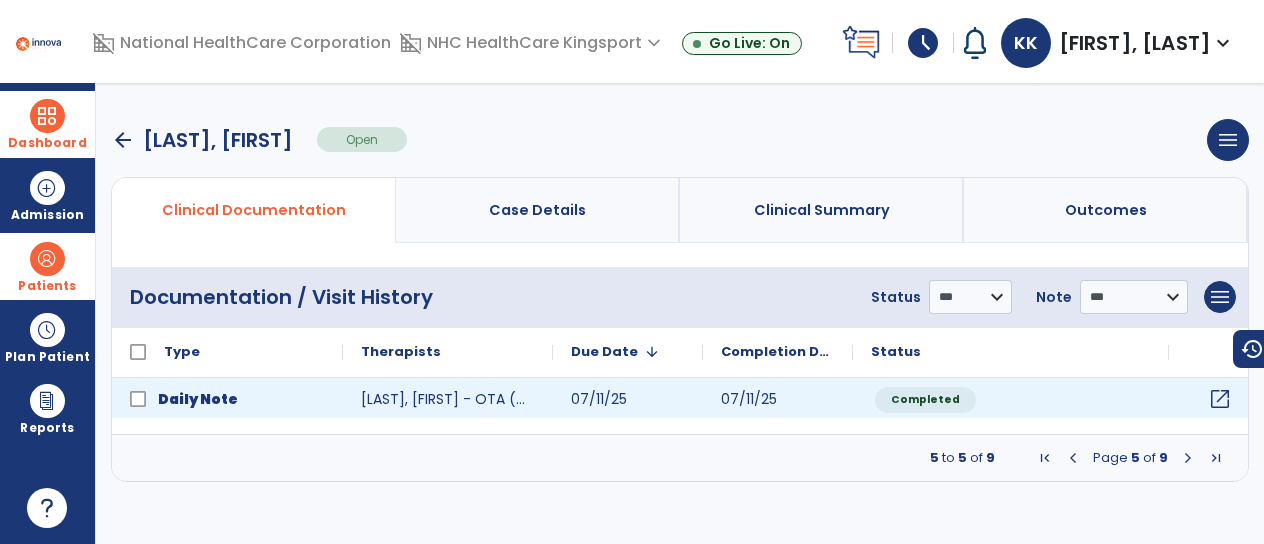 click on "open_in_new" 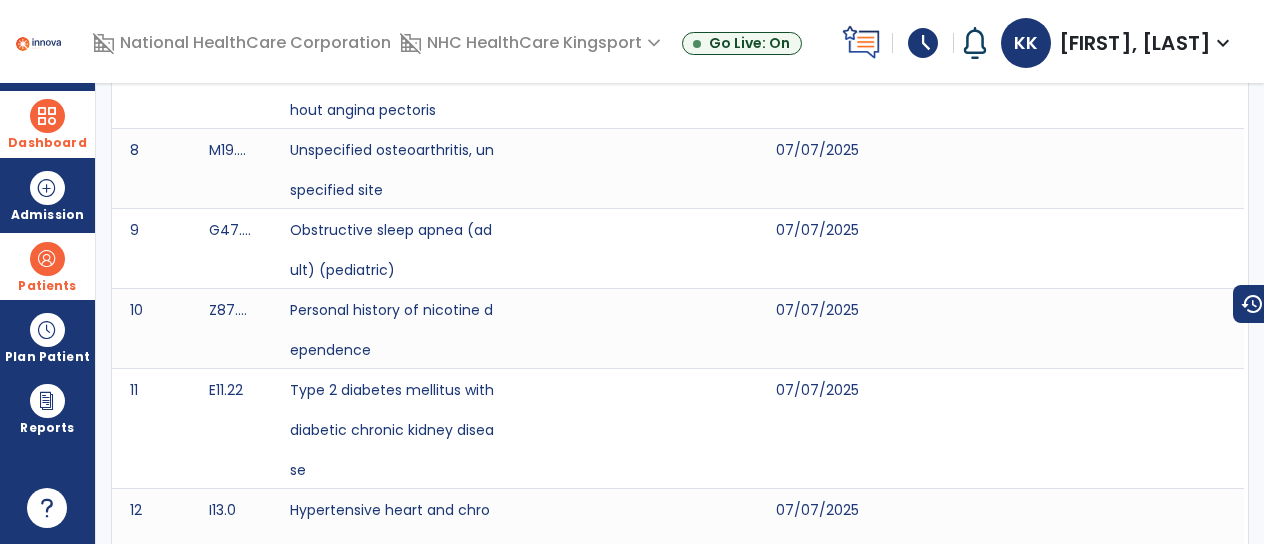 scroll, scrollTop: 0, scrollLeft: 0, axis: both 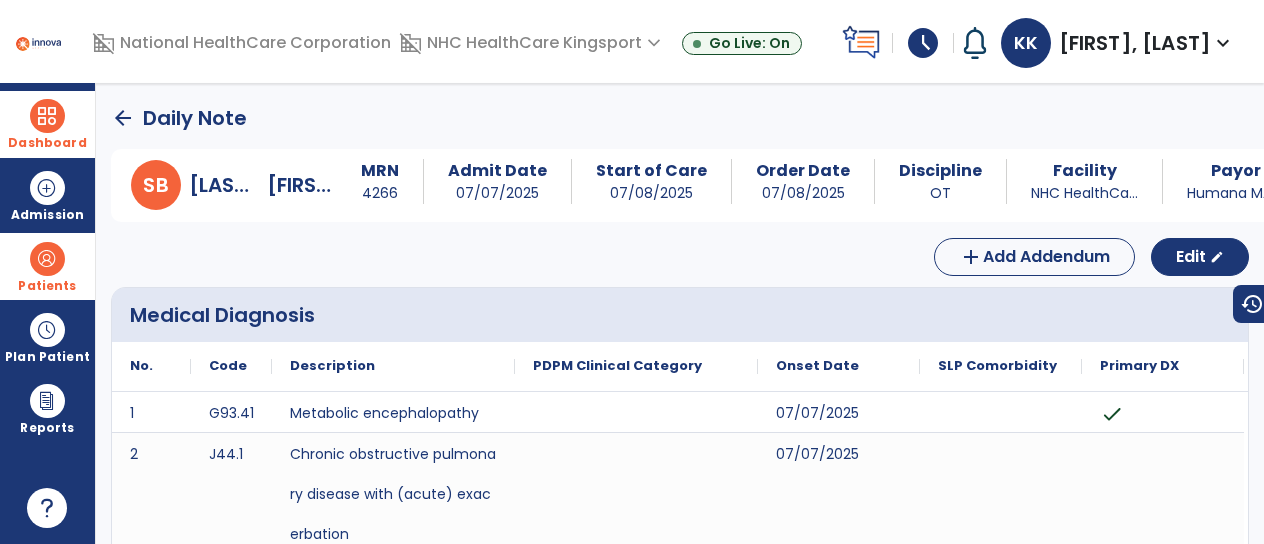 click on "arrow_back" 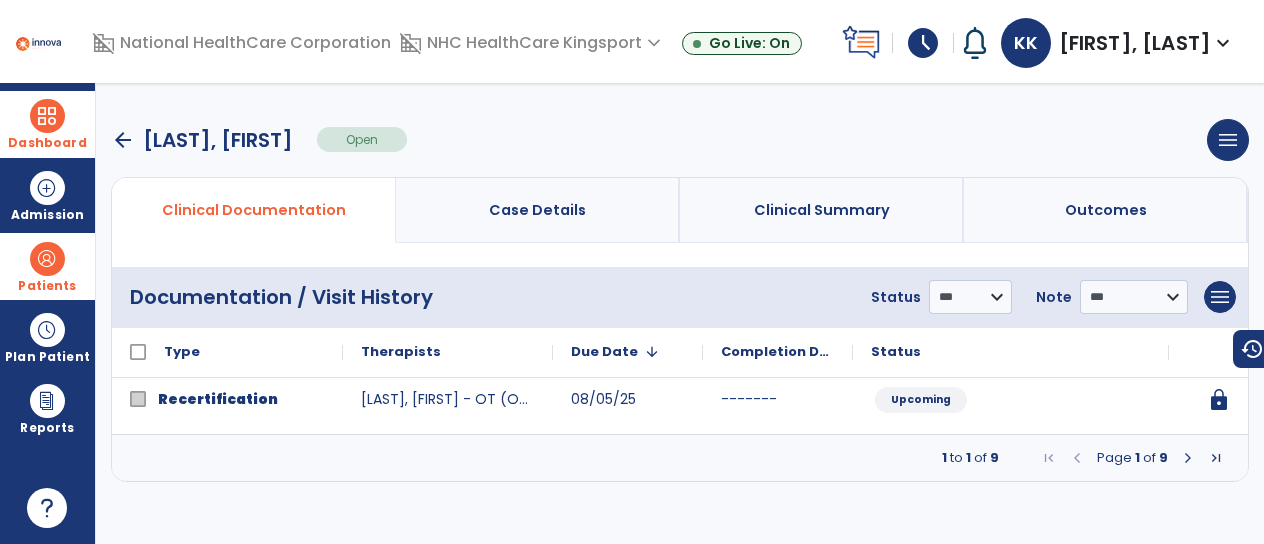 click at bounding box center (1188, 458) 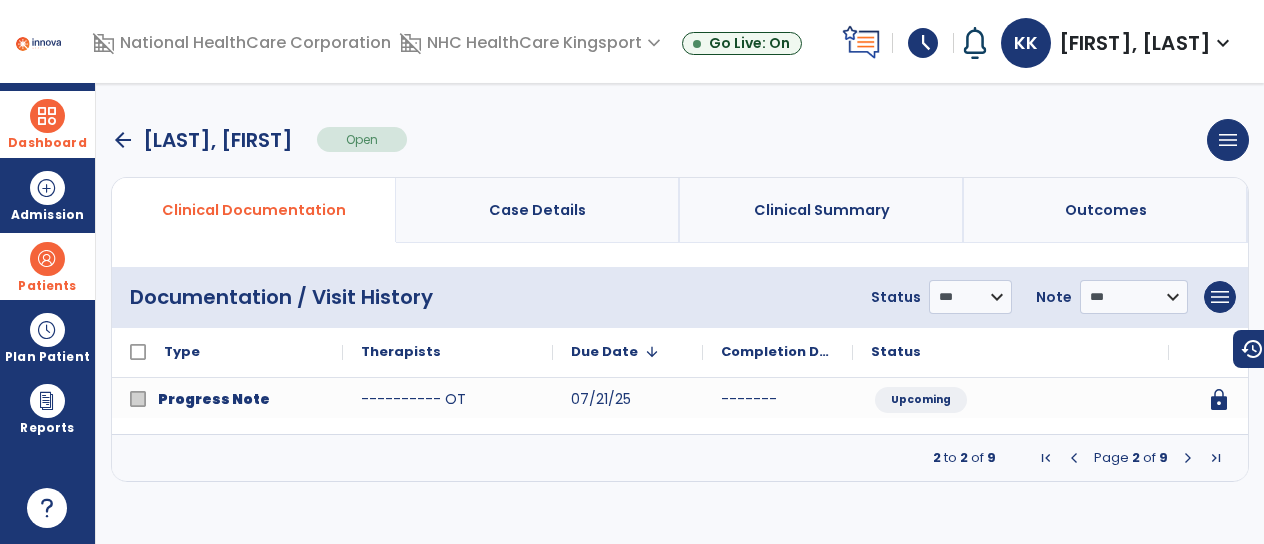 click at bounding box center (1188, 458) 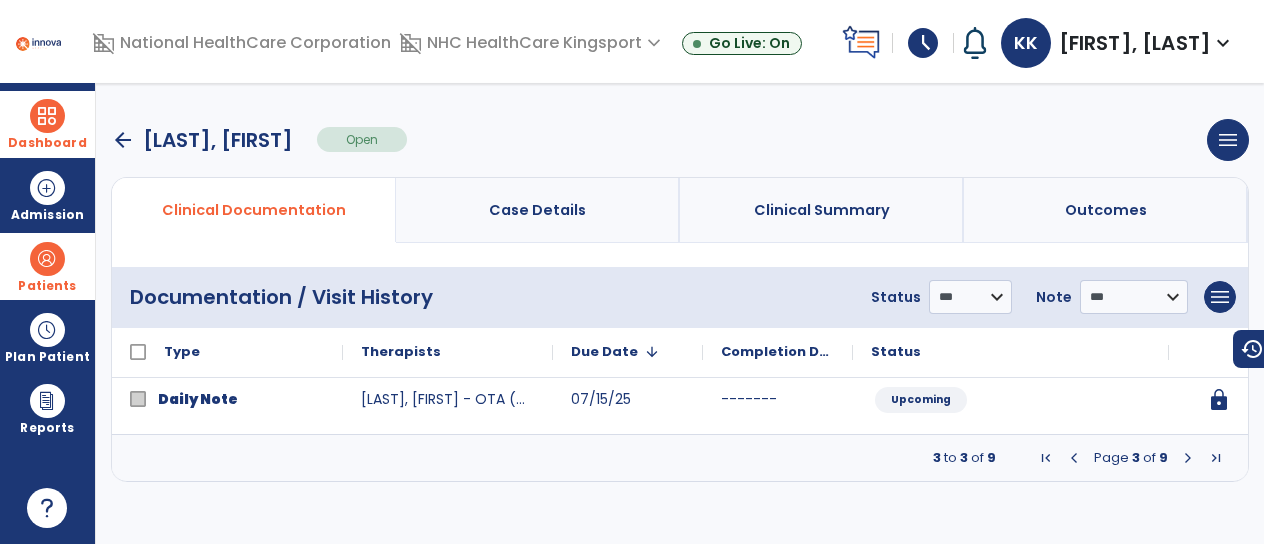 click at bounding box center [1188, 458] 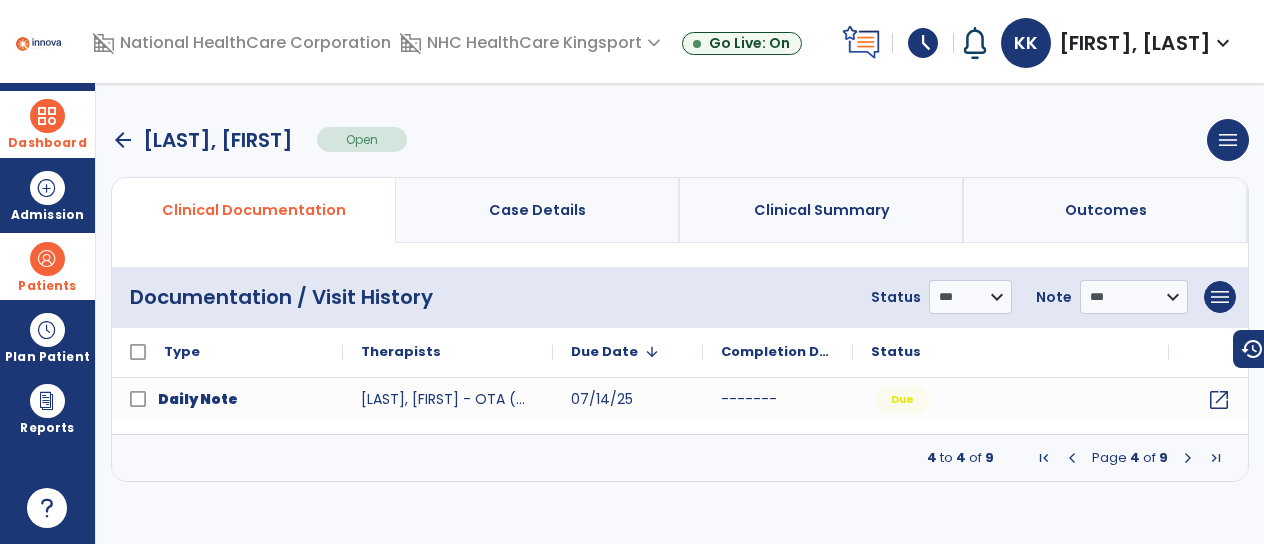 click at bounding box center (1188, 458) 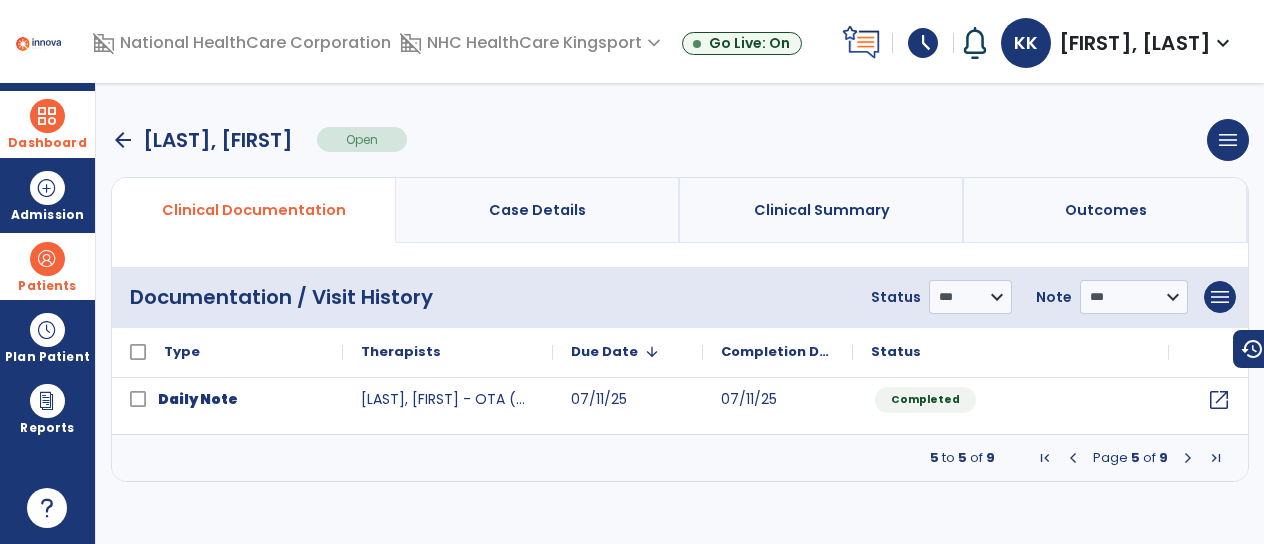 click at bounding box center (1188, 458) 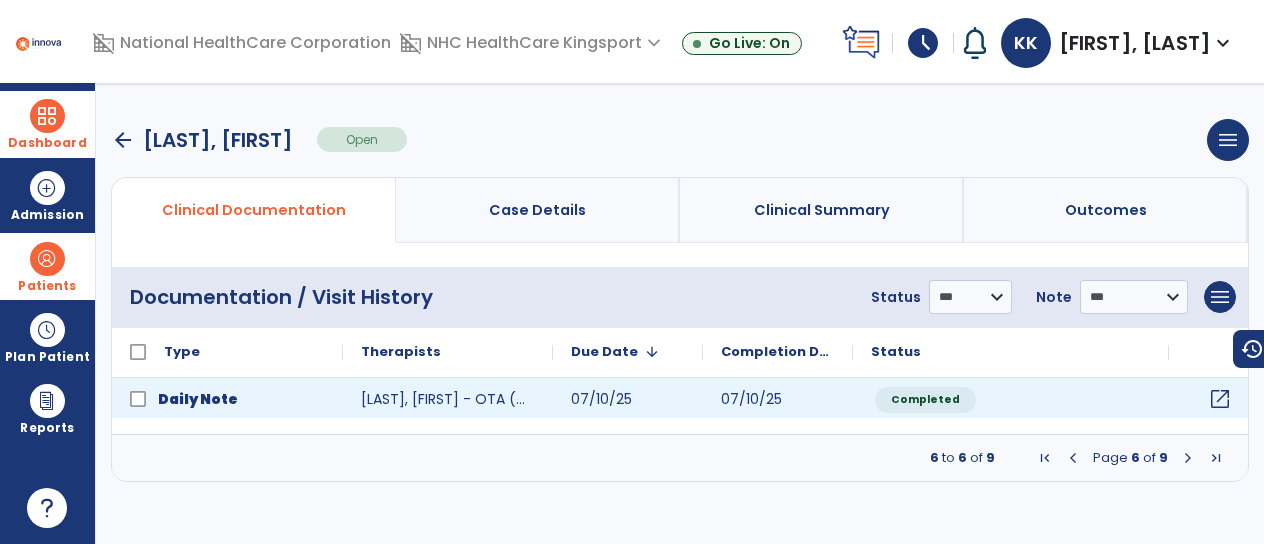 click on "open_in_new" 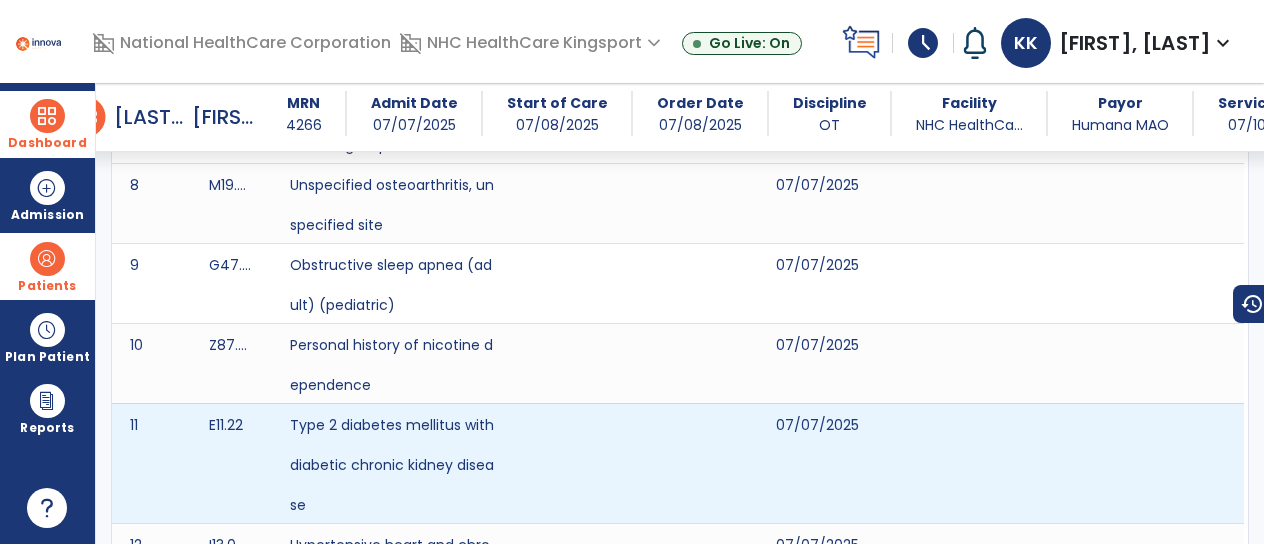 scroll, scrollTop: 0, scrollLeft: 0, axis: both 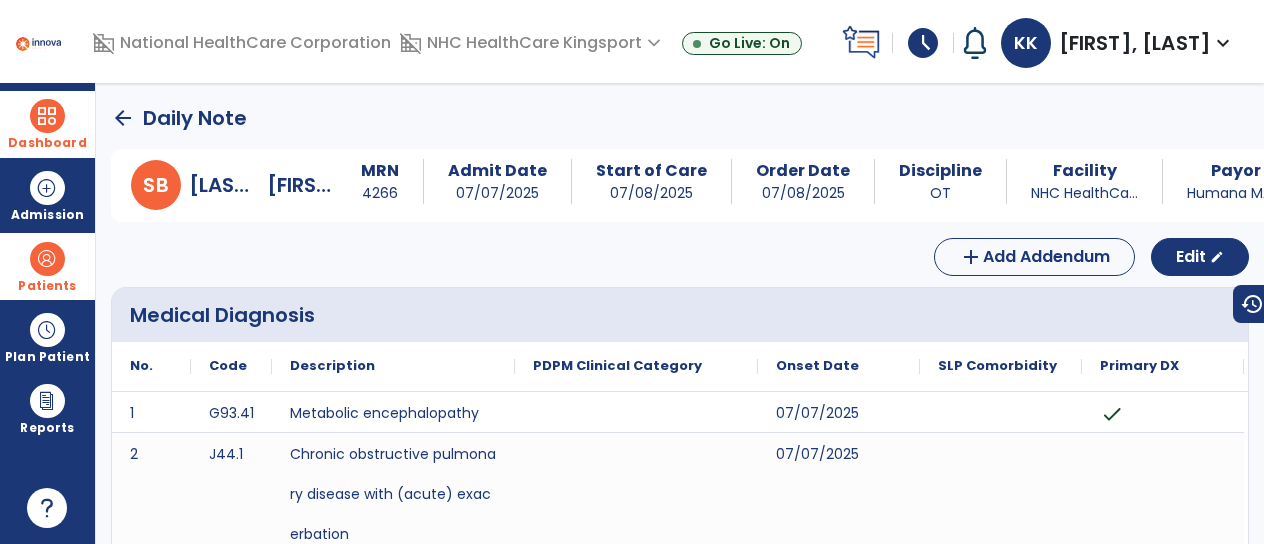 click on "arrow_back" 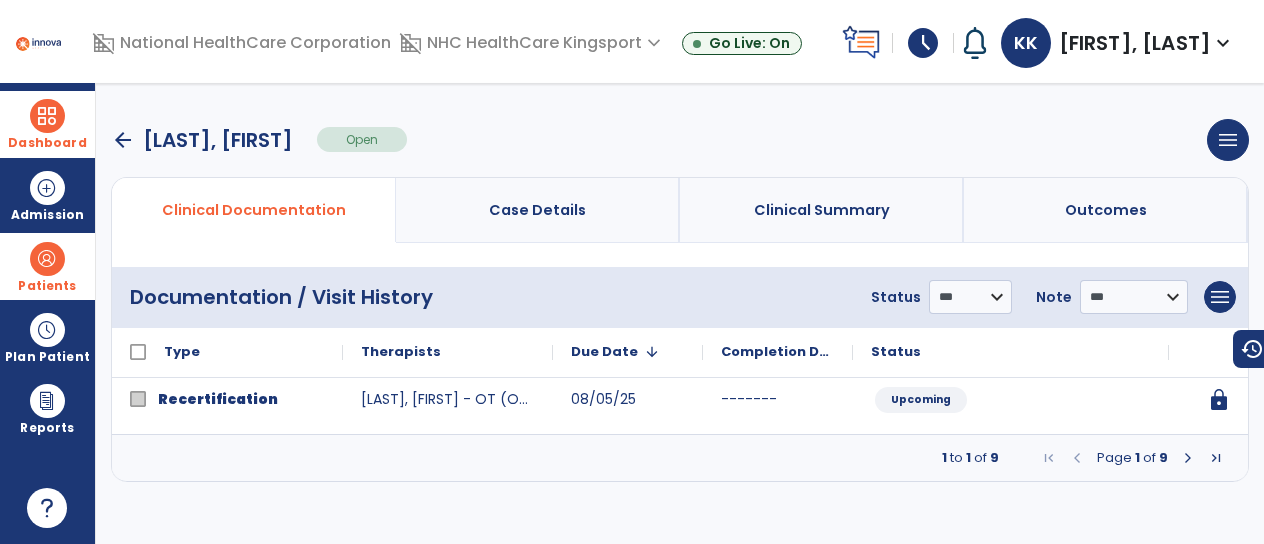 click at bounding box center [1188, 458] 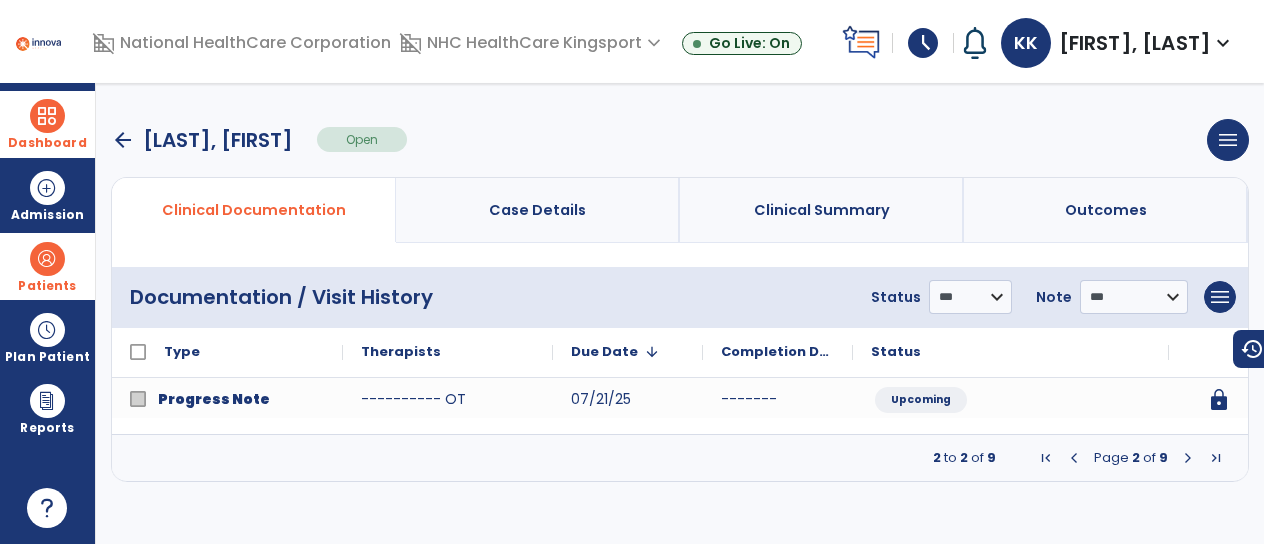 click at bounding box center (1188, 458) 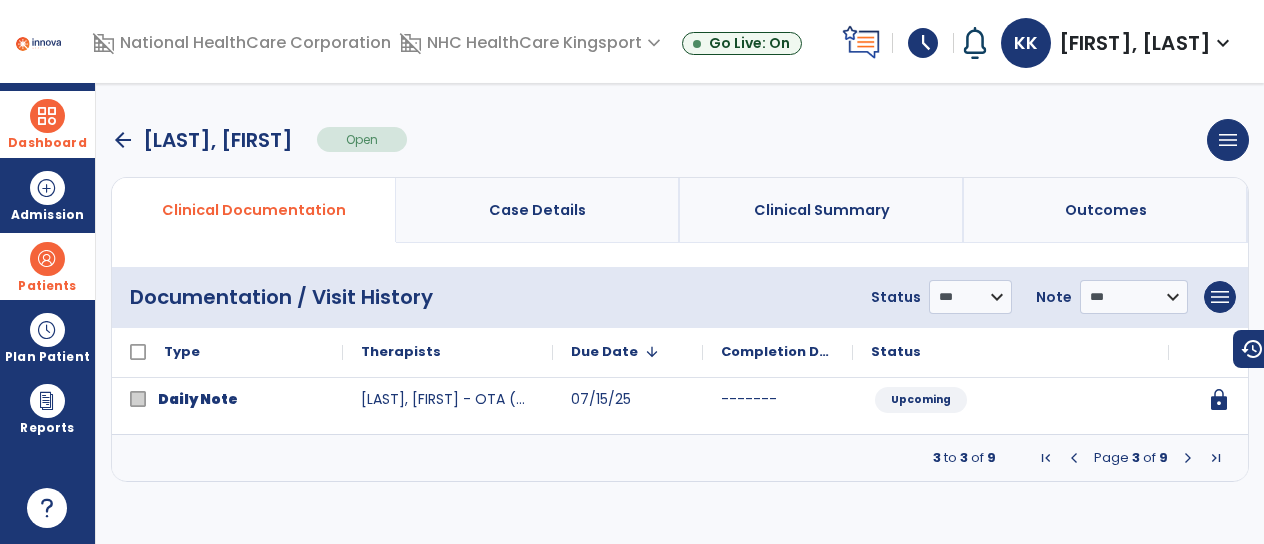 click at bounding box center (1188, 458) 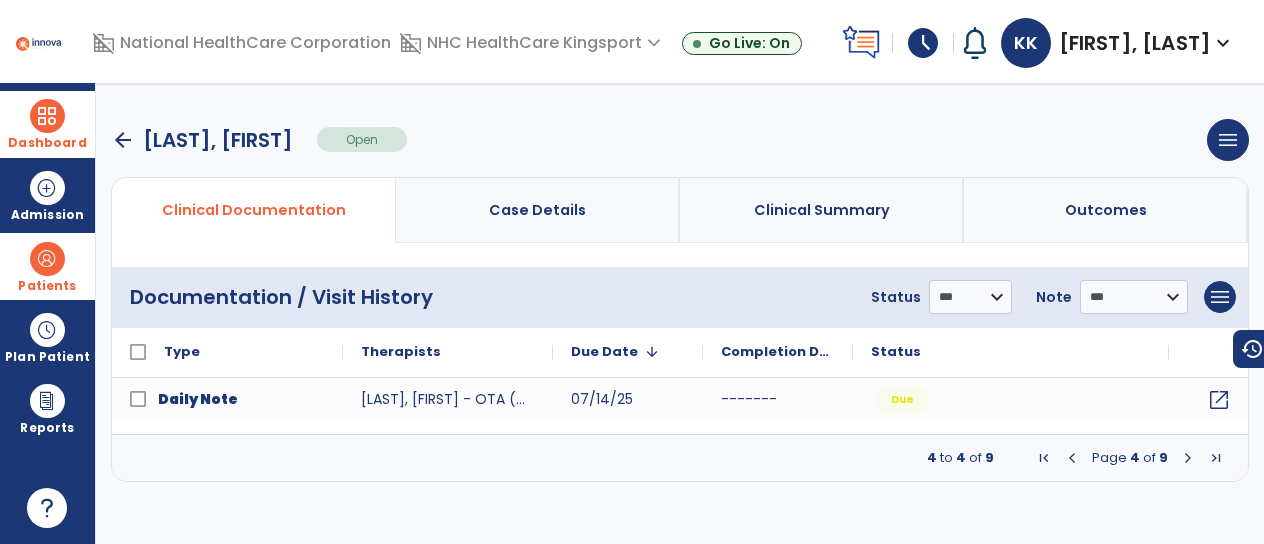 click at bounding box center (1188, 458) 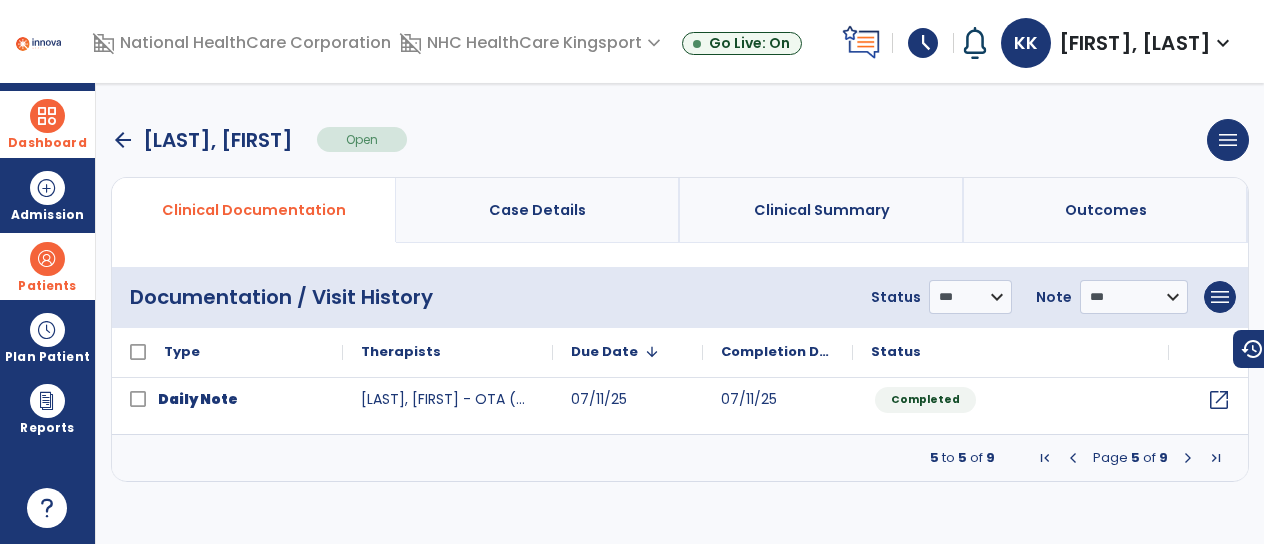 click at bounding box center (1188, 458) 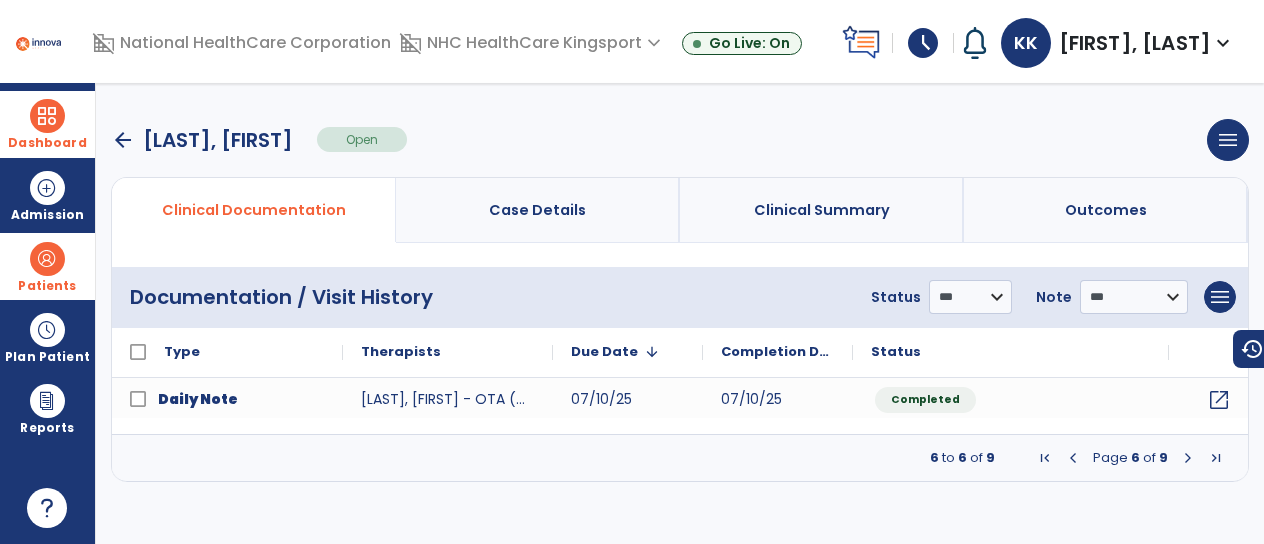 click at bounding box center [1188, 458] 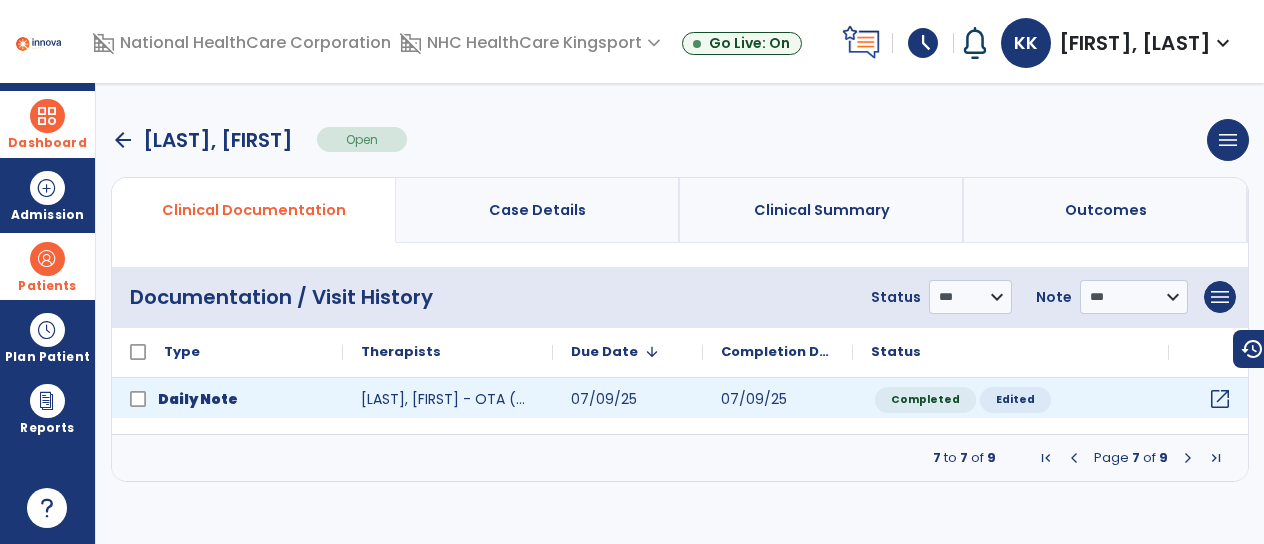 click on "open_in_new" 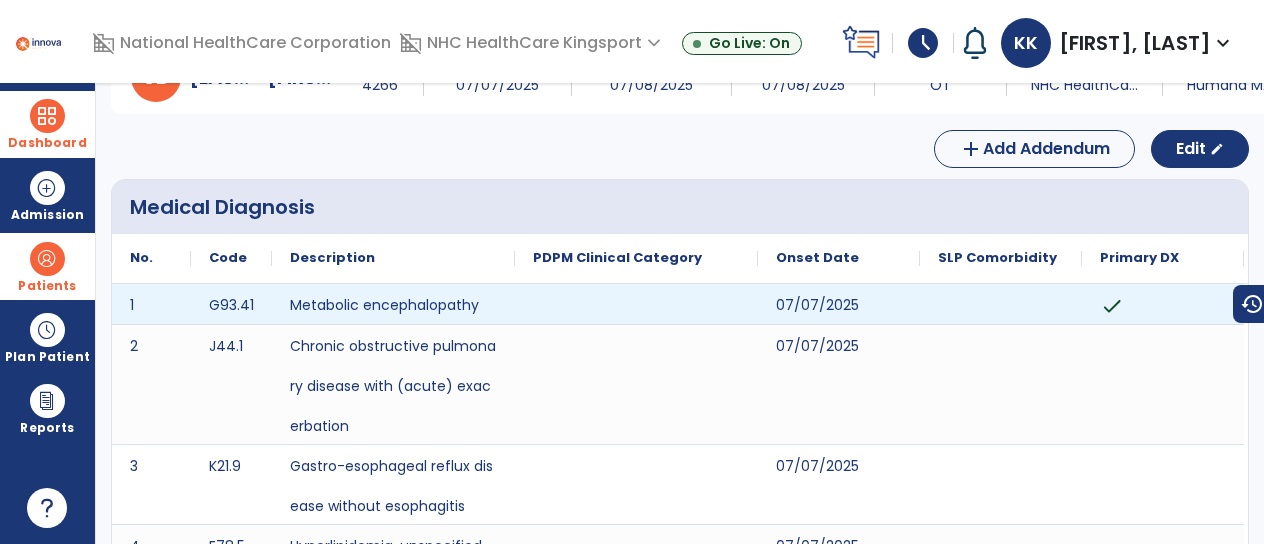 scroll, scrollTop: 0, scrollLeft: 0, axis: both 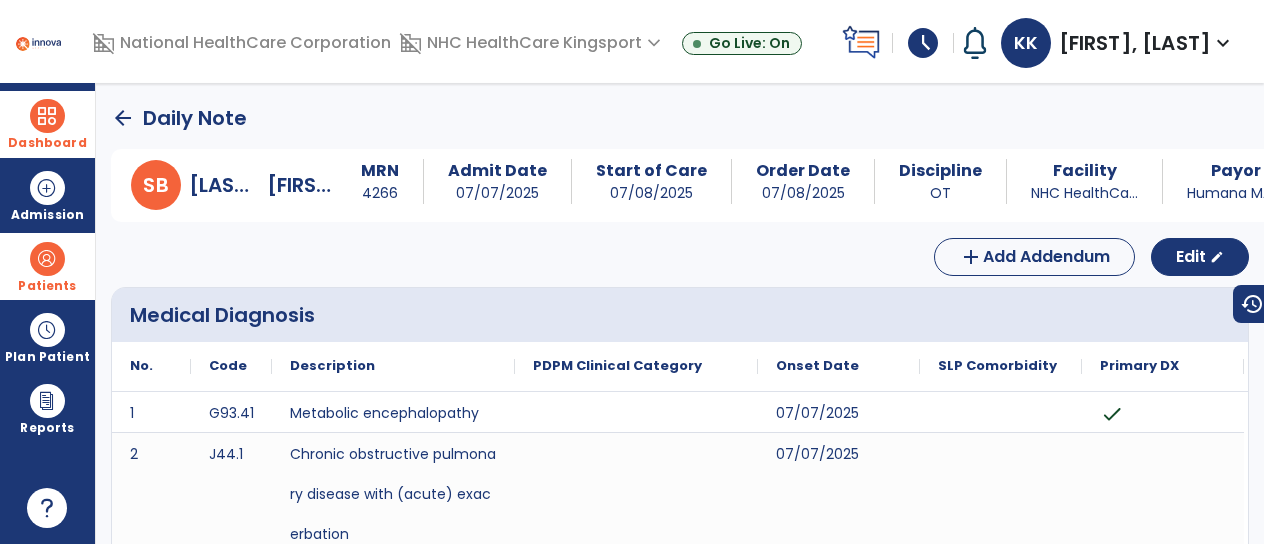 click on "arrow_back" 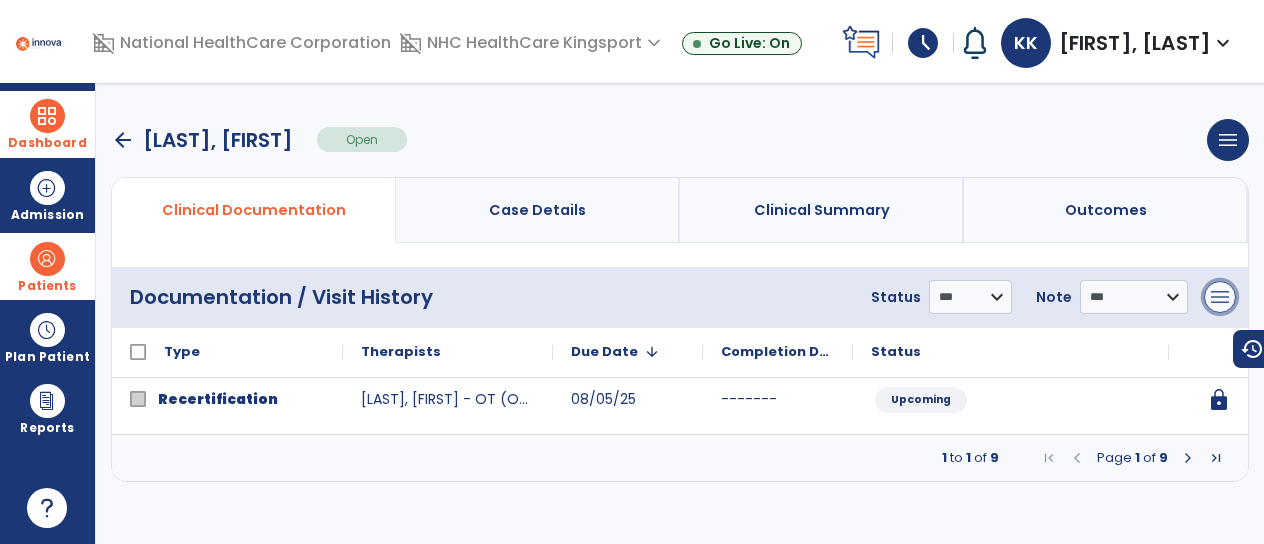 click on "menu" at bounding box center [1220, 297] 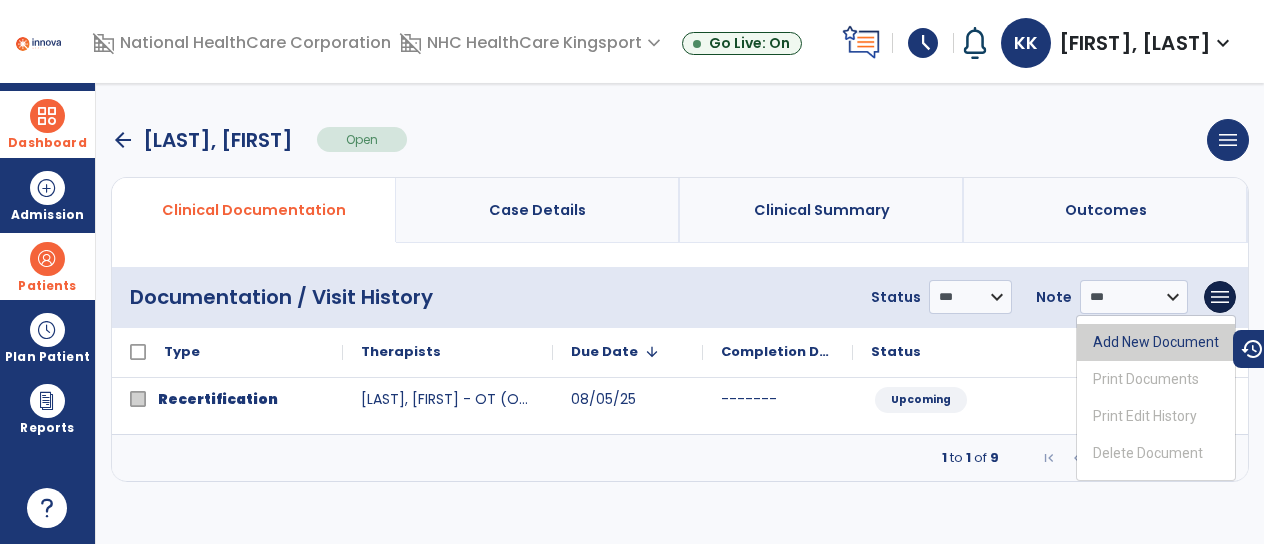 click on "Add New Document" at bounding box center [1156, 342] 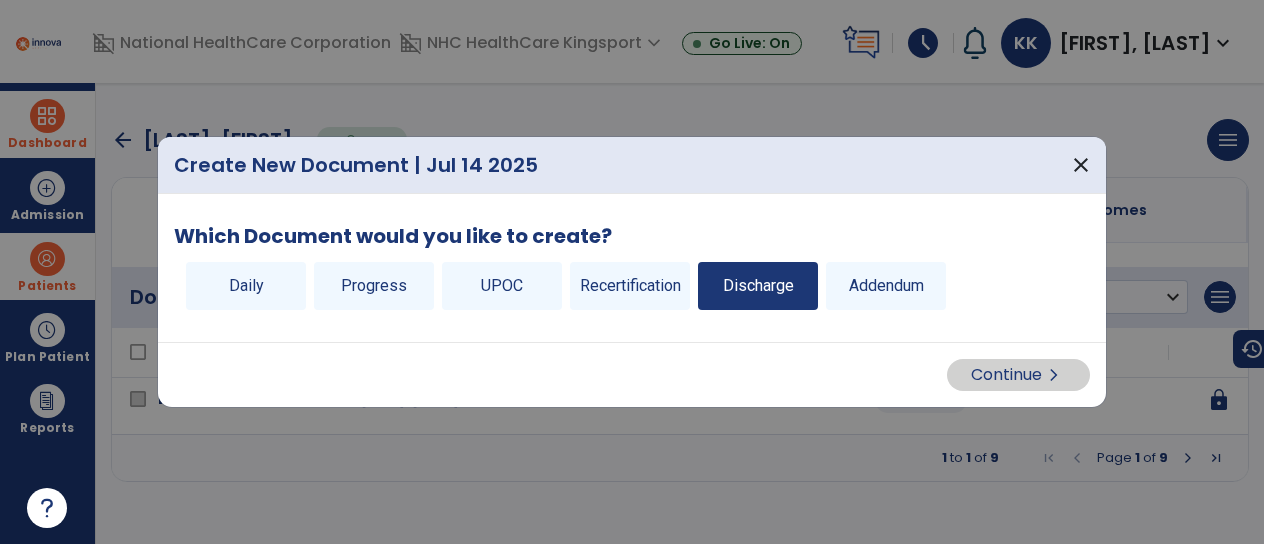 click on "Discharge" at bounding box center (758, 286) 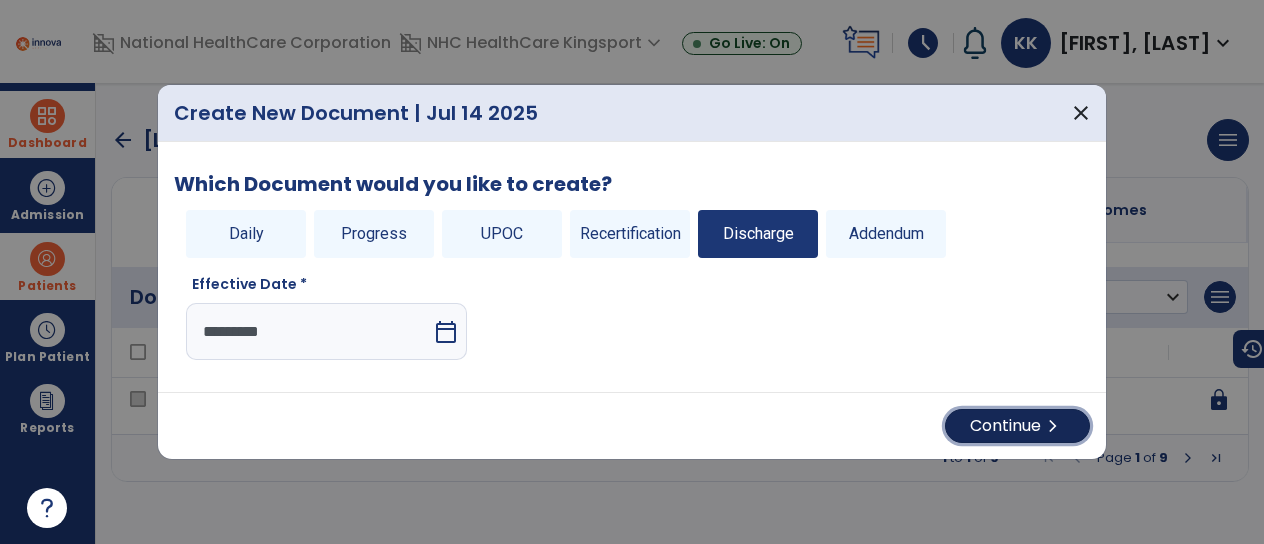 click on "Continue   chevron_right" at bounding box center [1017, 426] 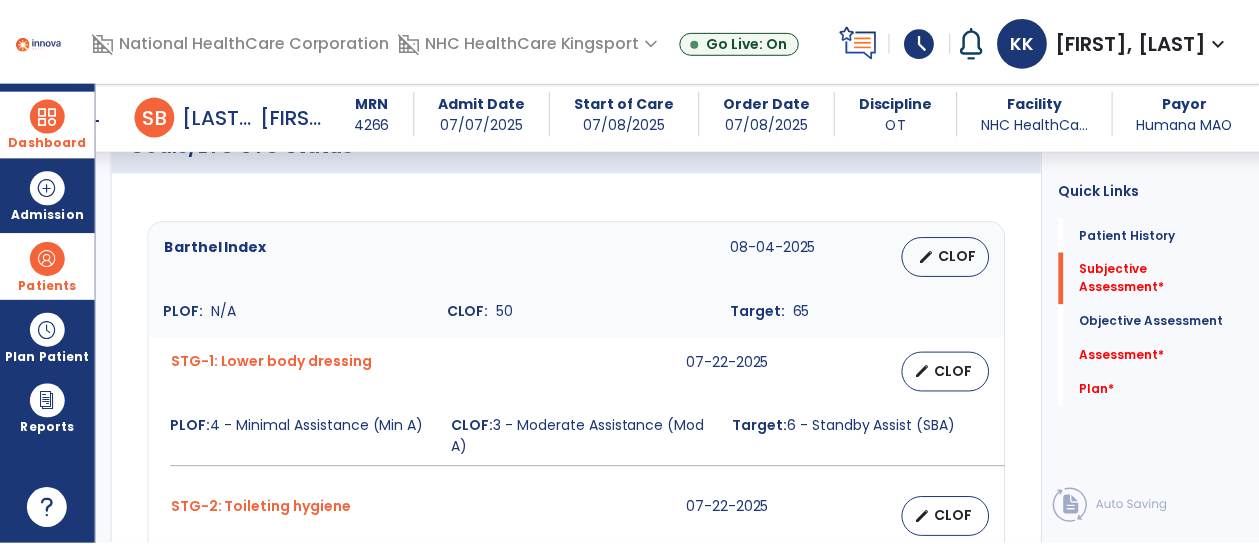 scroll, scrollTop: 1235, scrollLeft: 0, axis: vertical 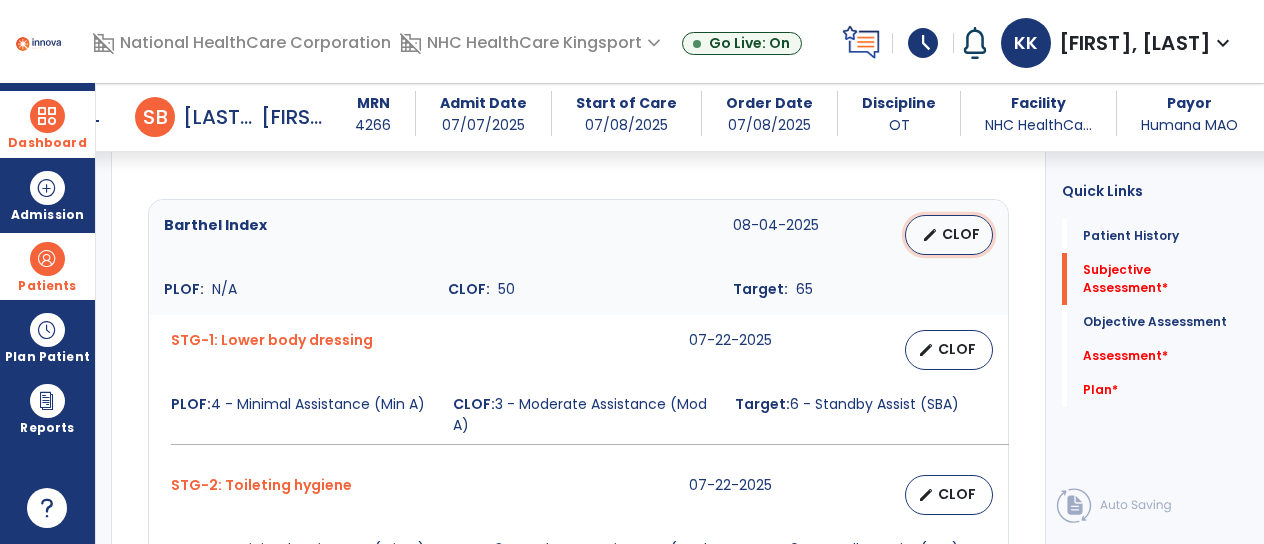 click on "CLOF" at bounding box center (961, 234) 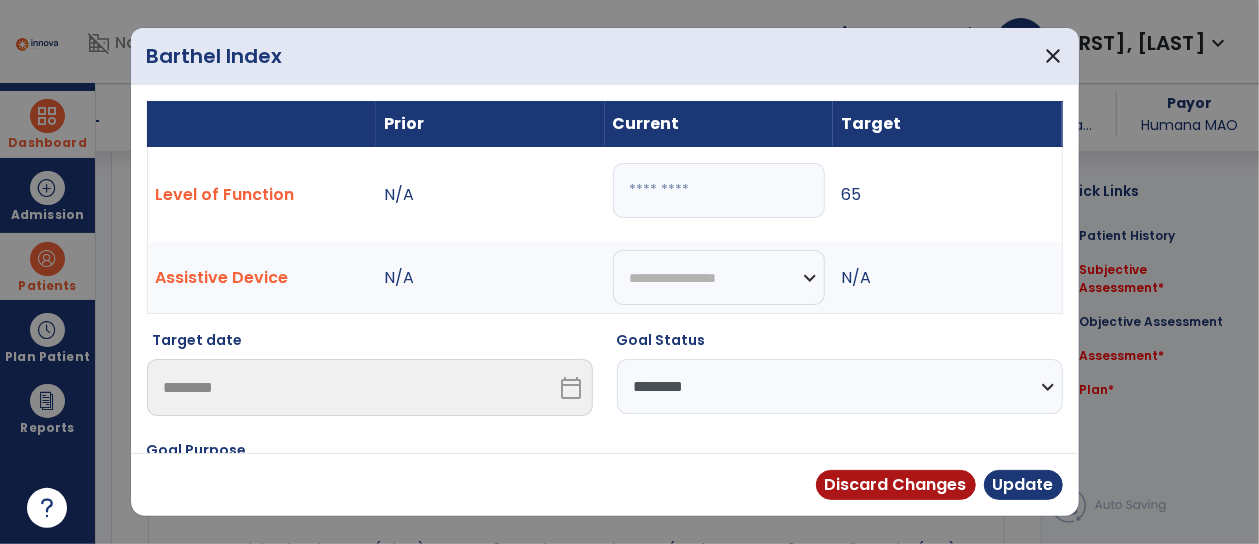 scroll, scrollTop: 1235, scrollLeft: 0, axis: vertical 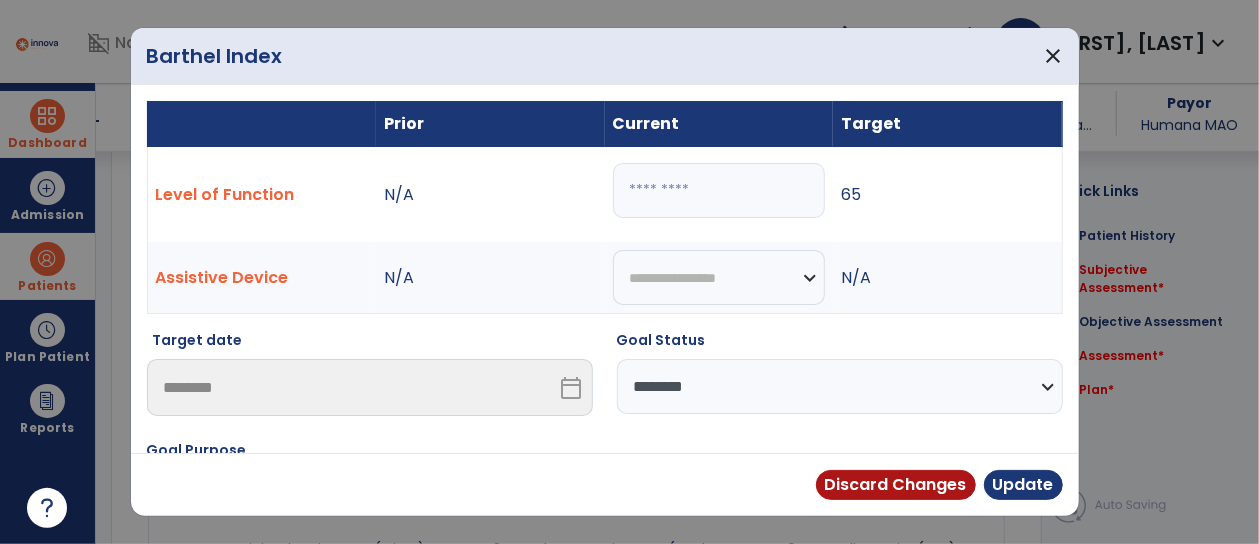 click on "**" at bounding box center [719, 190] 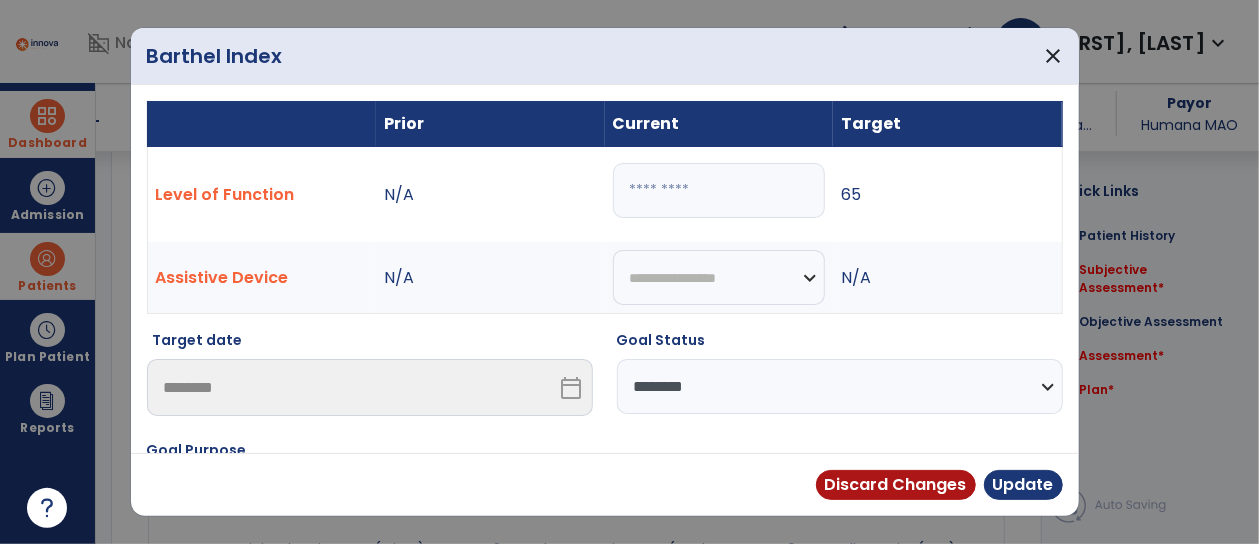 click on "**********" at bounding box center (840, 386) 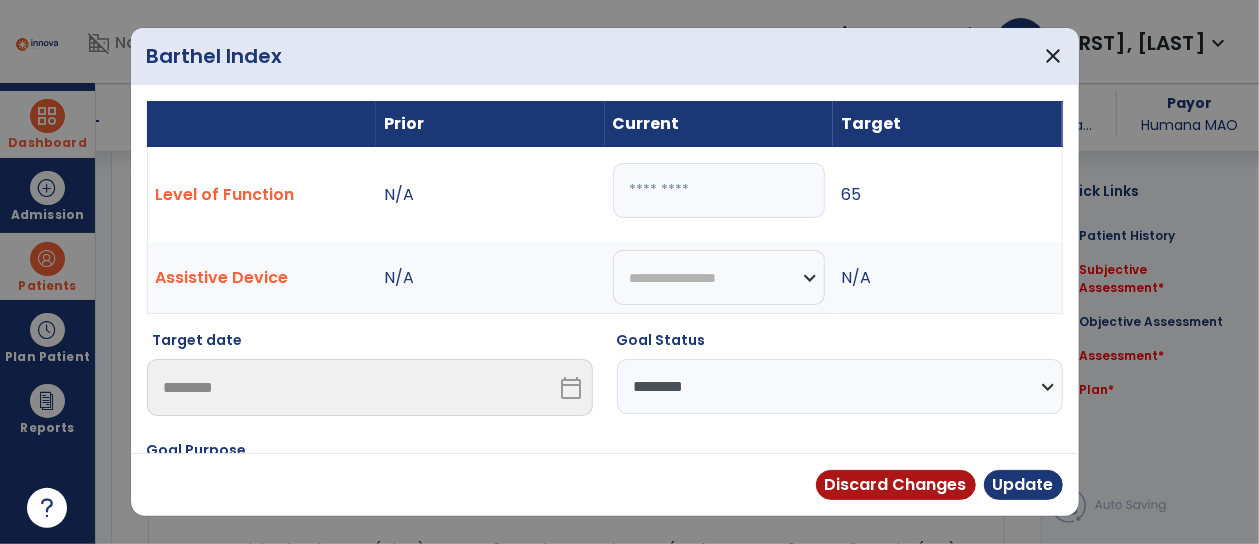 select on "**********" 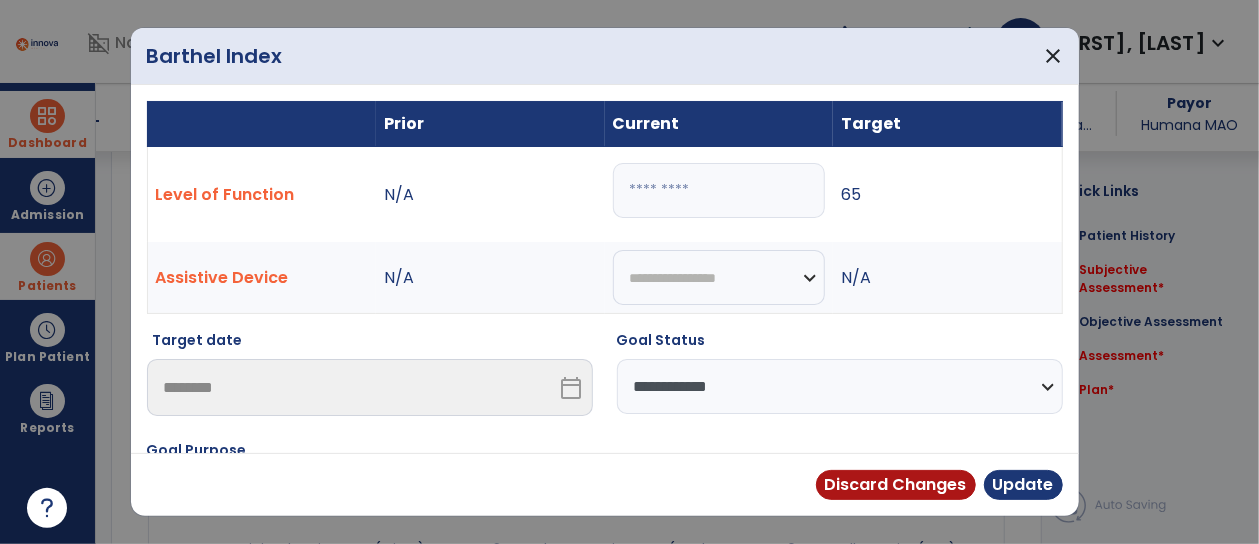click on "**********" at bounding box center (840, 386) 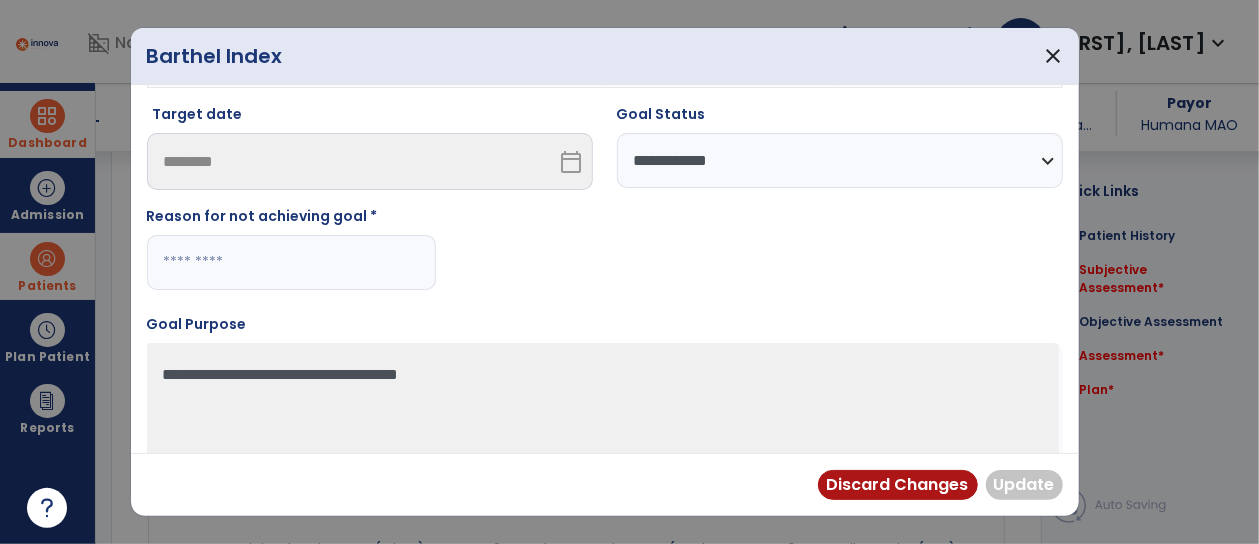 scroll, scrollTop: 227, scrollLeft: 0, axis: vertical 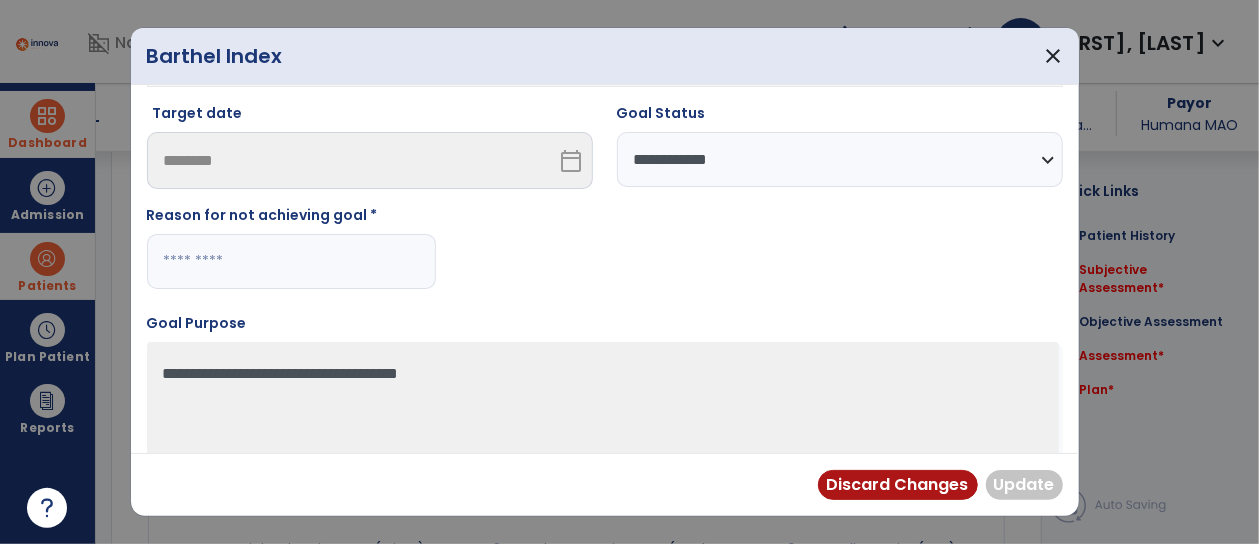 click at bounding box center [291, 261] 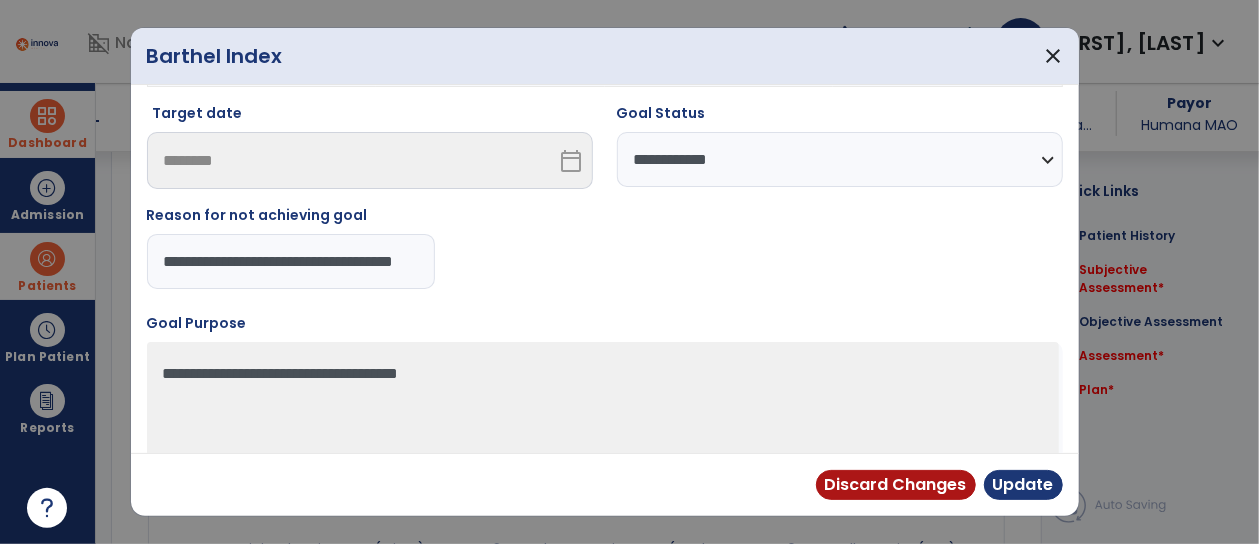 scroll, scrollTop: 0, scrollLeft: 48, axis: horizontal 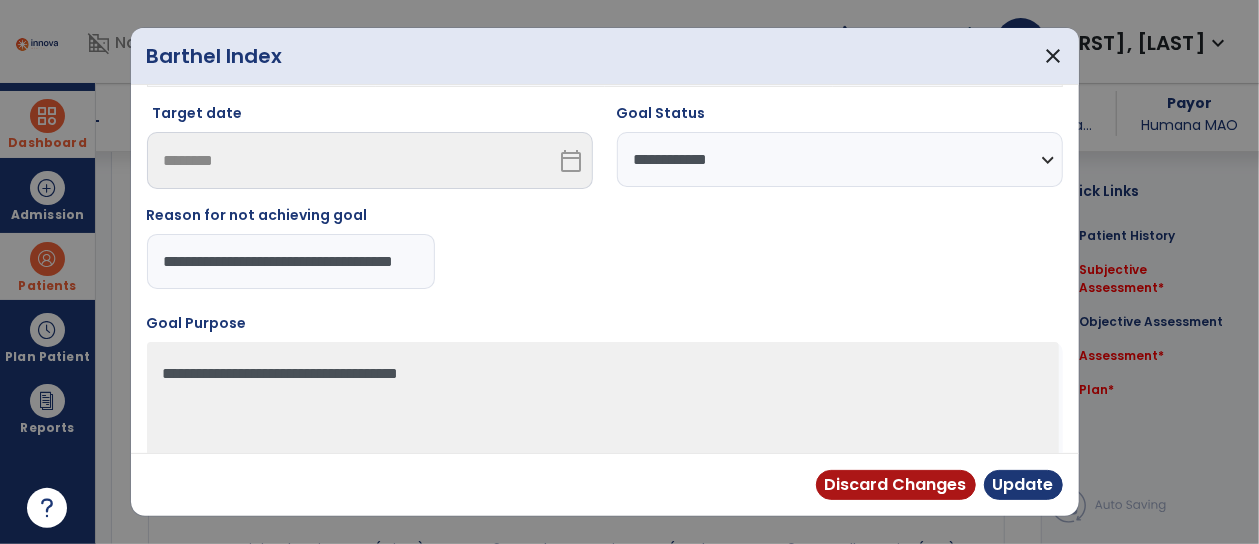drag, startPoint x: 422, startPoint y: 259, endPoint x: -8, endPoint y: 164, distance: 440.36917 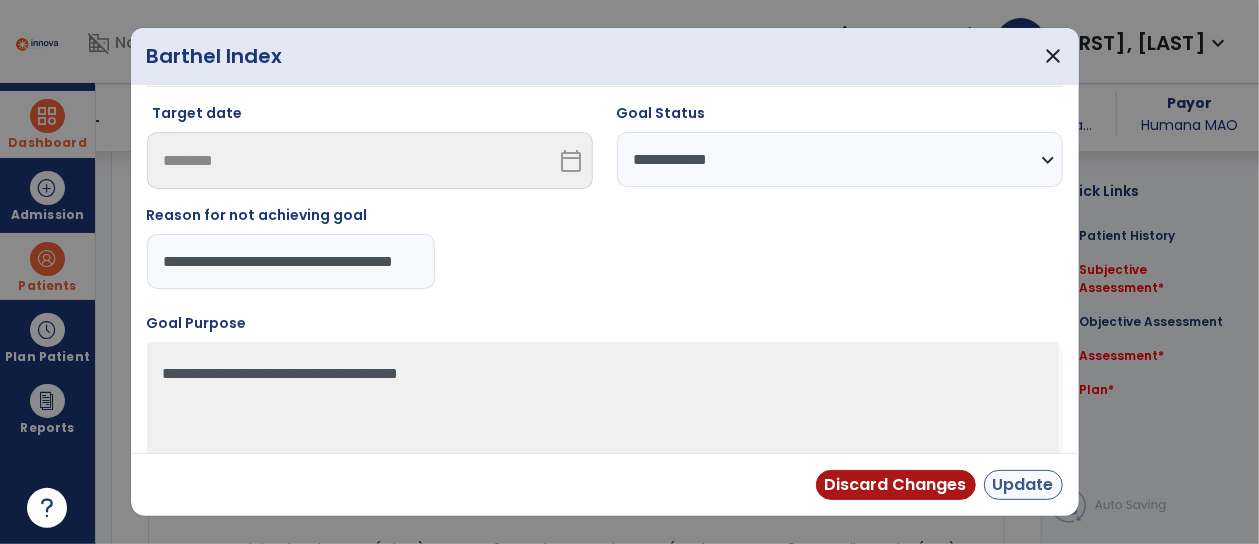 type on "**********" 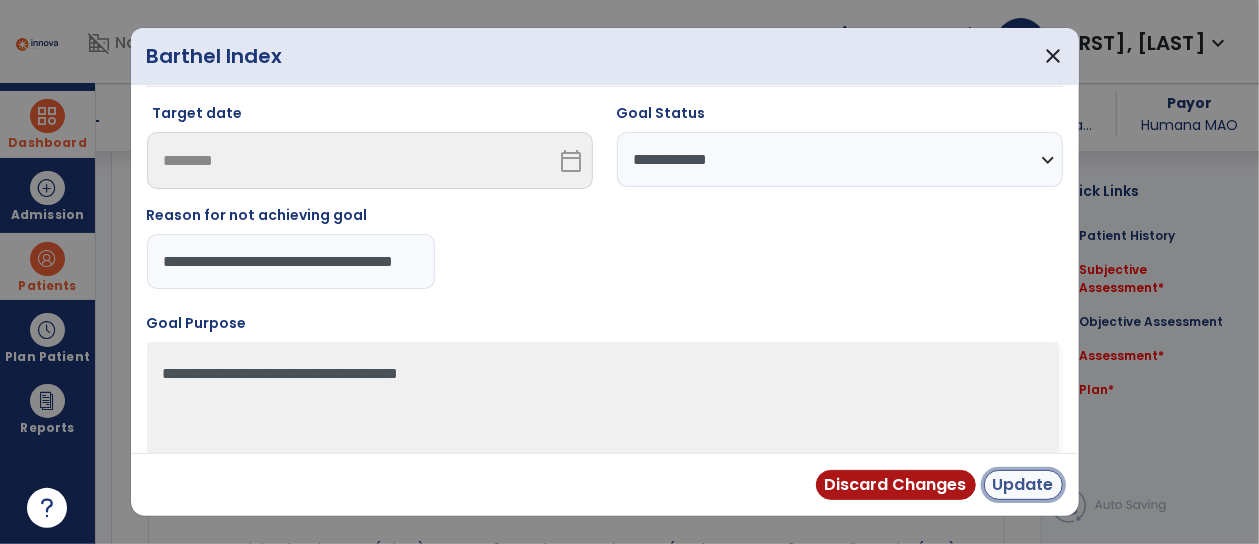 click on "Update" at bounding box center (1023, 485) 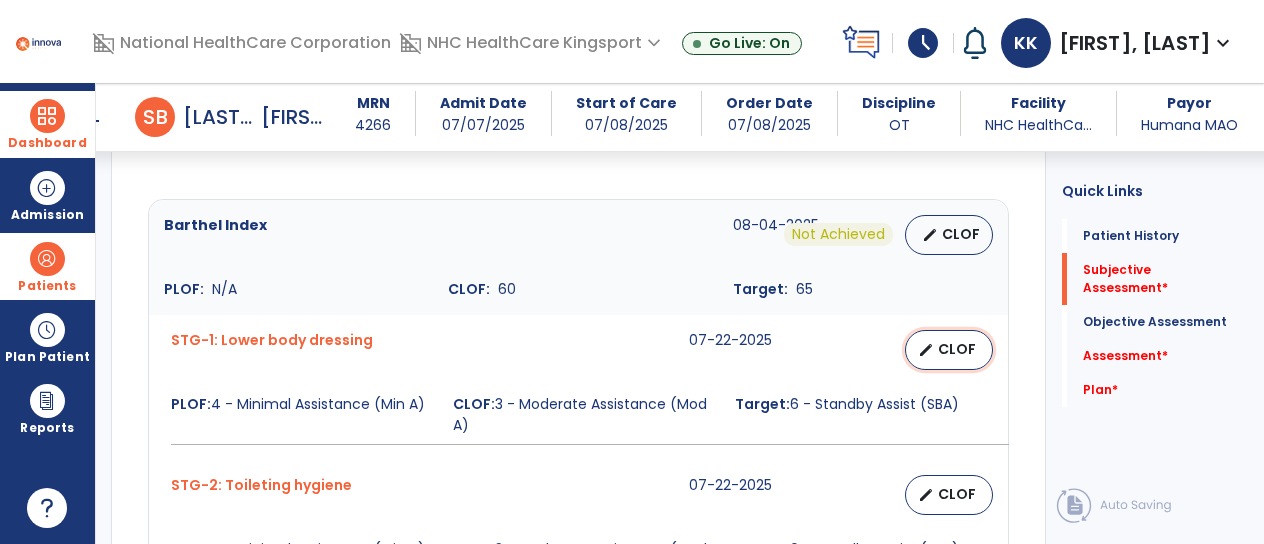 click on "CLOF" at bounding box center (957, 349) 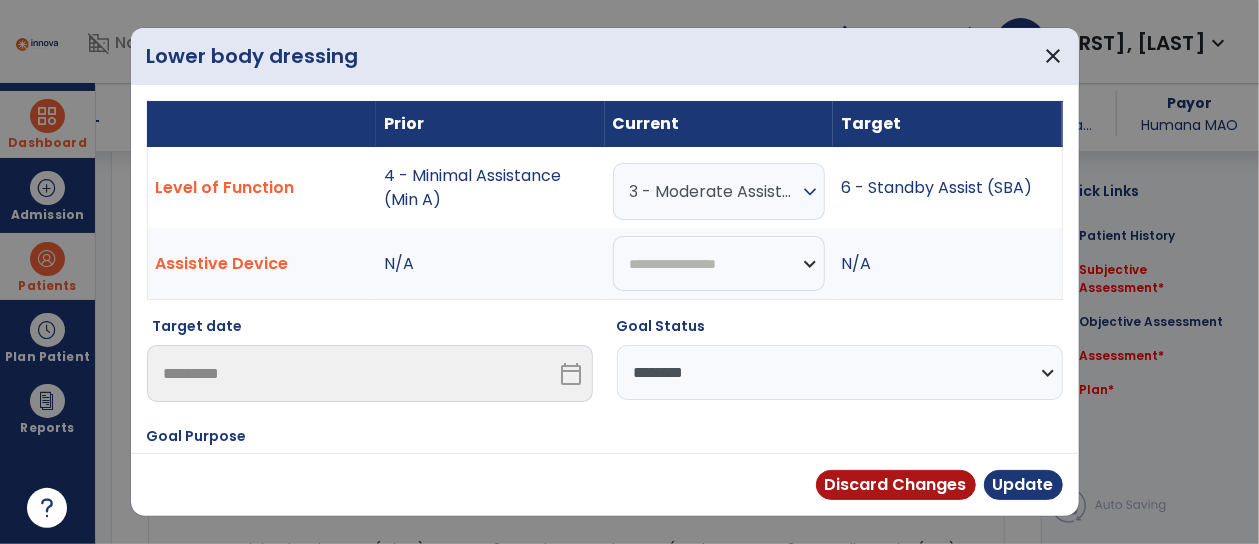 scroll, scrollTop: 1235, scrollLeft: 0, axis: vertical 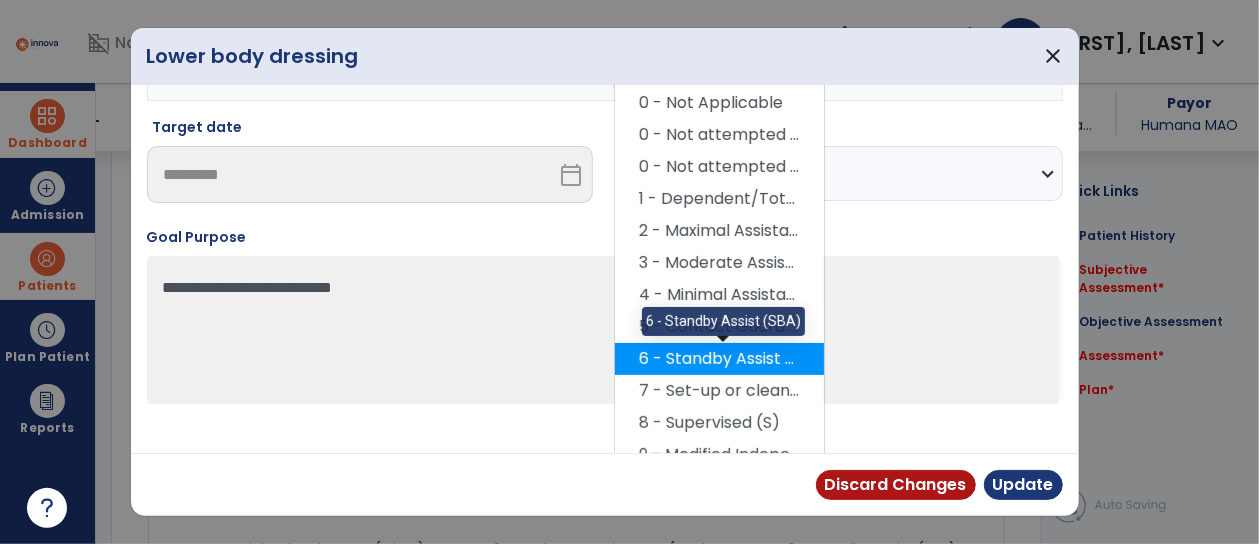 click on "6 - Standby Assist (SBA)" at bounding box center (719, 359) 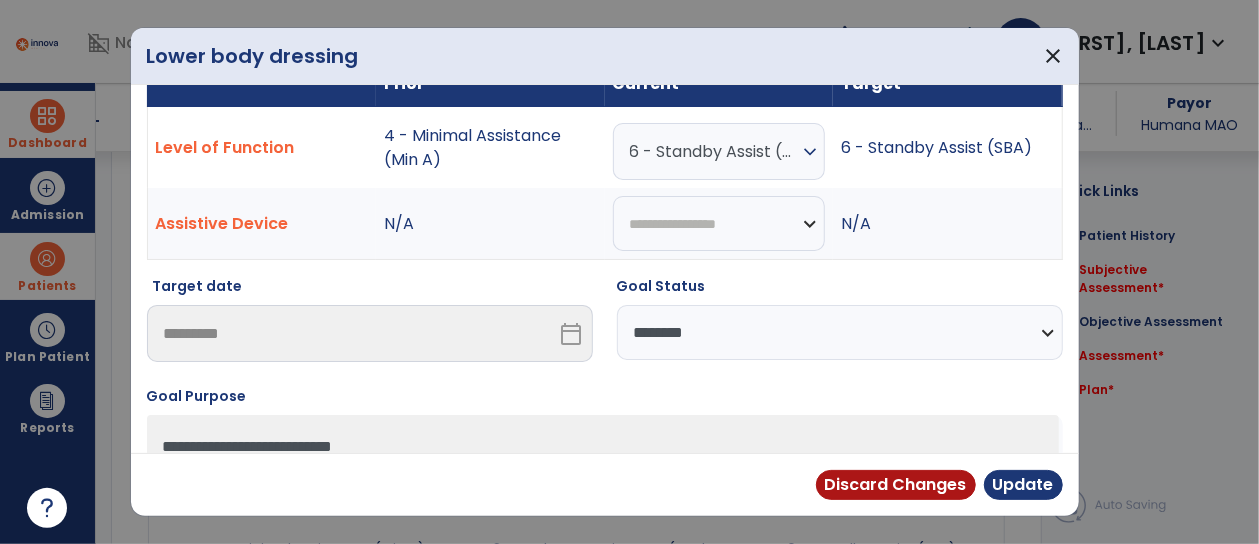 scroll, scrollTop: 3, scrollLeft: 0, axis: vertical 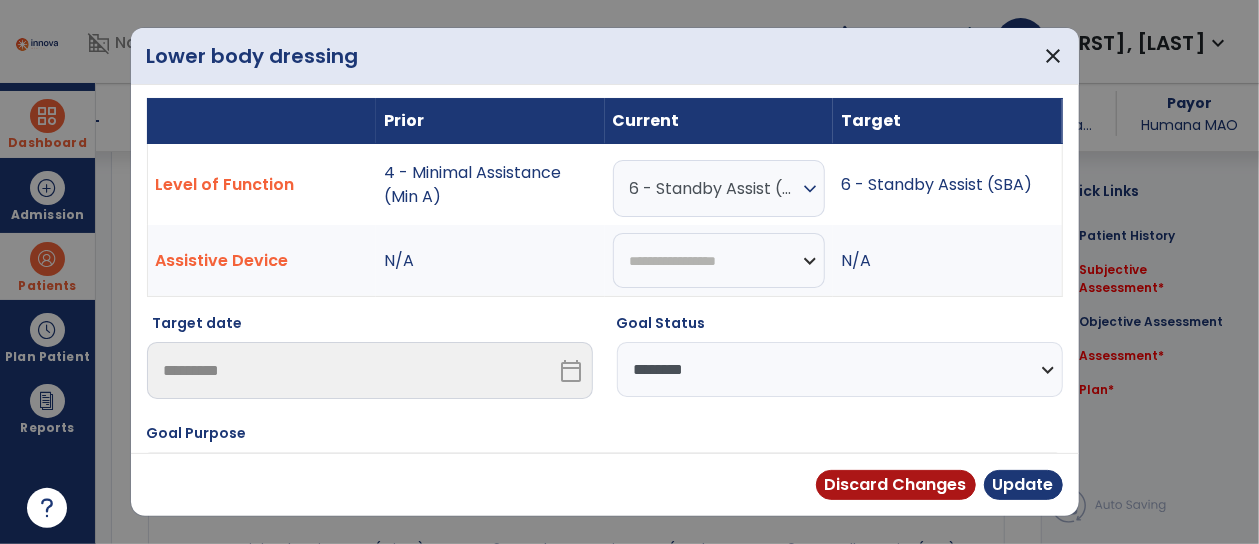 click on "**********" at bounding box center [840, 369] 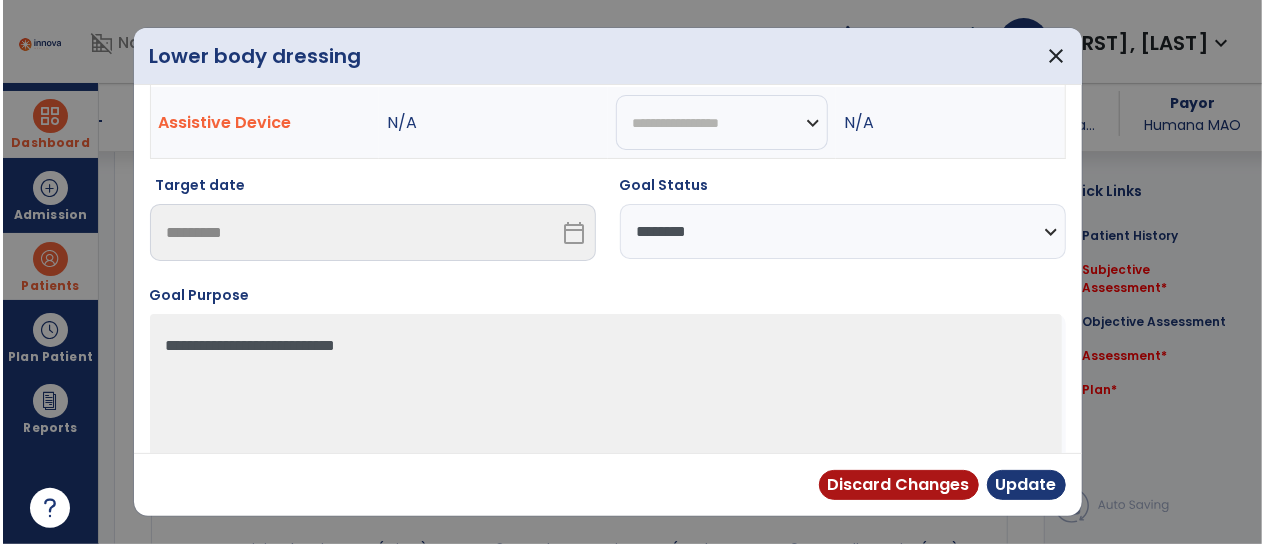 scroll, scrollTop: 162, scrollLeft: 0, axis: vertical 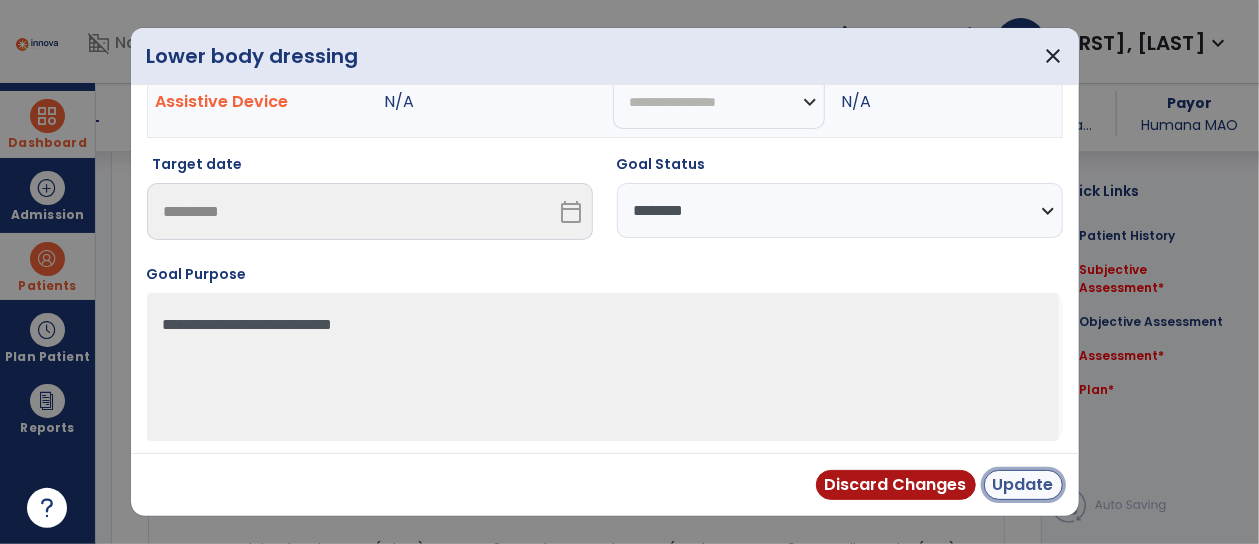 click on "Update" at bounding box center [1023, 485] 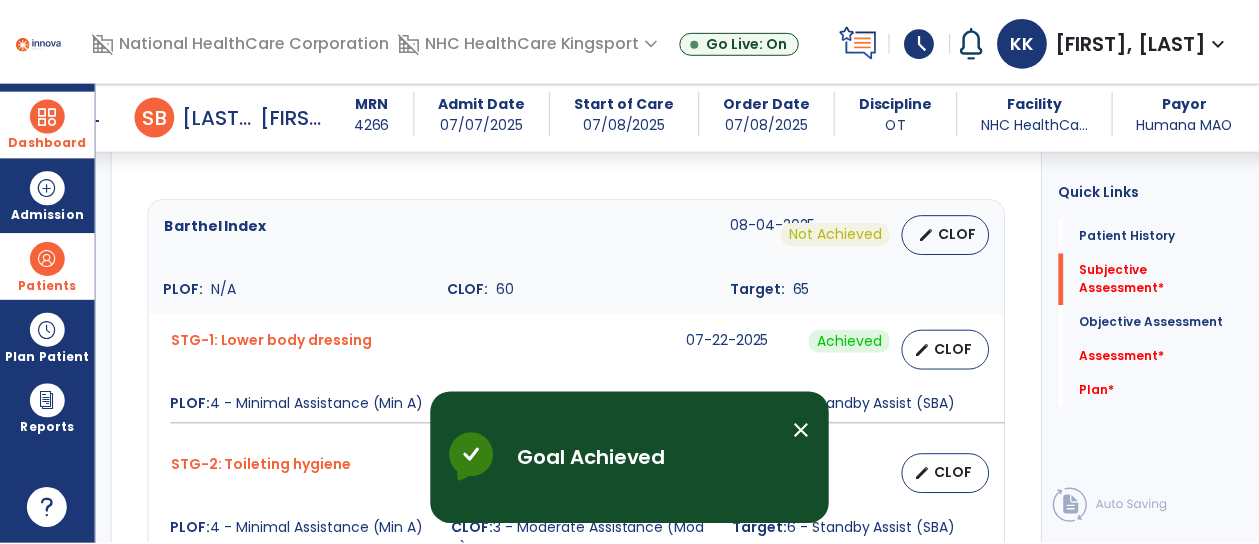 scroll, scrollTop: 1391, scrollLeft: 0, axis: vertical 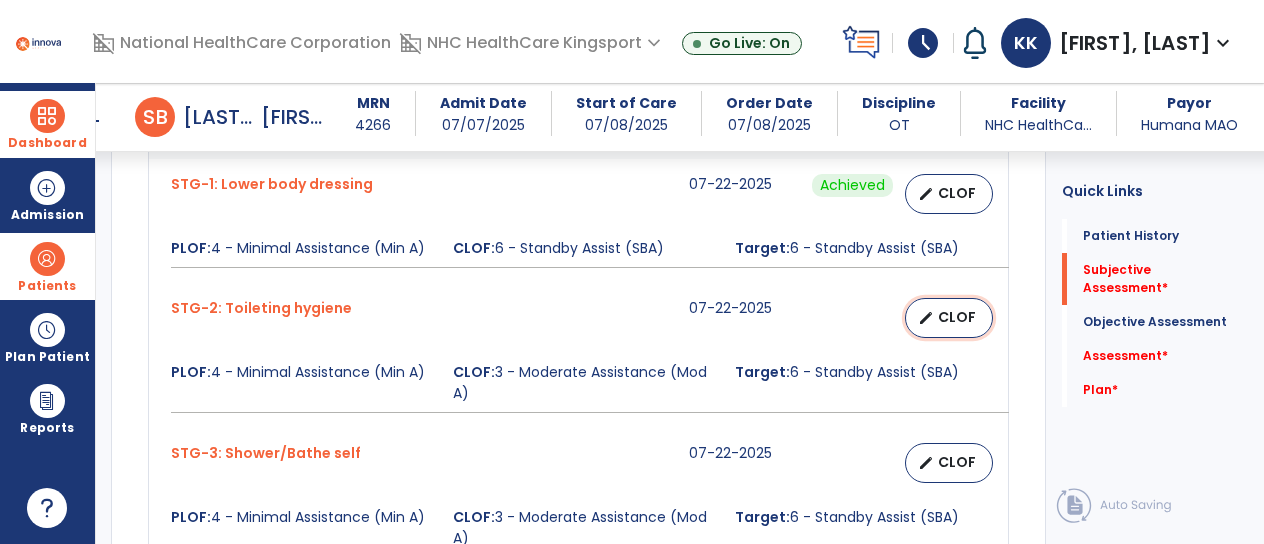 click on "CLOF" at bounding box center (957, 317) 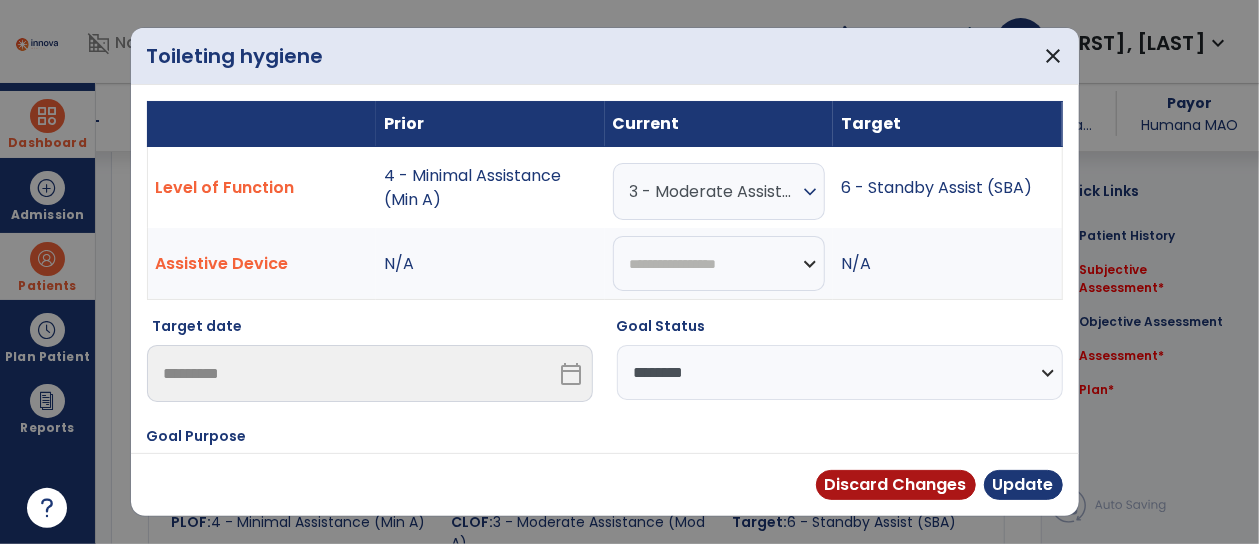 scroll, scrollTop: 1391, scrollLeft: 0, axis: vertical 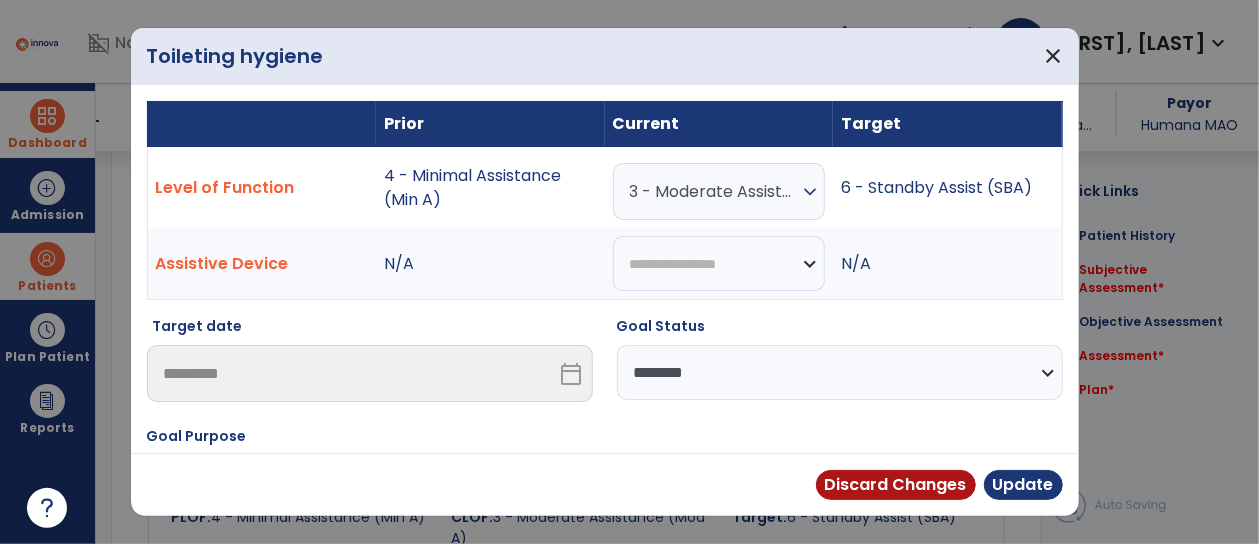 click on "3 - Moderate Assistance (Mod A)" at bounding box center (714, 191) 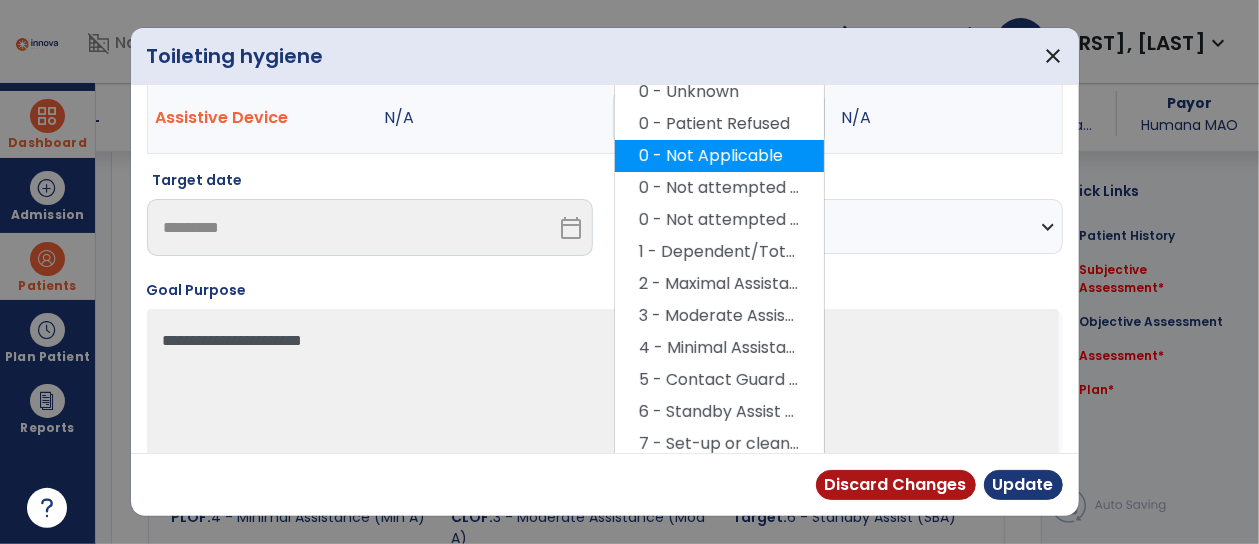 scroll, scrollTop: 153, scrollLeft: 0, axis: vertical 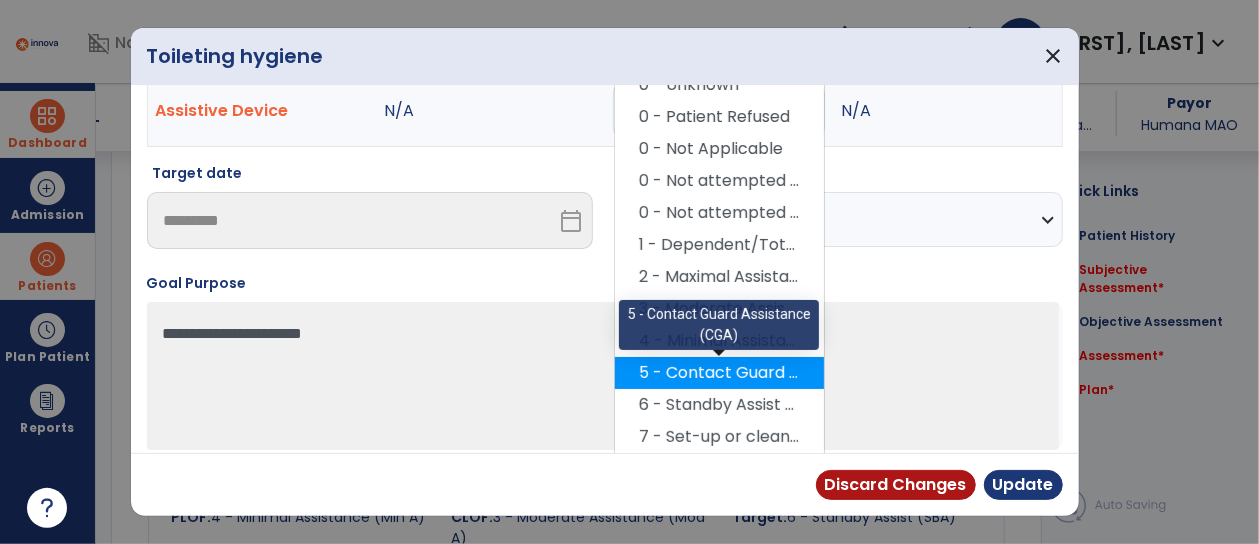 click on "5 - Contact Guard Assistance (CGA)" at bounding box center [719, 373] 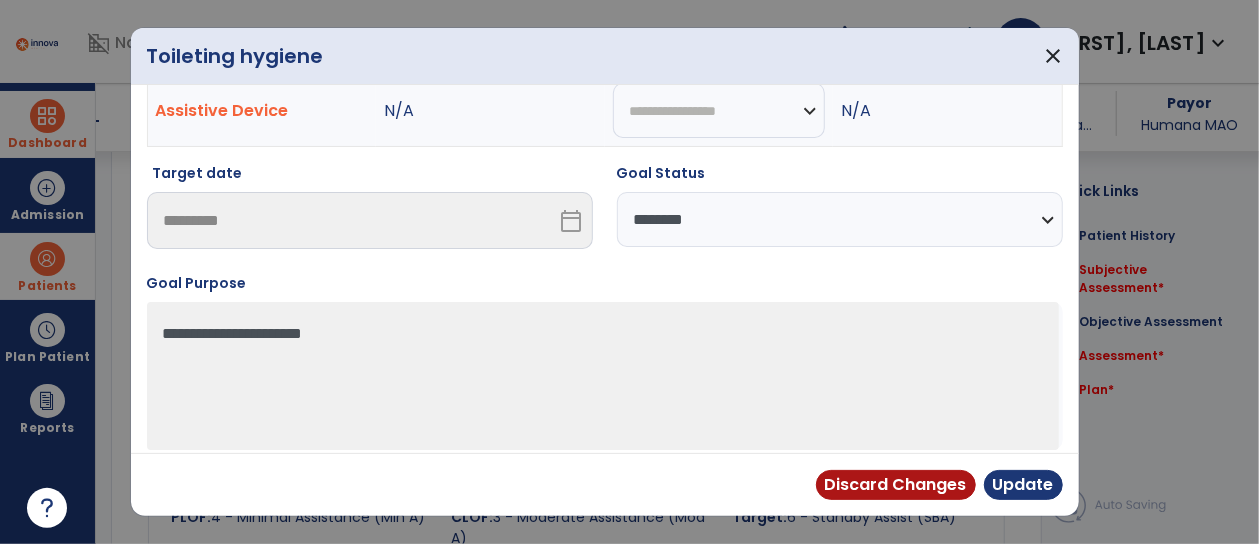 scroll, scrollTop: 126, scrollLeft: 0, axis: vertical 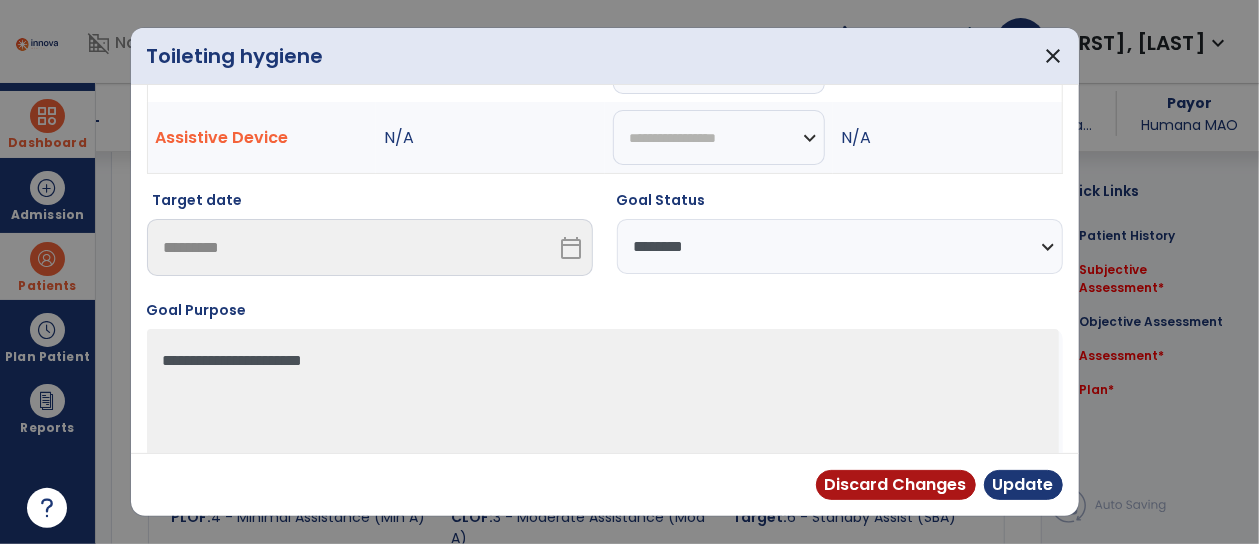 click on "**********" at bounding box center (840, 246) 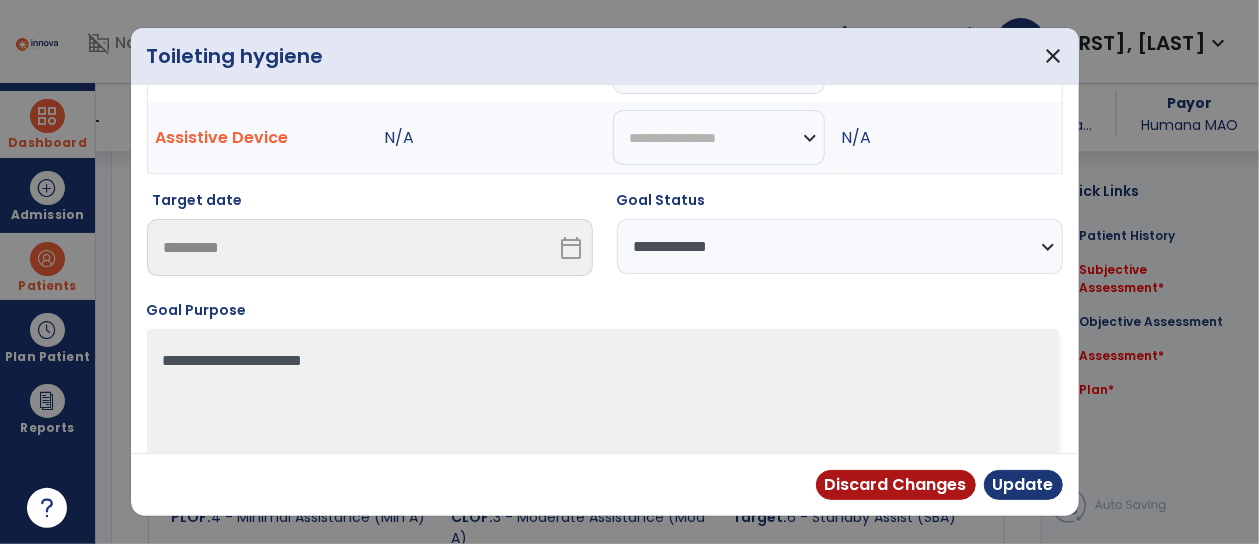 click on "**********" at bounding box center [840, 246] 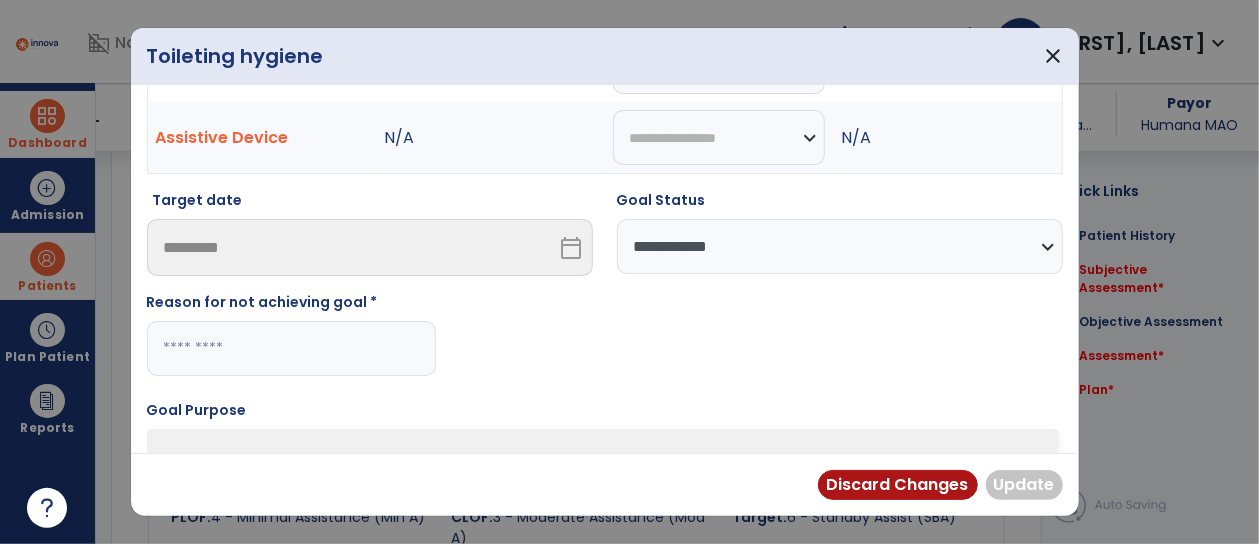 click at bounding box center (291, 348) 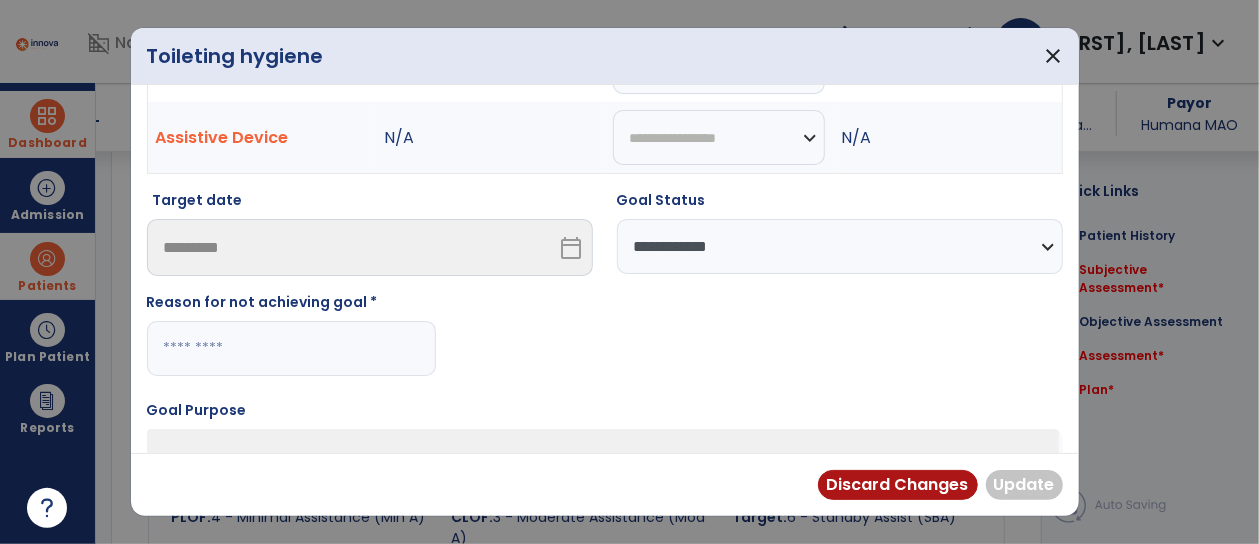 paste on "**********" 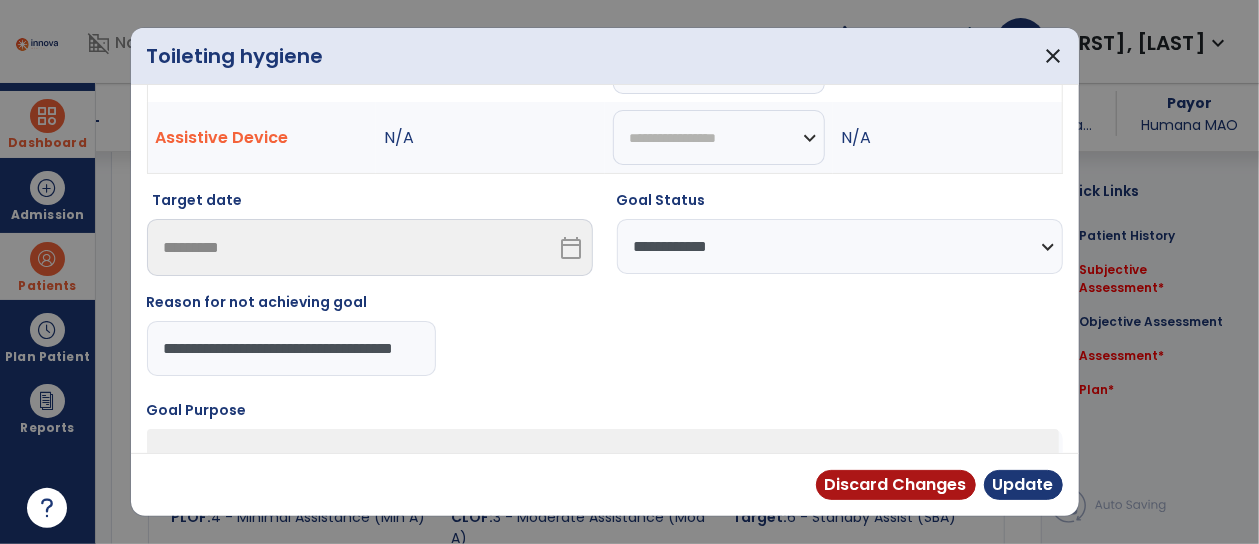scroll, scrollTop: 0, scrollLeft: 48, axis: horizontal 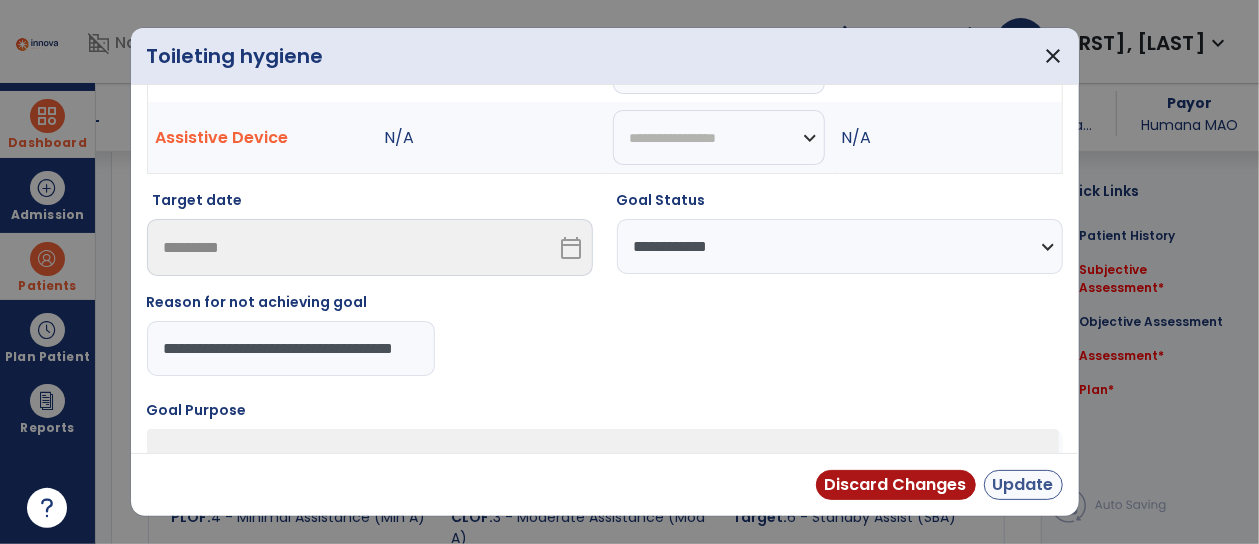 type on "**********" 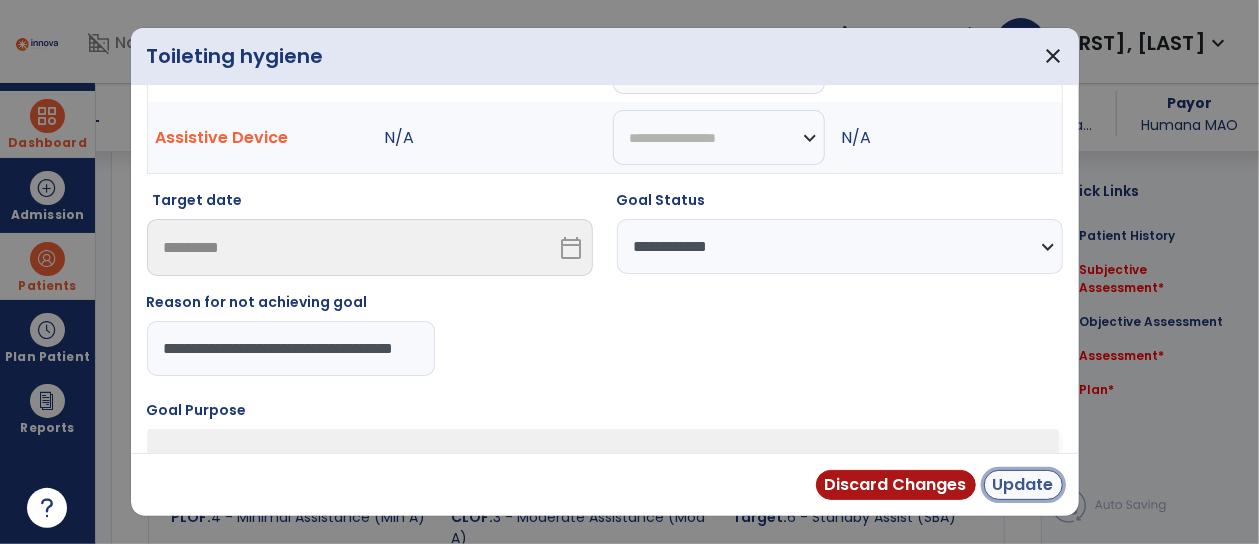 click on "Update" at bounding box center [1023, 485] 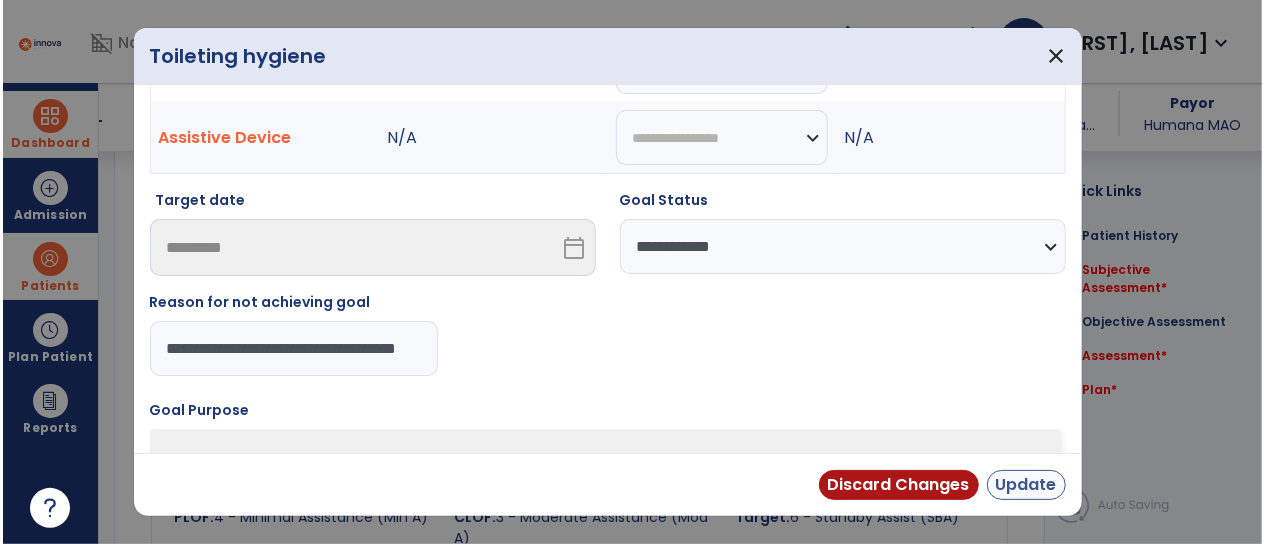 scroll, scrollTop: 0, scrollLeft: 0, axis: both 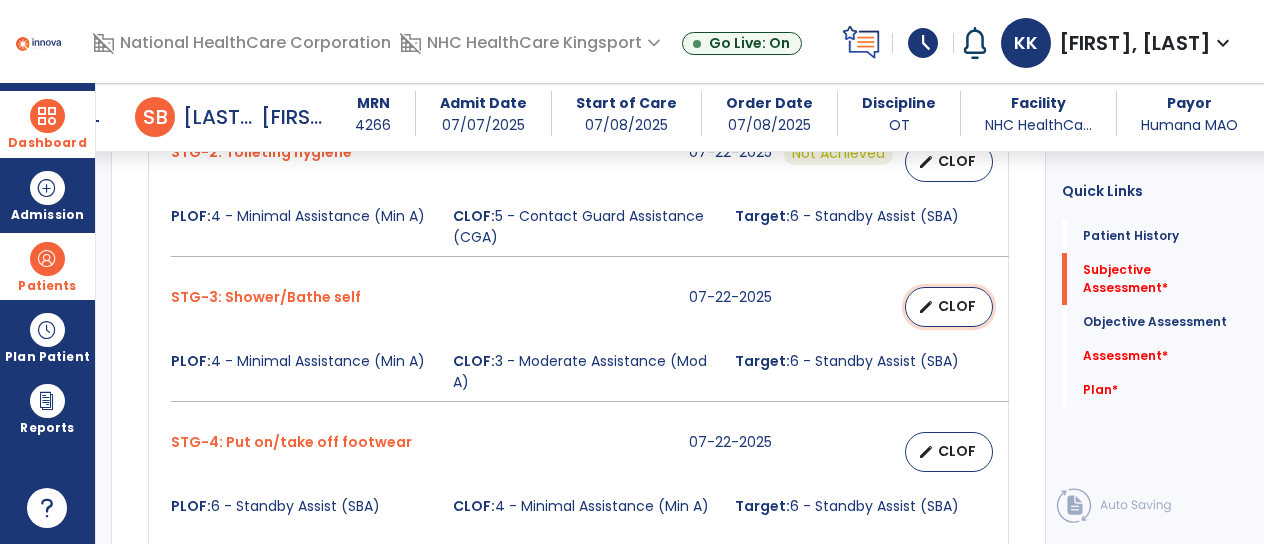 click on "CLOF" at bounding box center [957, 306] 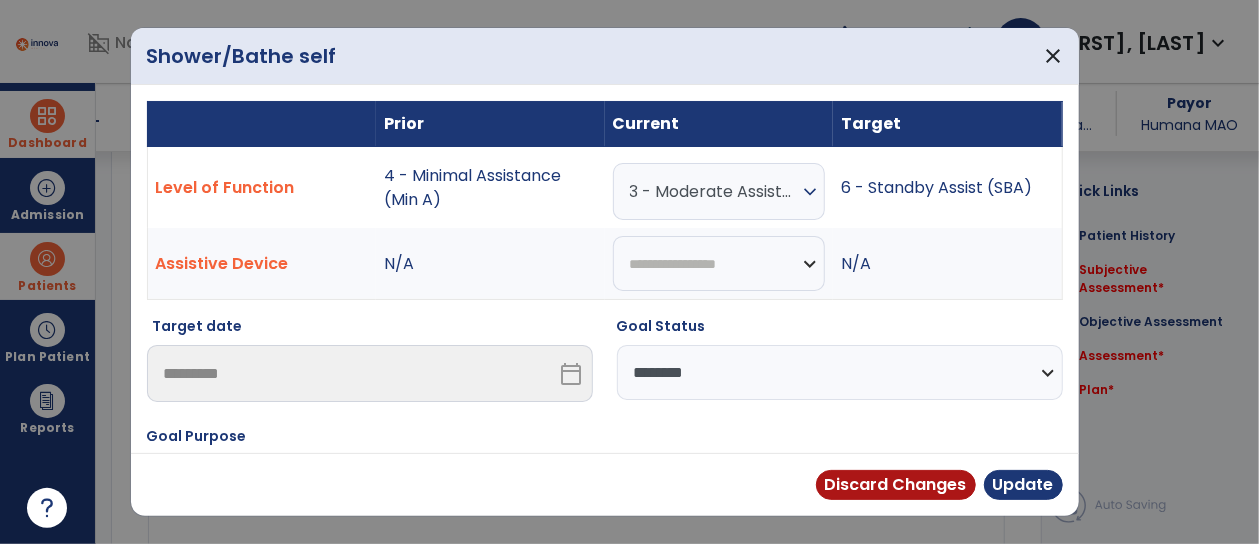 scroll, scrollTop: 1547, scrollLeft: 0, axis: vertical 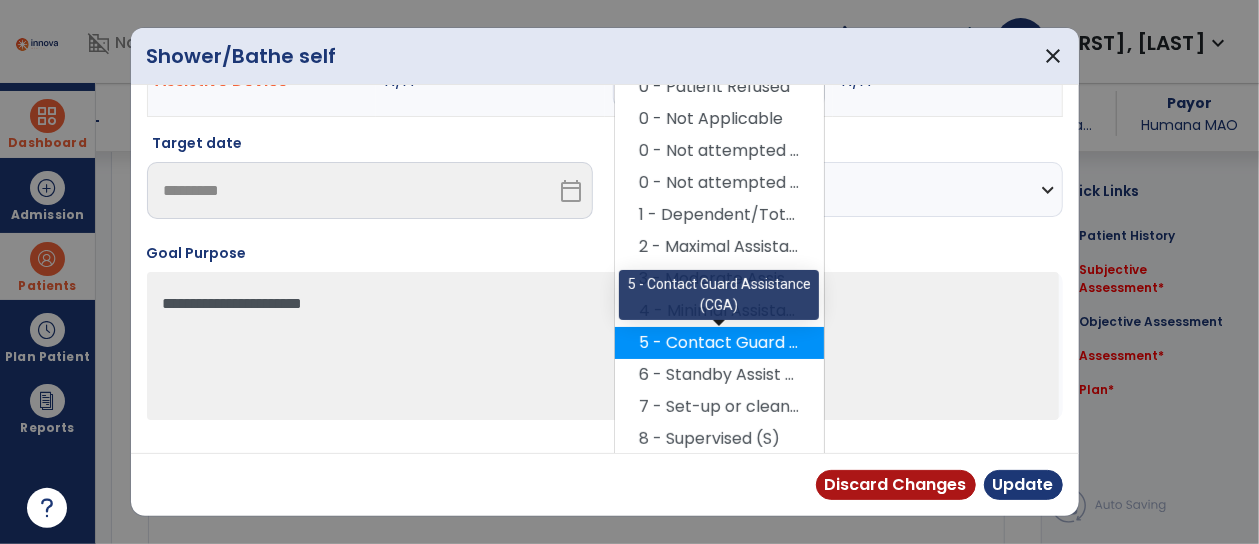 click on "5 - Contact Guard Assistance (CGA)" at bounding box center (719, 343) 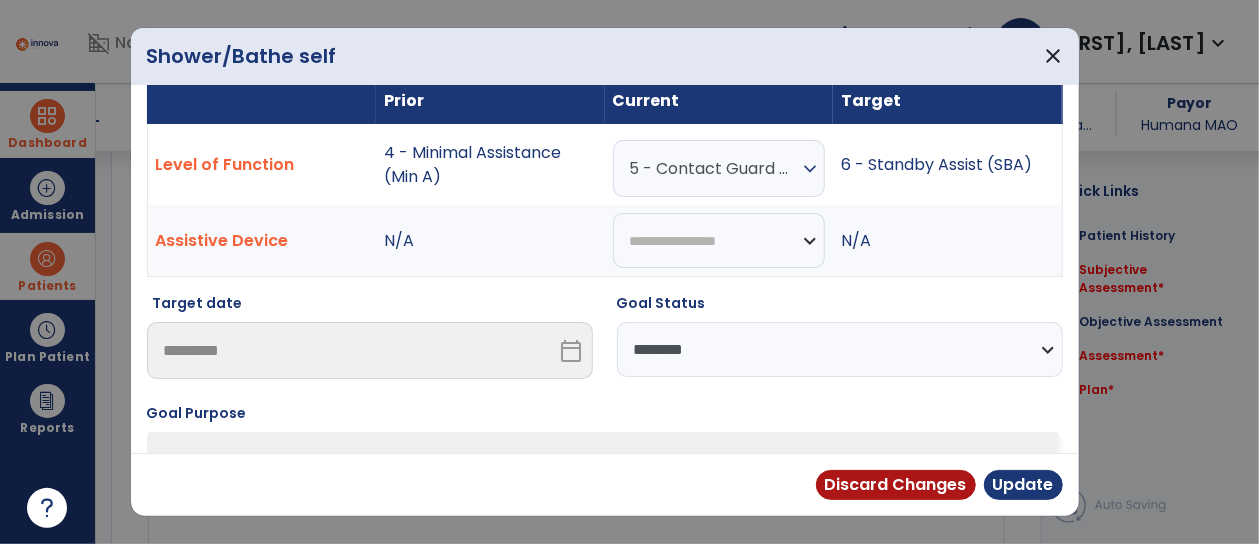 scroll, scrollTop: 20, scrollLeft: 0, axis: vertical 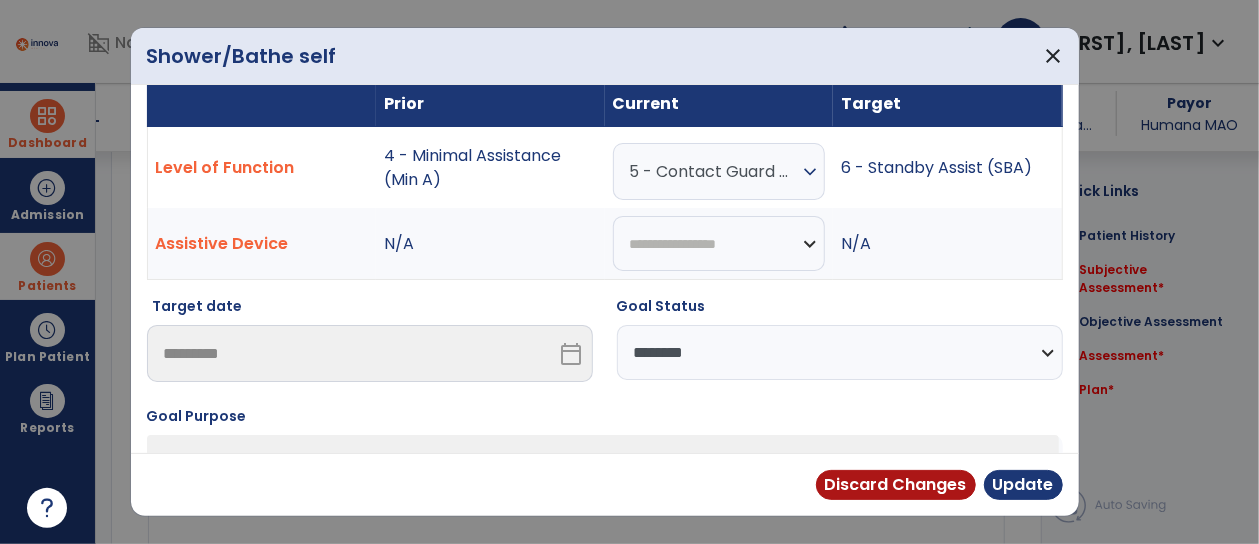 click on "**********" at bounding box center [840, 352] 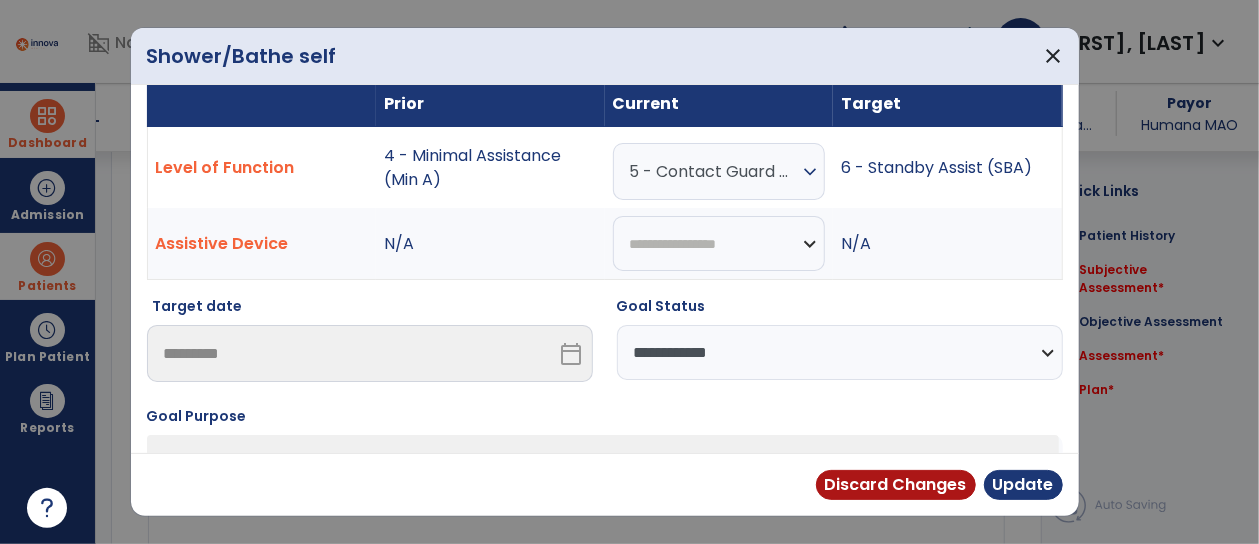 click on "**********" at bounding box center (840, 352) 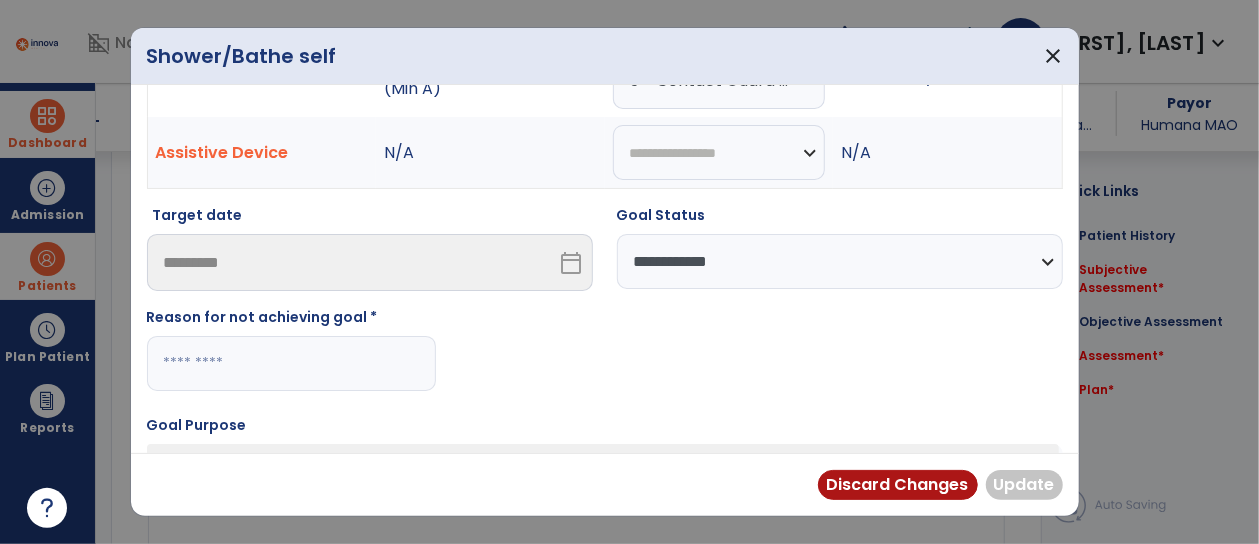 scroll, scrollTop: 118, scrollLeft: 0, axis: vertical 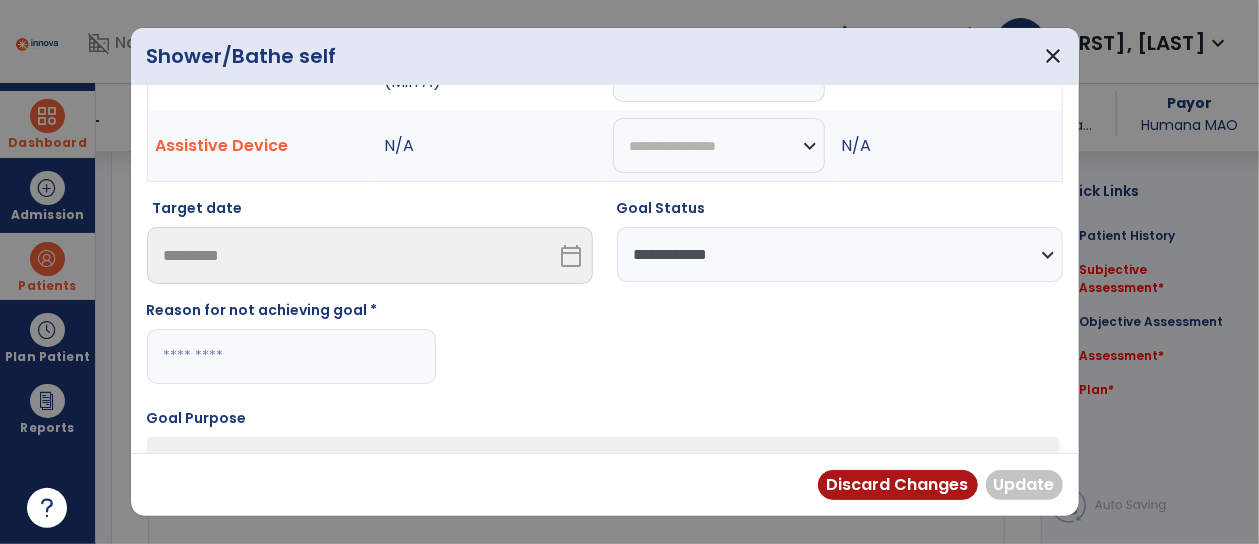 click at bounding box center [291, 356] 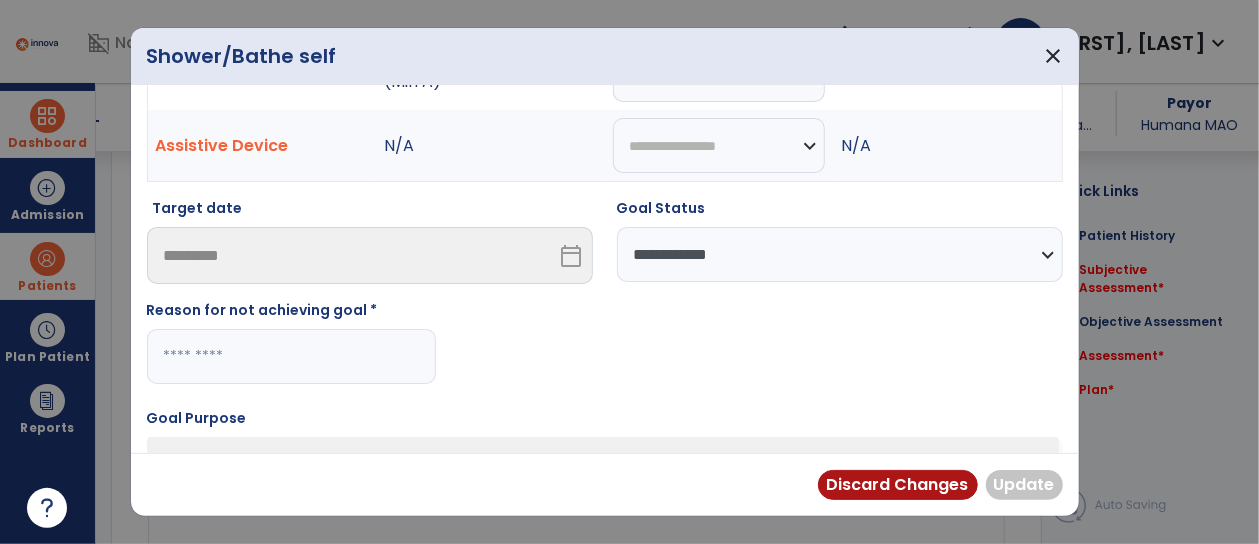 paste on "**********" 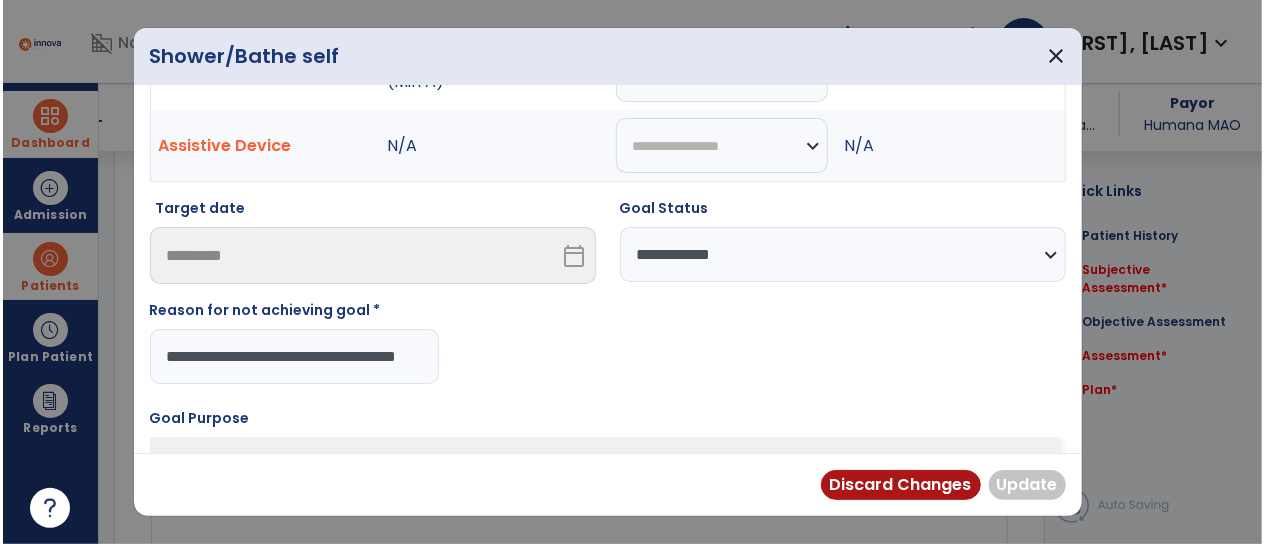 scroll, scrollTop: 0, scrollLeft: 48, axis: horizontal 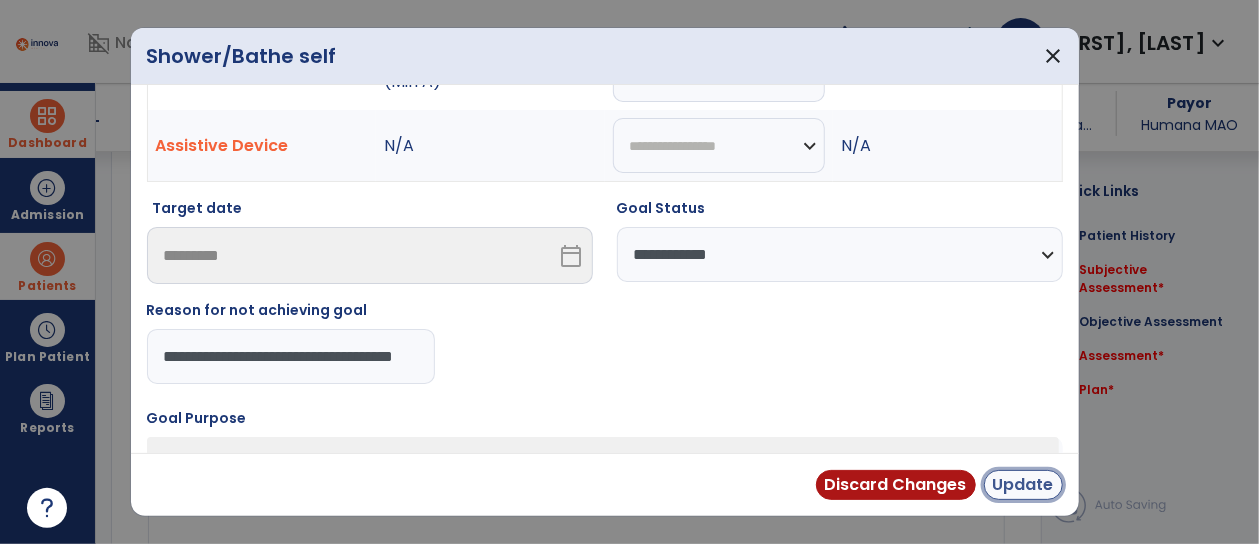 click on "Update" at bounding box center (1023, 485) 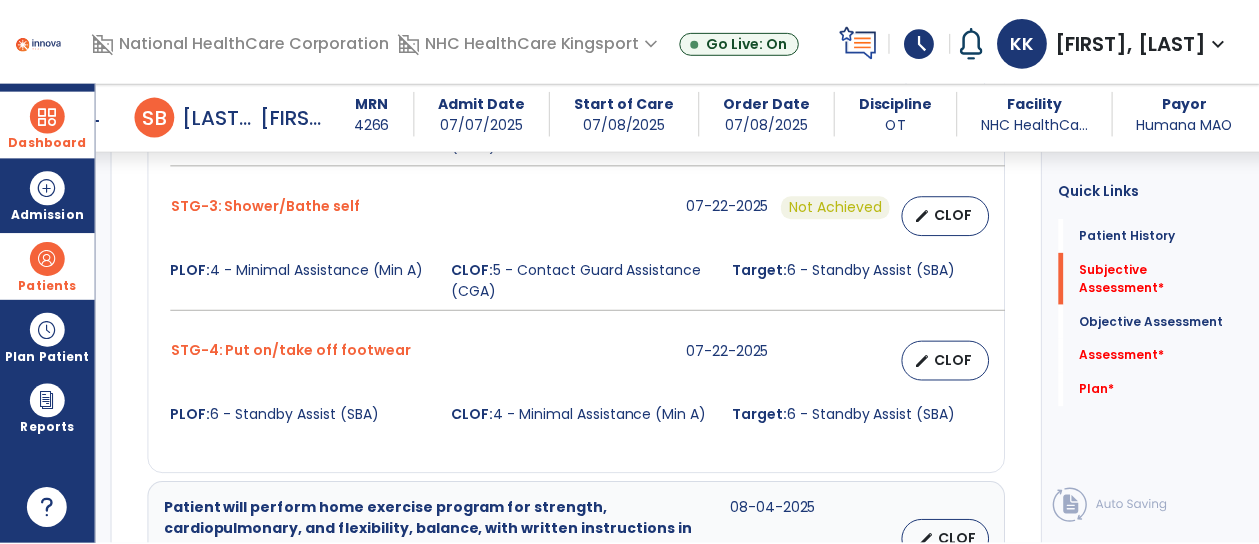 scroll, scrollTop: 1639, scrollLeft: 0, axis: vertical 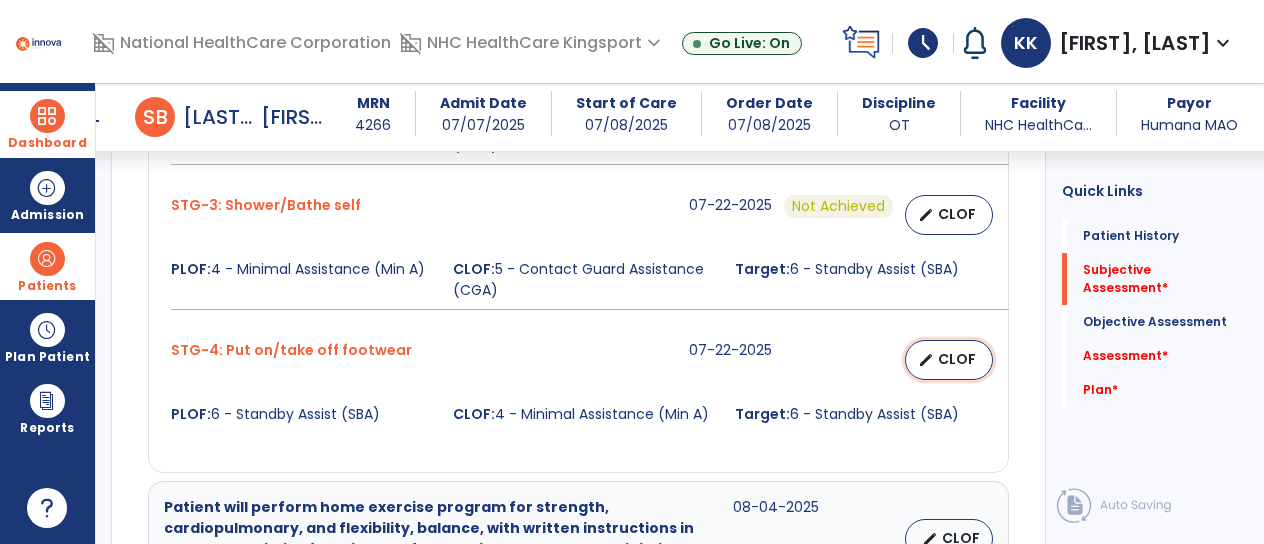 click on "edit   CLOF" at bounding box center (949, 360) 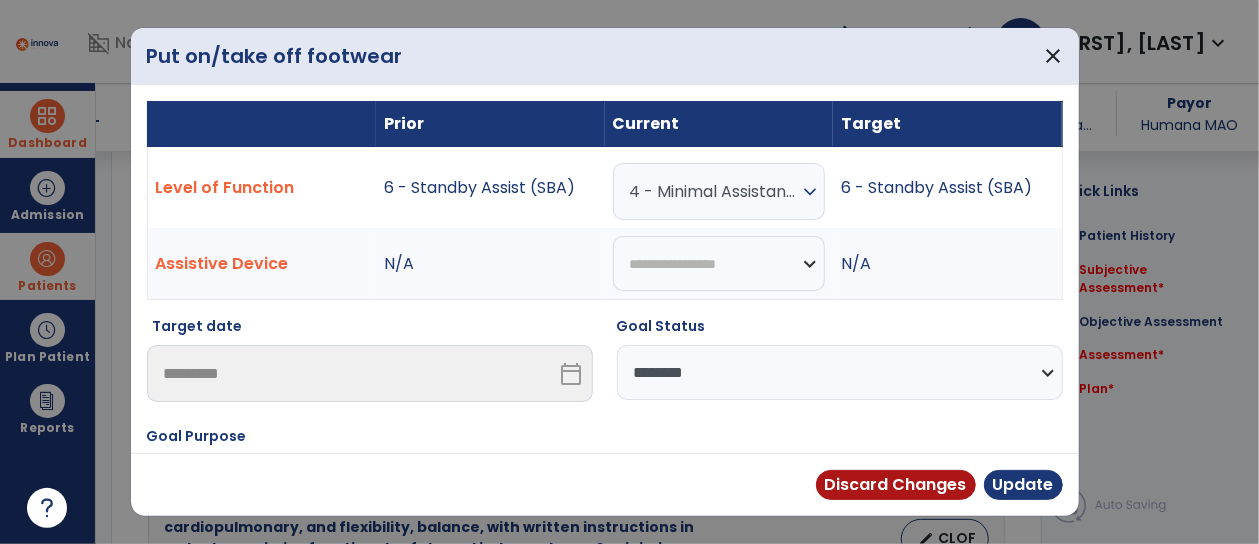 scroll, scrollTop: 1639, scrollLeft: 0, axis: vertical 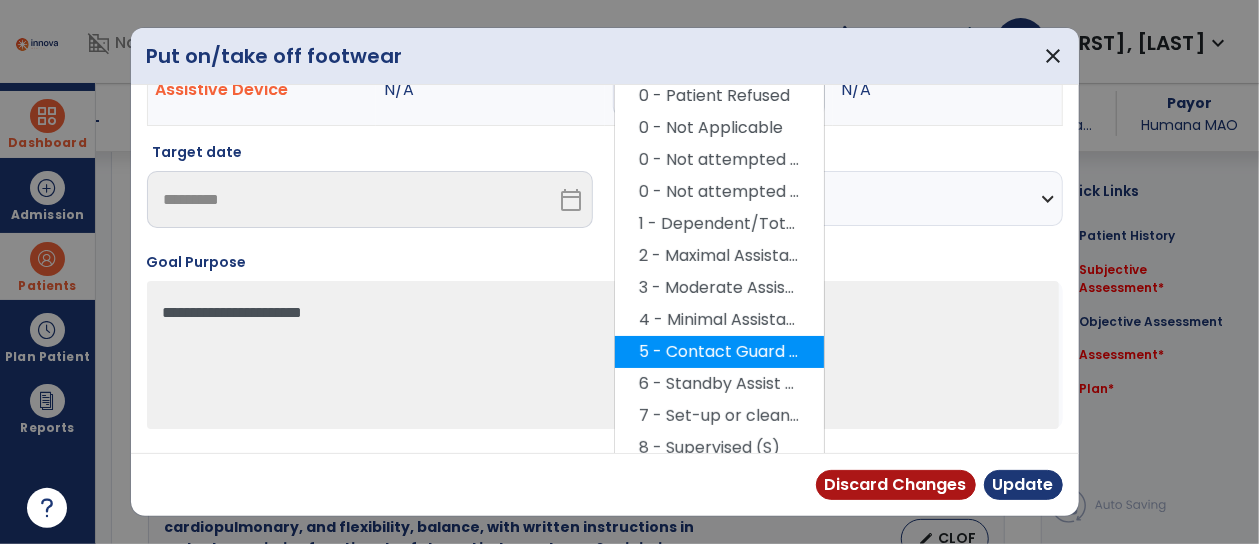 click on "5 - Contact Guard Assistance (CGA)" at bounding box center (719, 352) 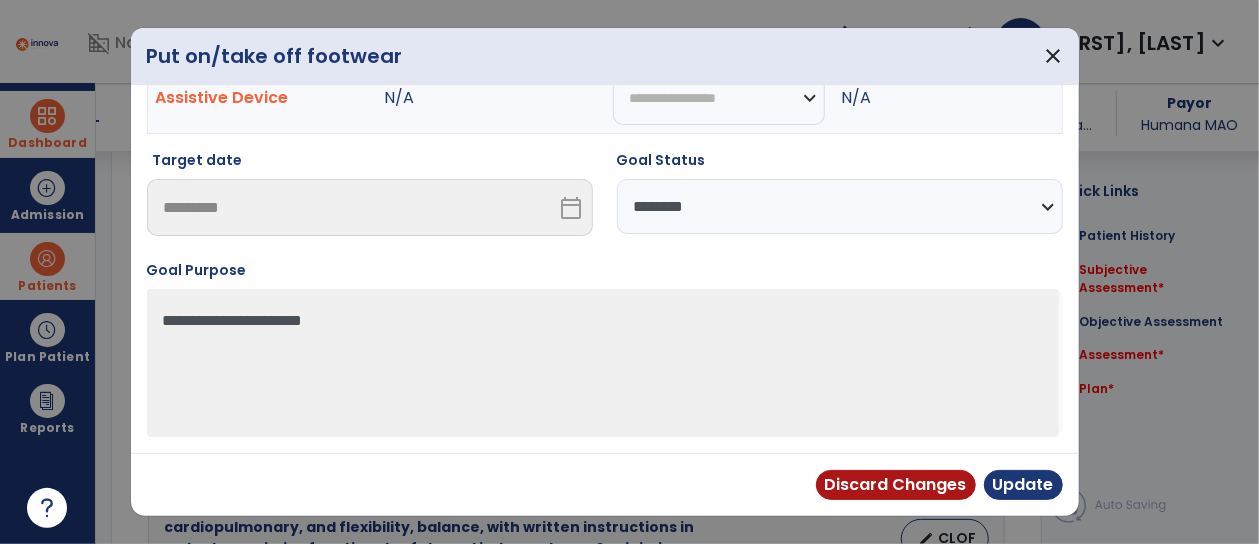 scroll, scrollTop: 162, scrollLeft: 0, axis: vertical 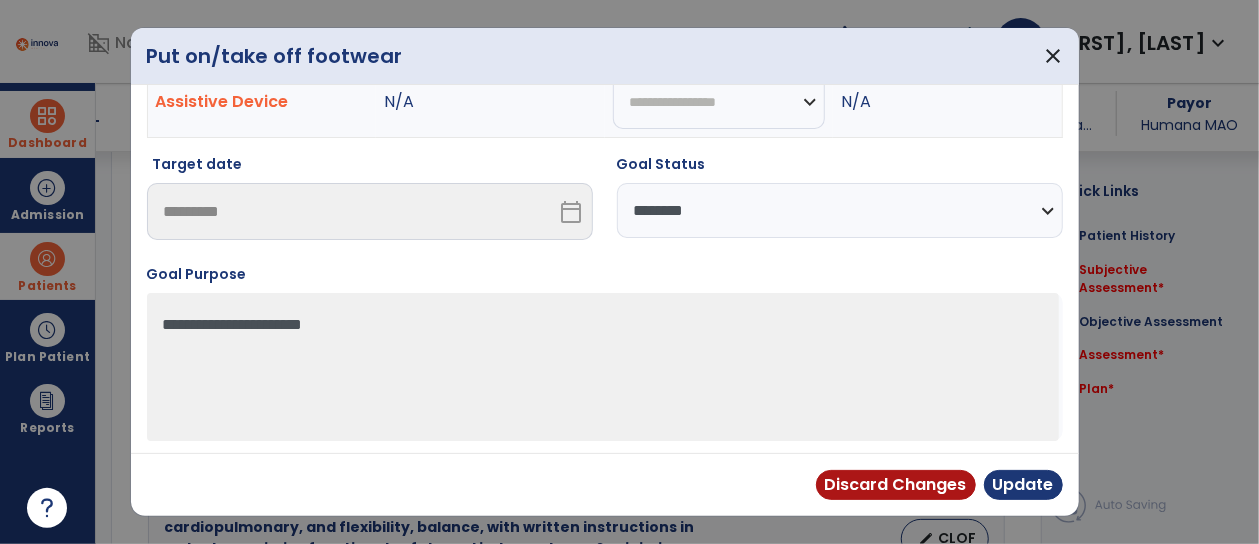 click on "**********" at bounding box center (840, 210) 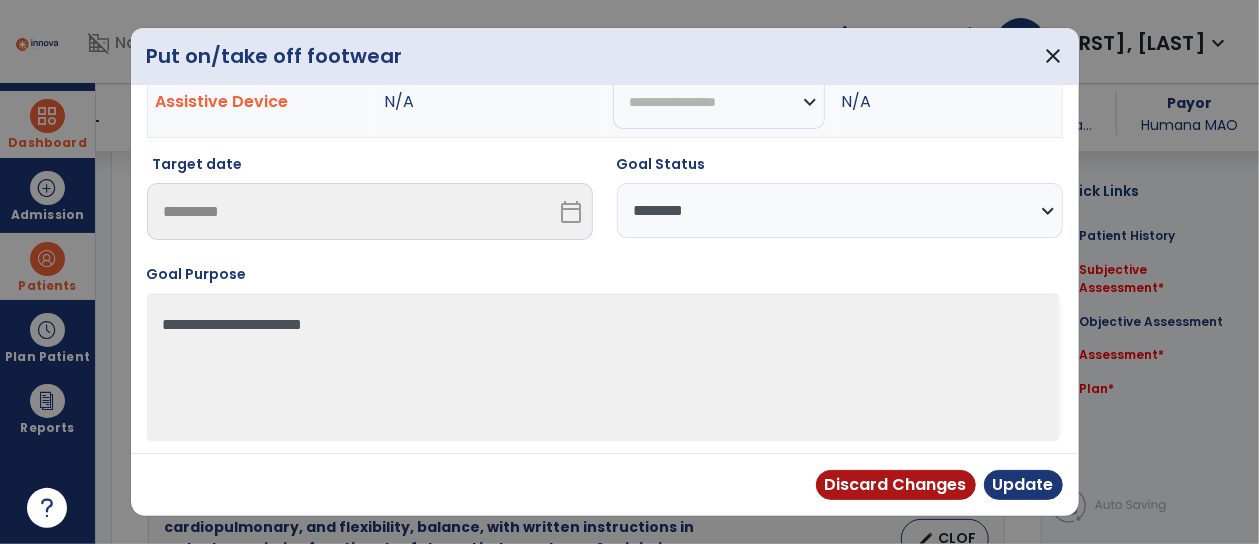 select on "**********" 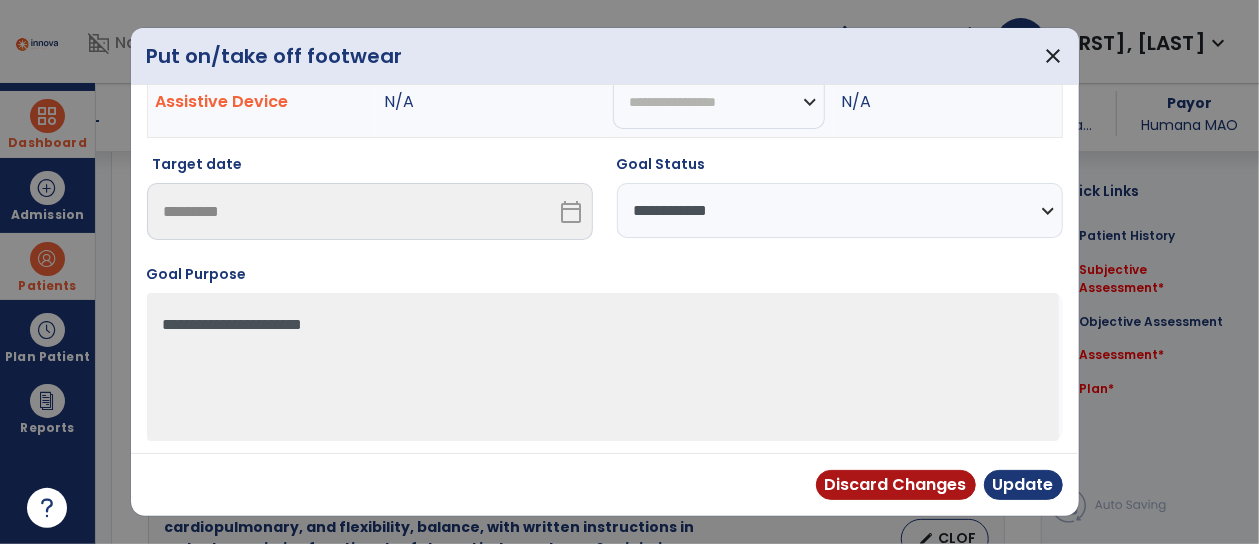 click on "**********" at bounding box center [840, 210] 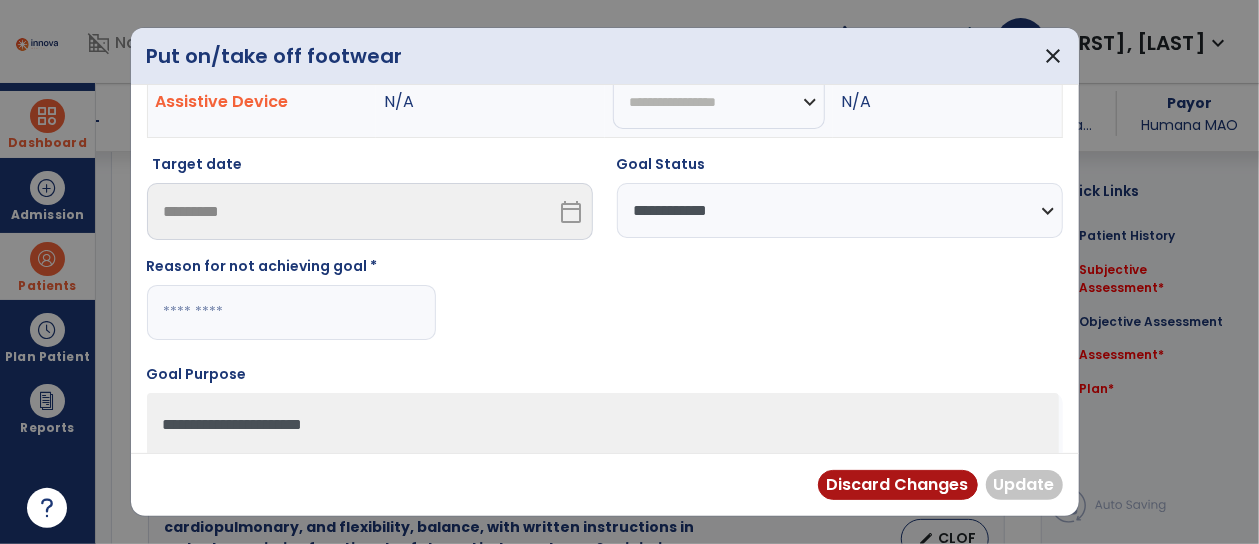 click at bounding box center [291, 312] 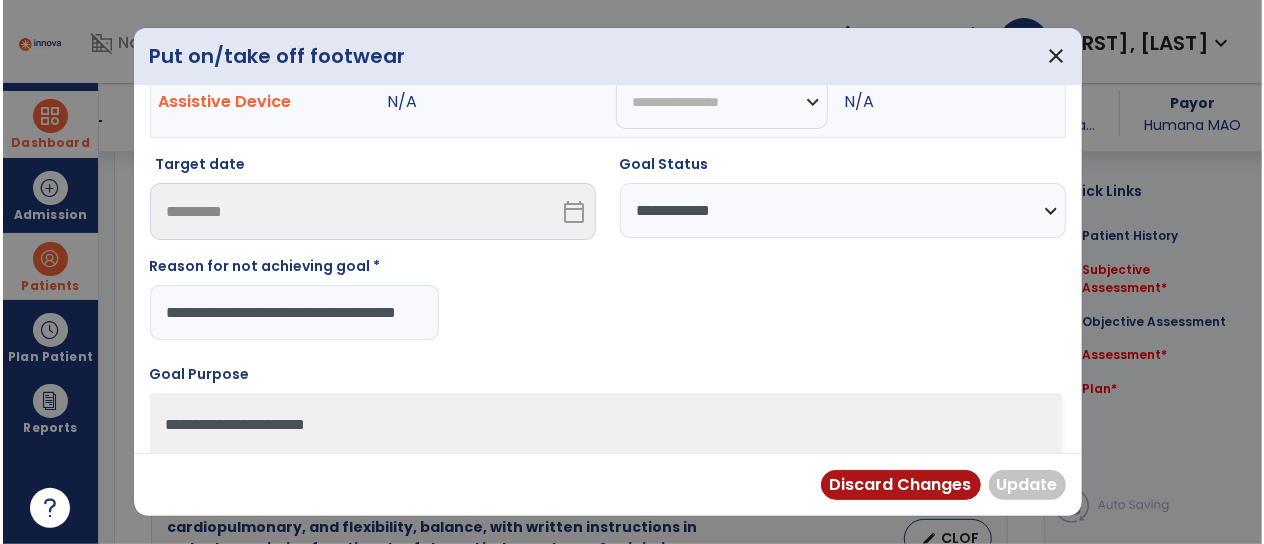 scroll, scrollTop: 0, scrollLeft: 48, axis: horizontal 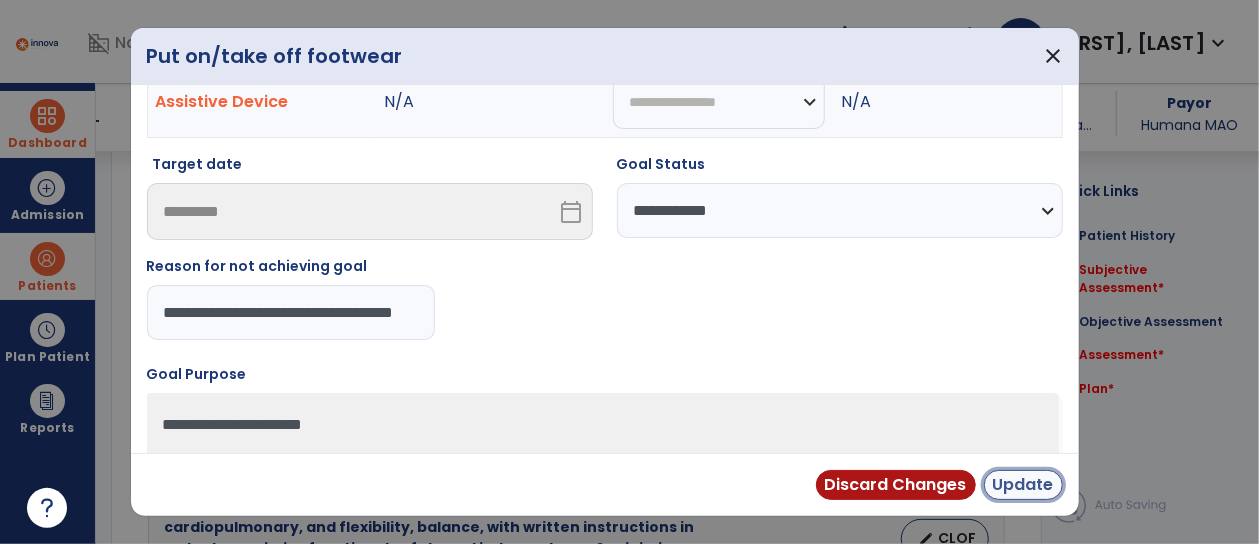 click on "Update" at bounding box center (1023, 485) 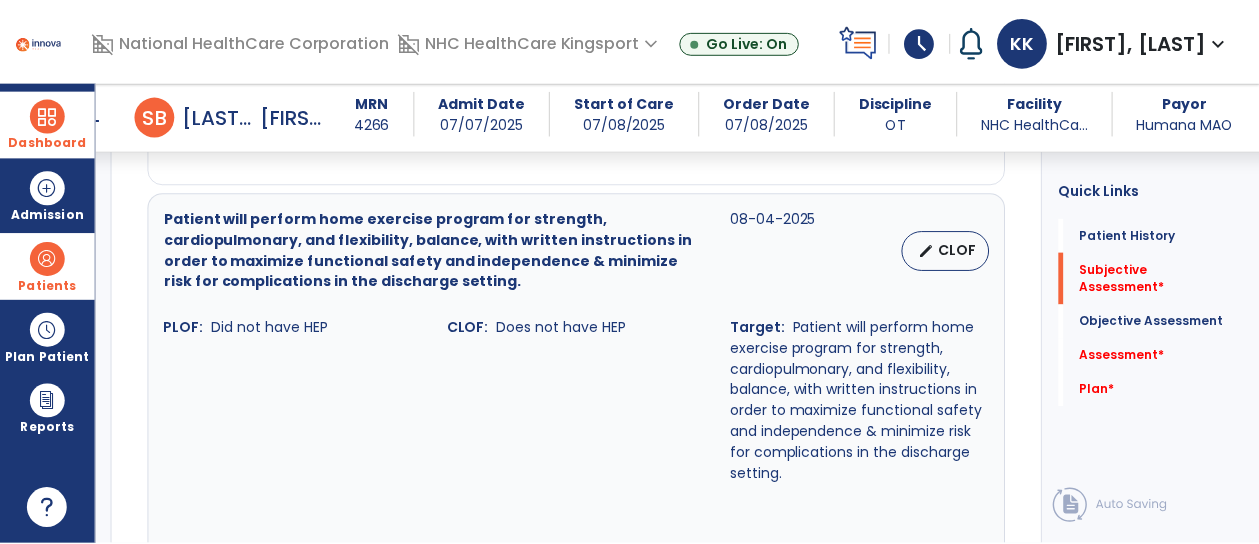 scroll, scrollTop: 1974, scrollLeft: 0, axis: vertical 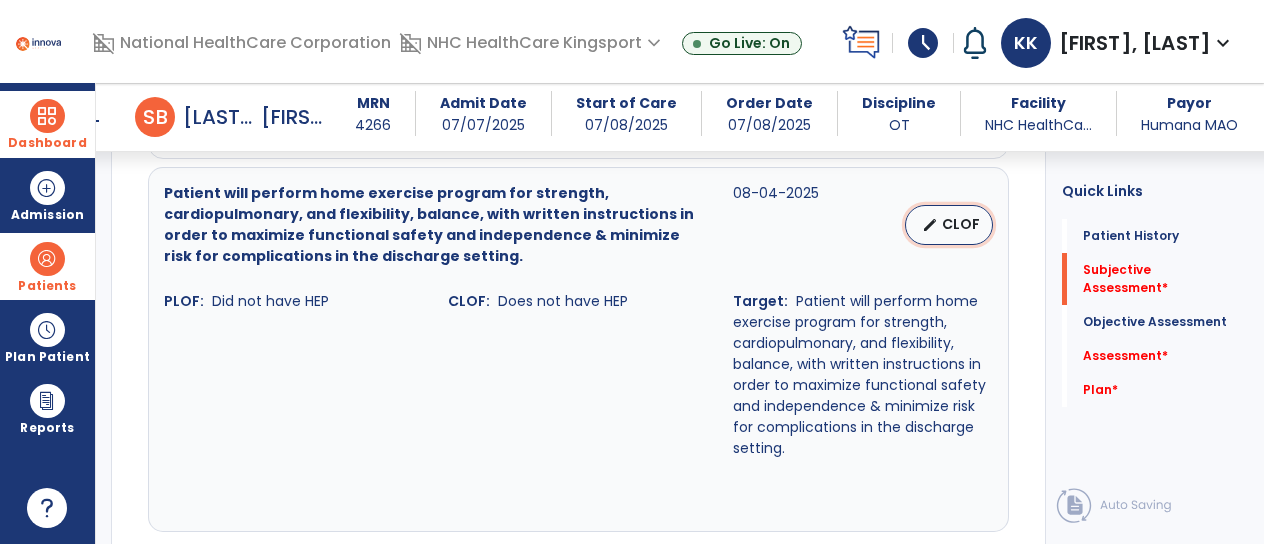 click on "edit" at bounding box center (930, 225) 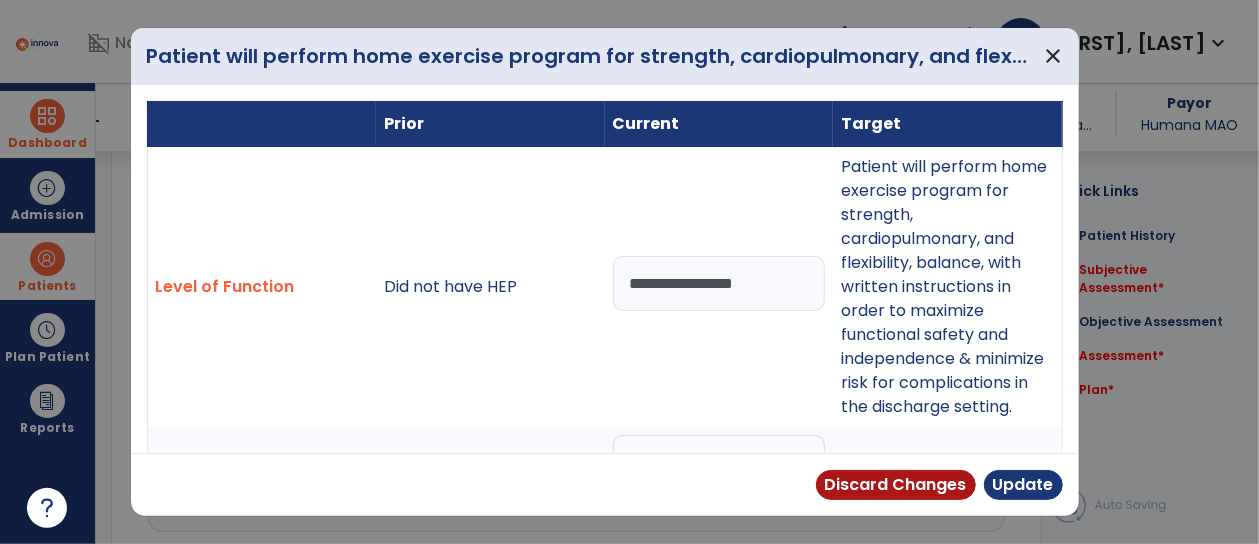 scroll, scrollTop: 1974, scrollLeft: 0, axis: vertical 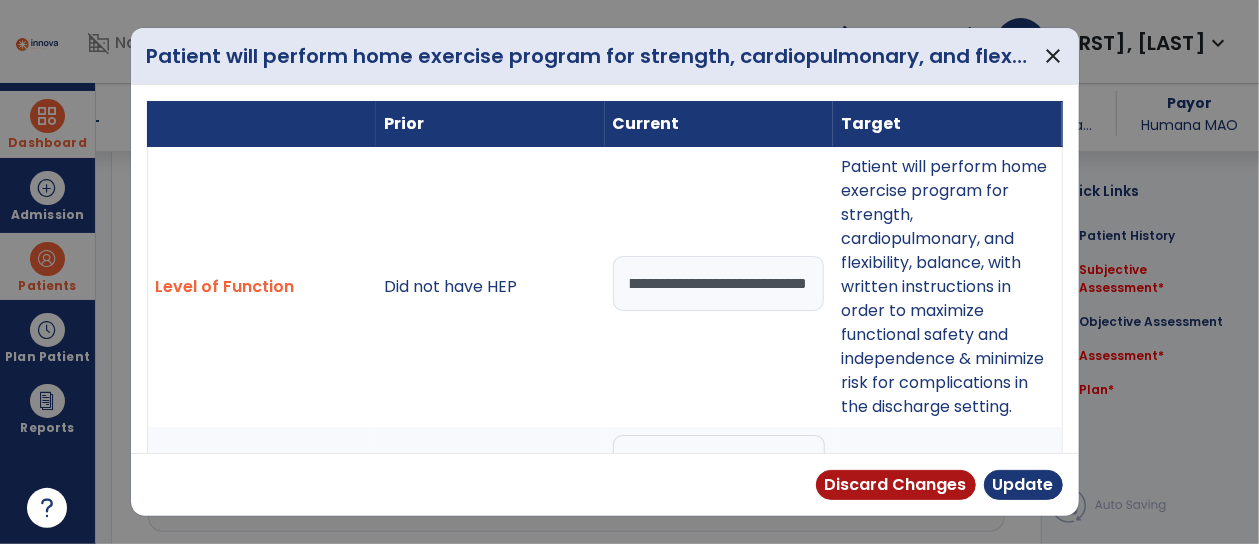 type on "**********" 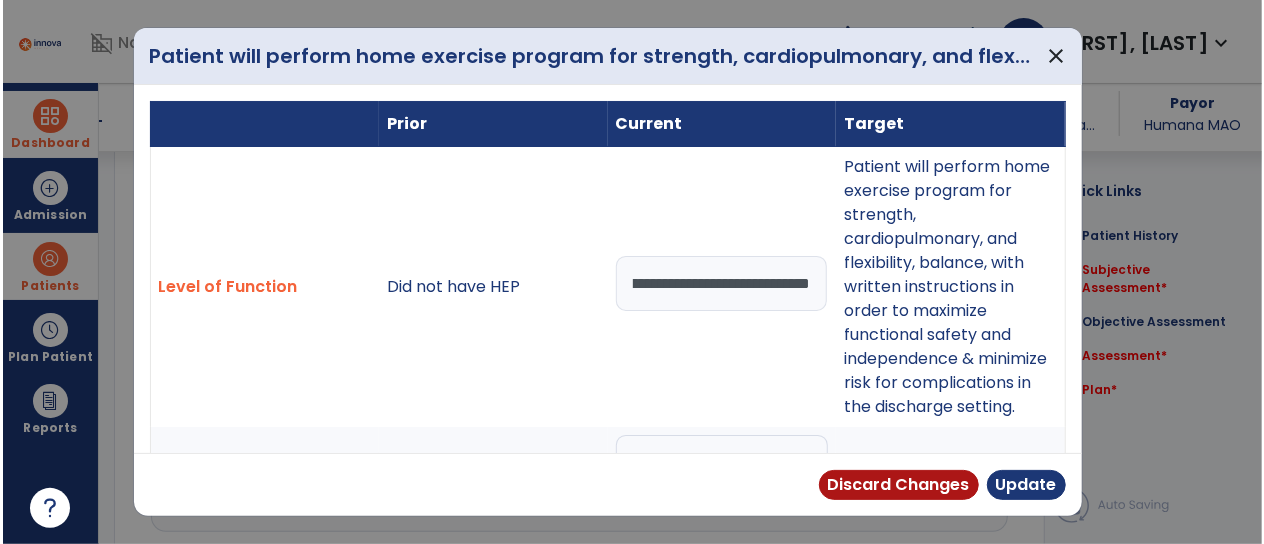 scroll, scrollTop: 0, scrollLeft: 176, axis: horizontal 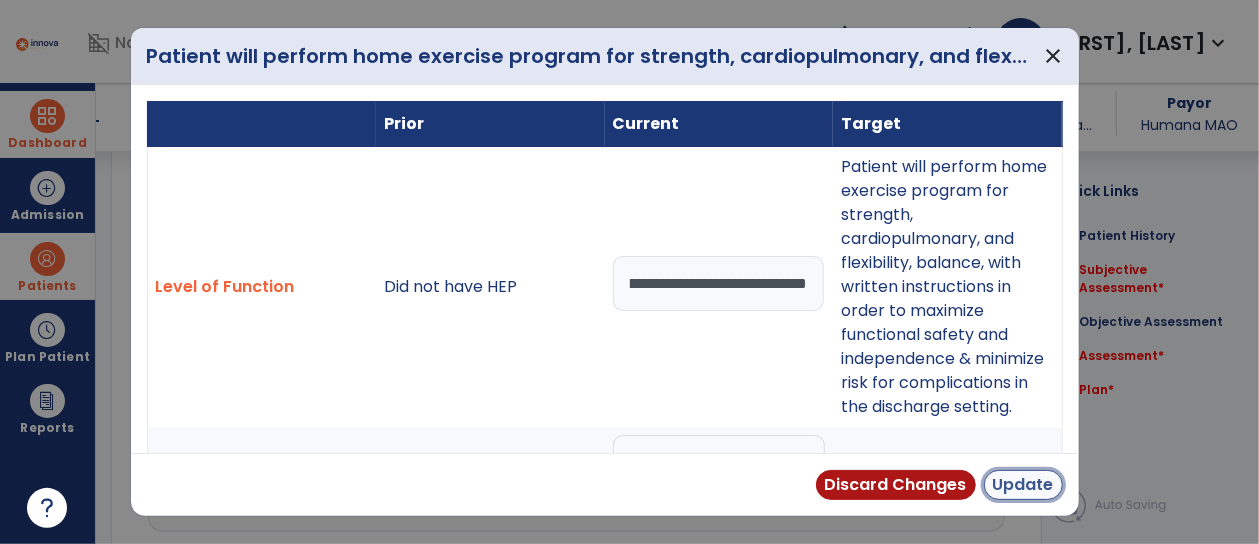 click on "Update" at bounding box center [1023, 485] 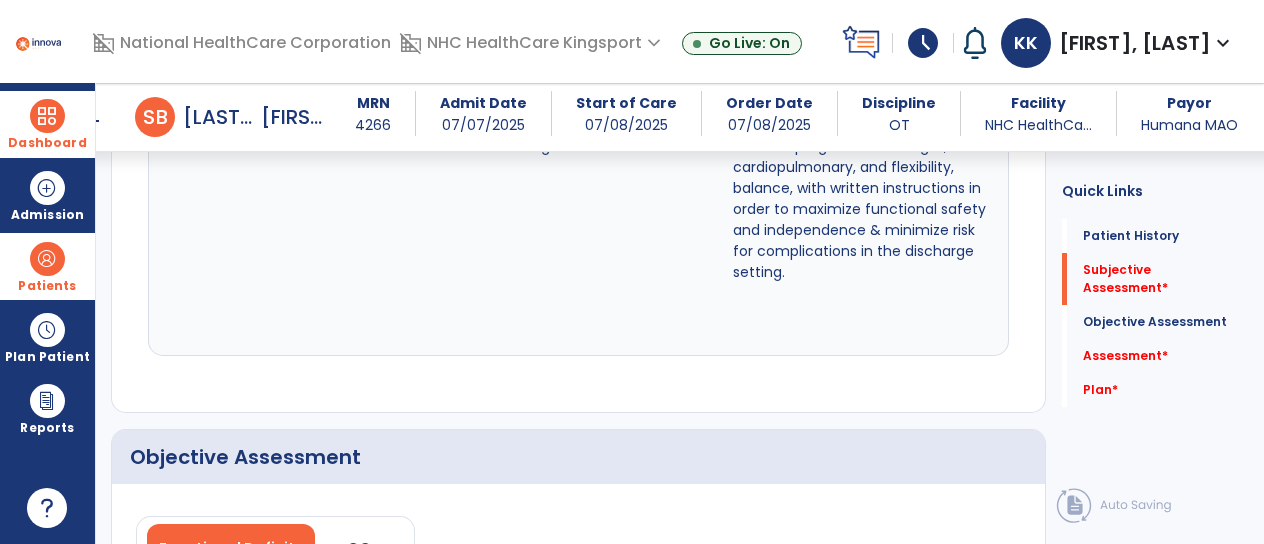 scroll, scrollTop: 2152, scrollLeft: 0, axis: vertical 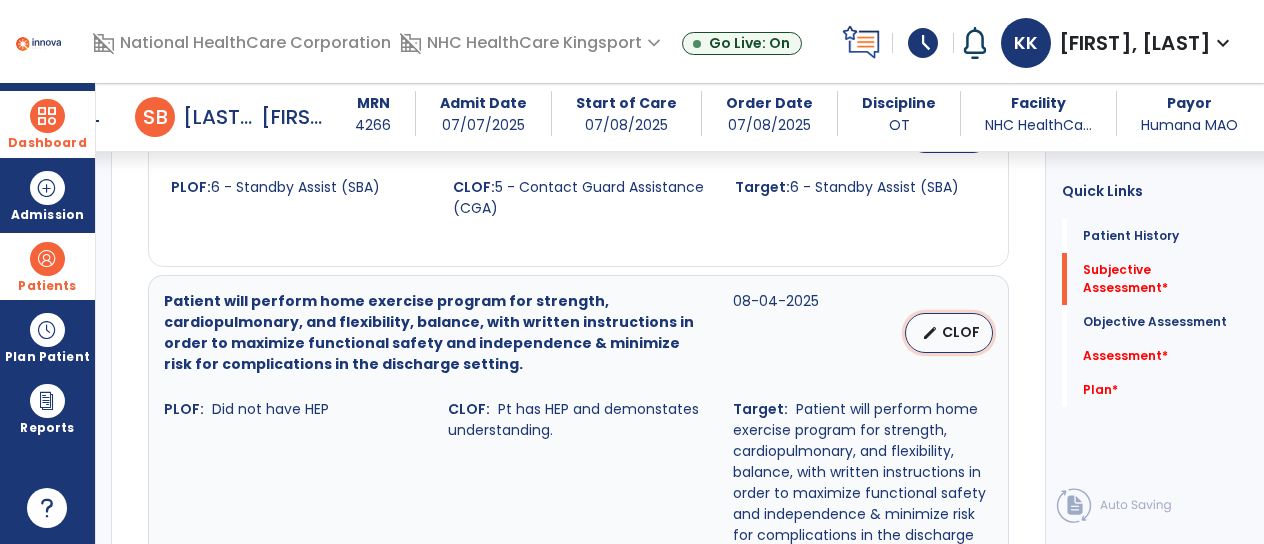 click on "CLOF" at bounding box center (961, 332) 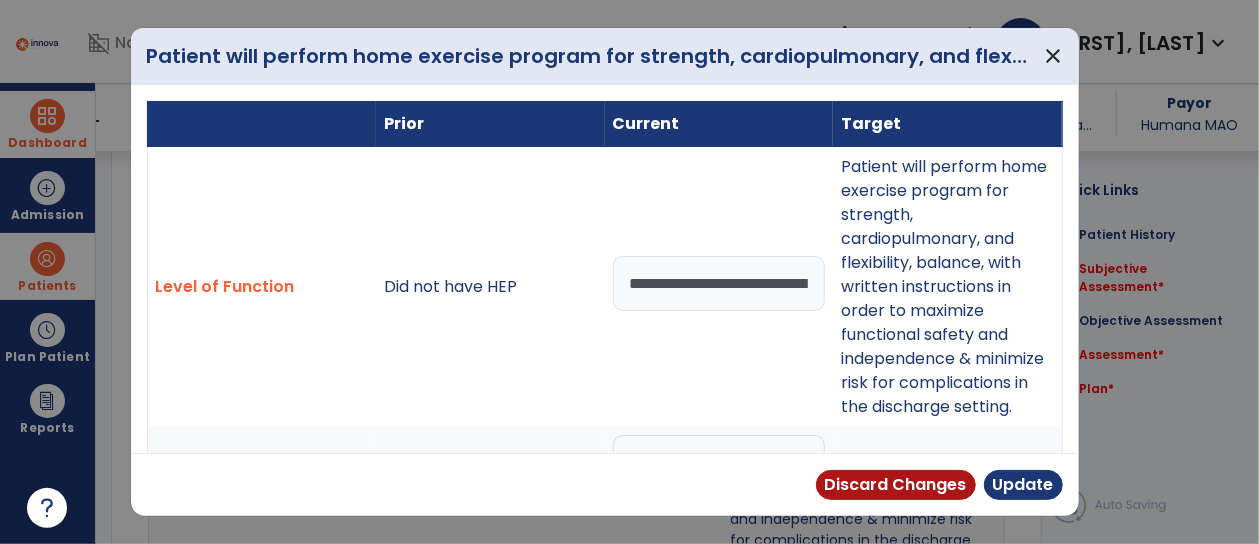 scroll, scrollTop: 1866, scrollLeft: 0, axis: vertical 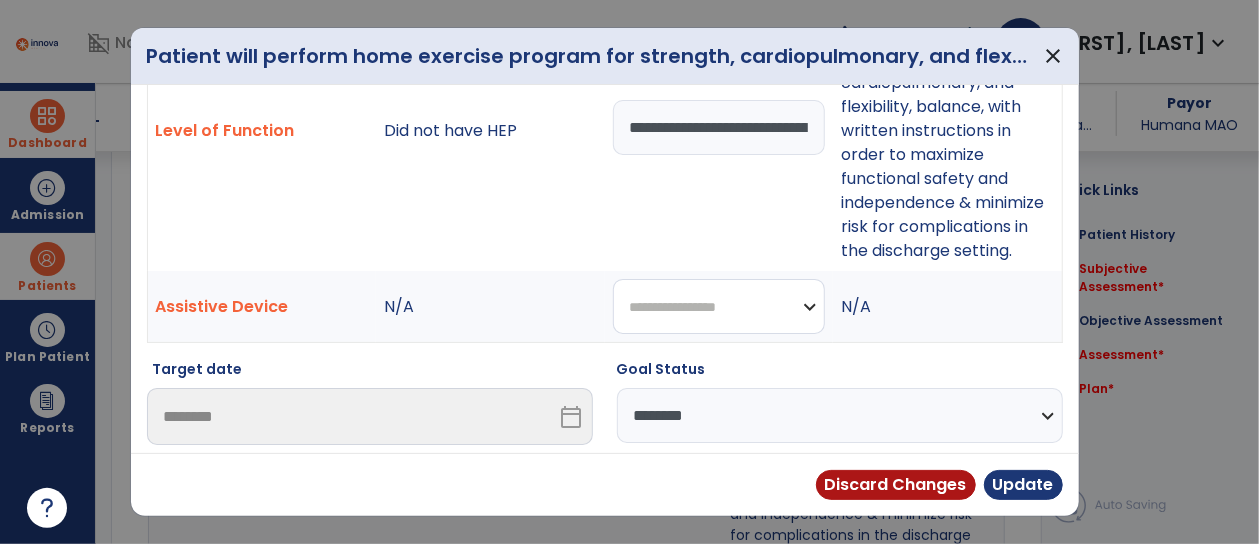 click on "**********" at bounding box center [719, 306] 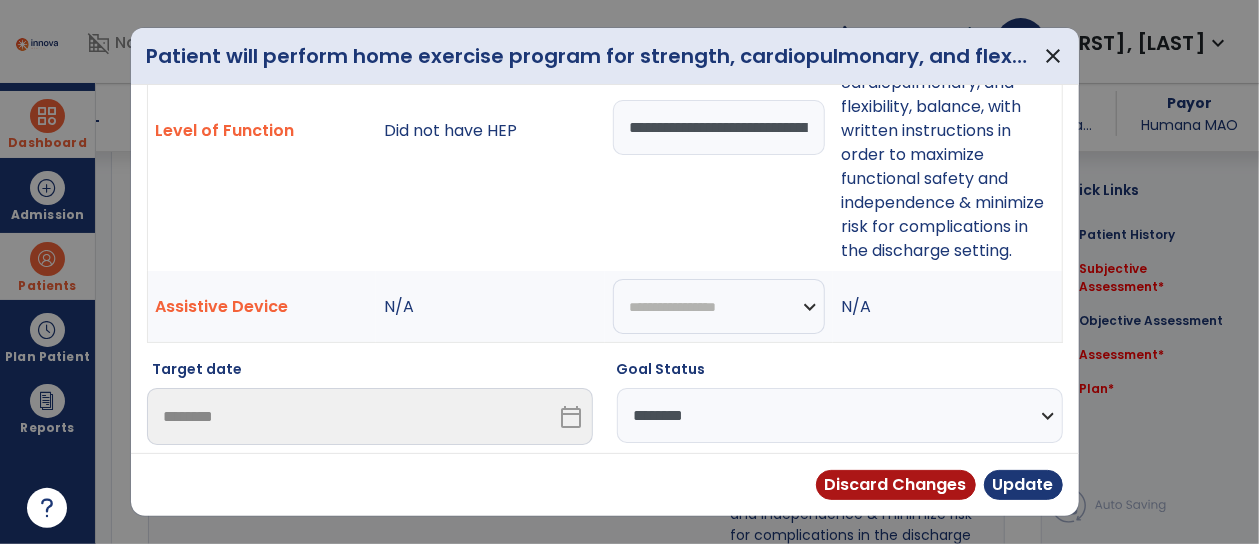 click on "**********" at bounding box center (605, 295) 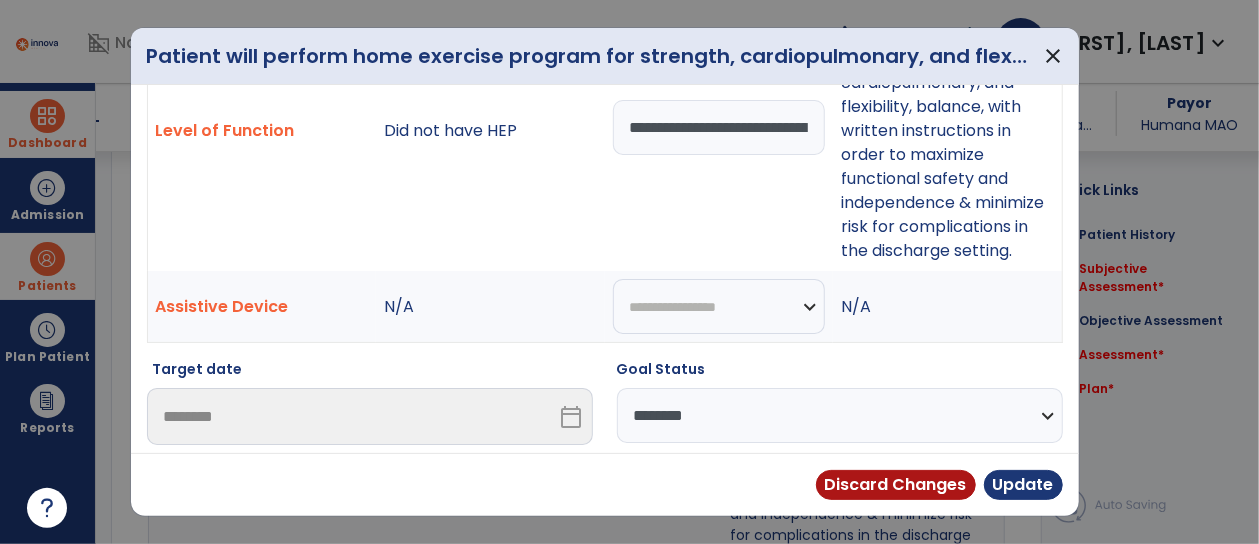 select on "********" 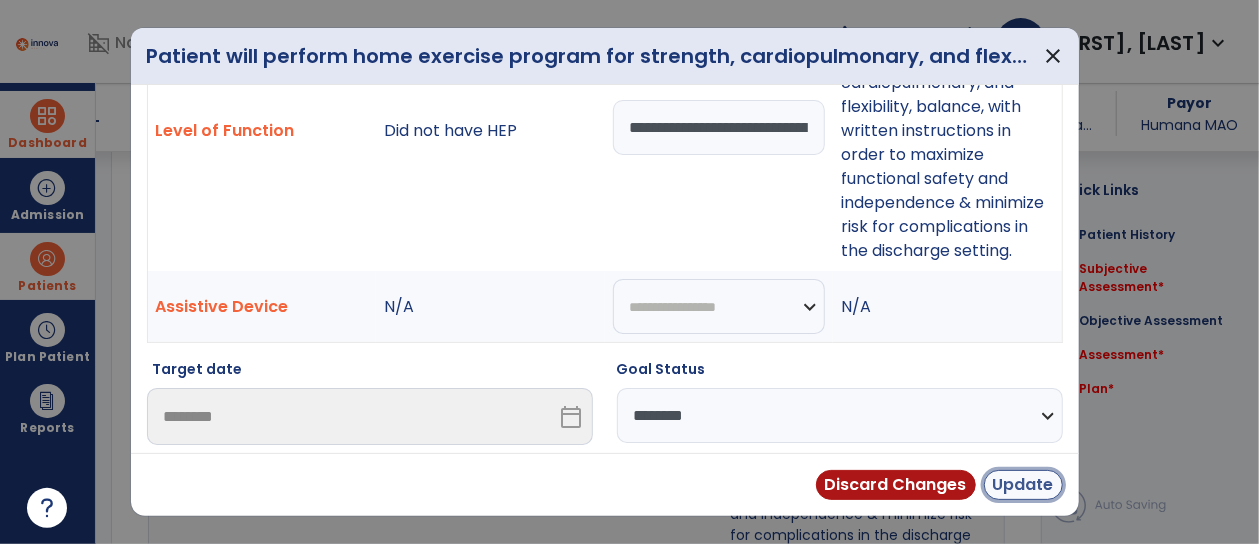 click on "Update" at bounding box center [1023, 485] 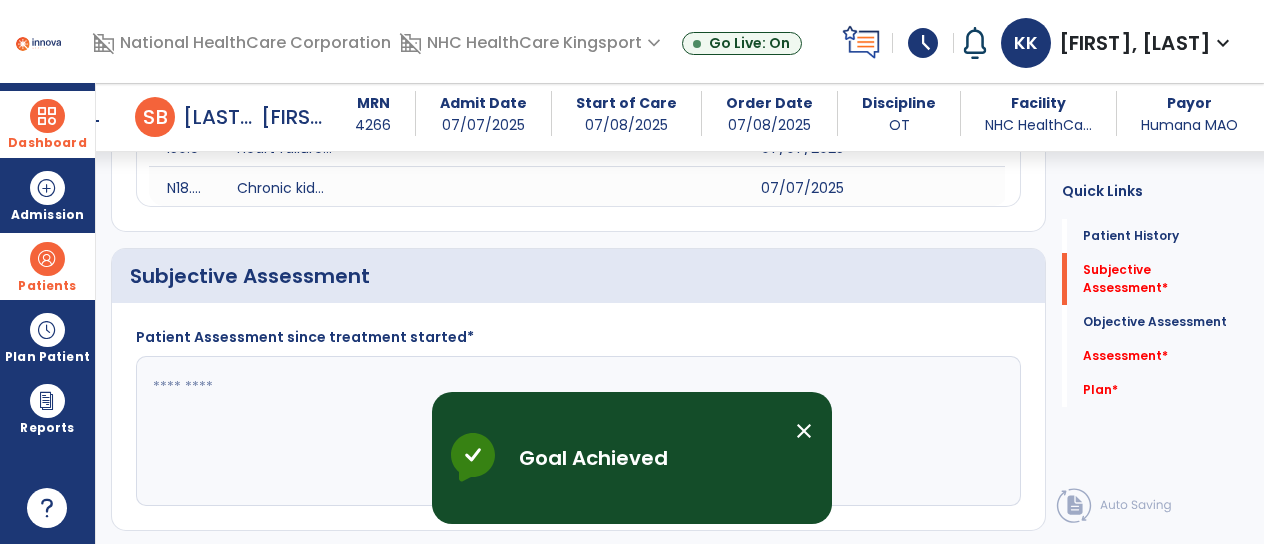 scroll, scrollTop: 783, scrollLeft: 0, axis: vertical 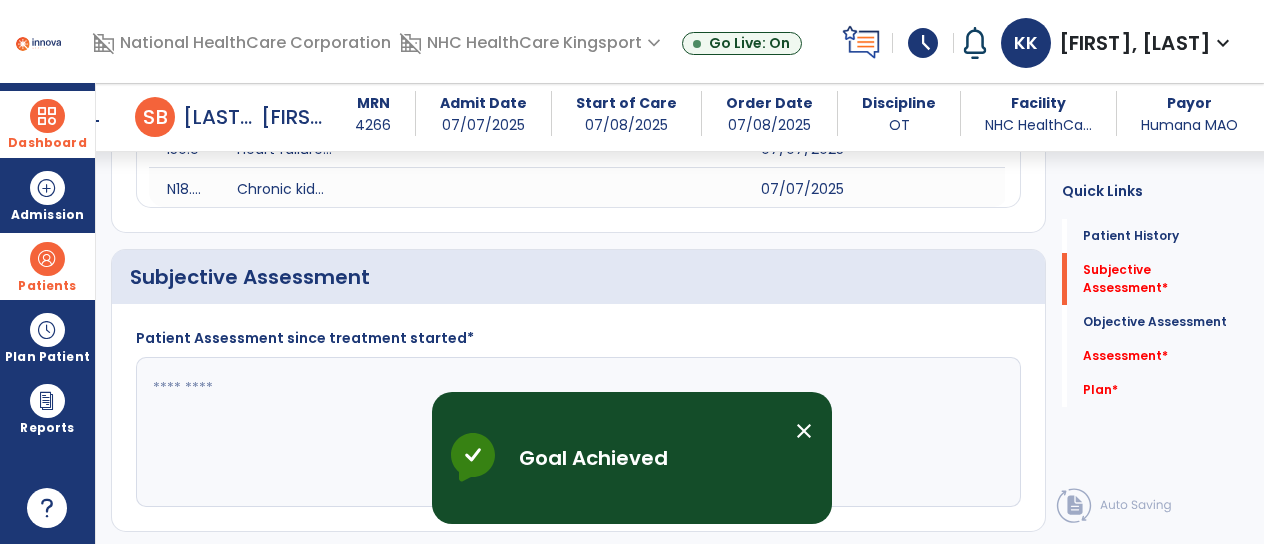 click 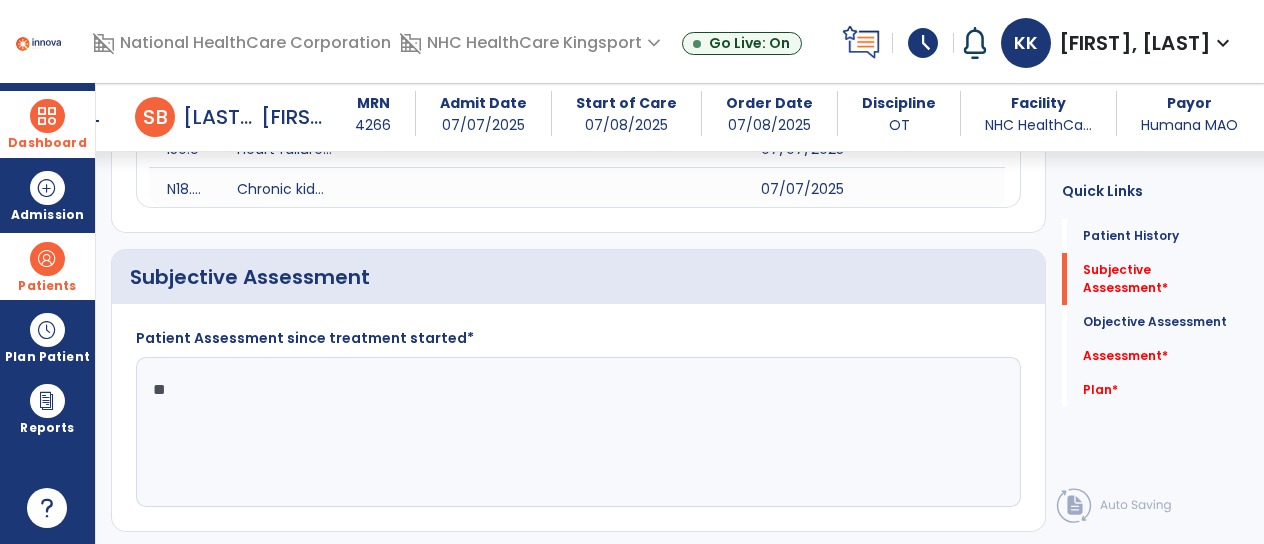 type on "*" 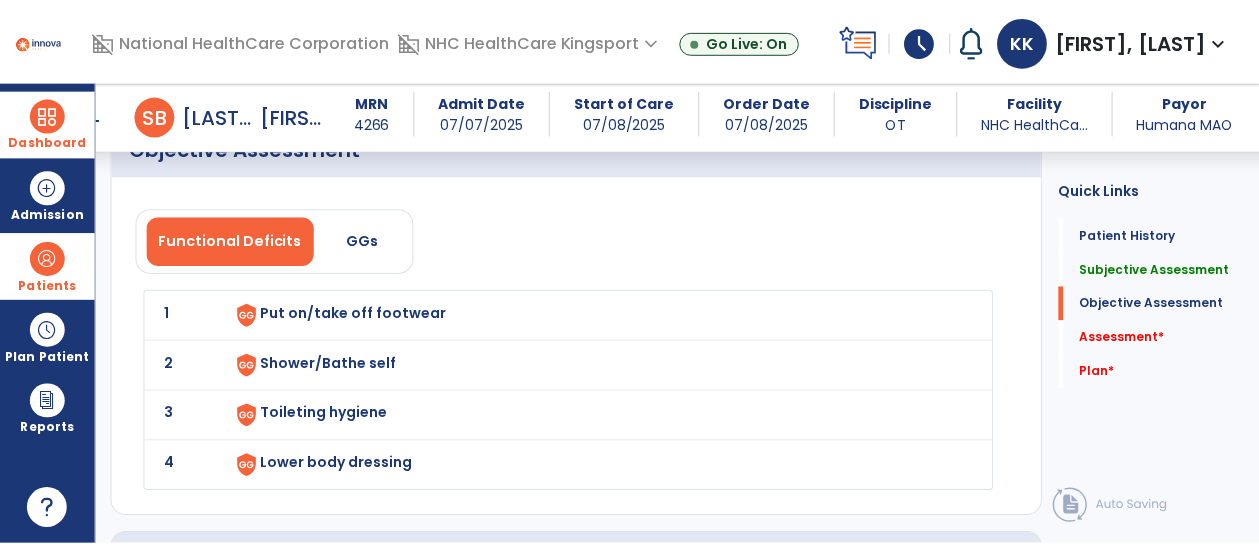 scroll, scrollTop: 2462, scrollLeft: 0, axis: vertical 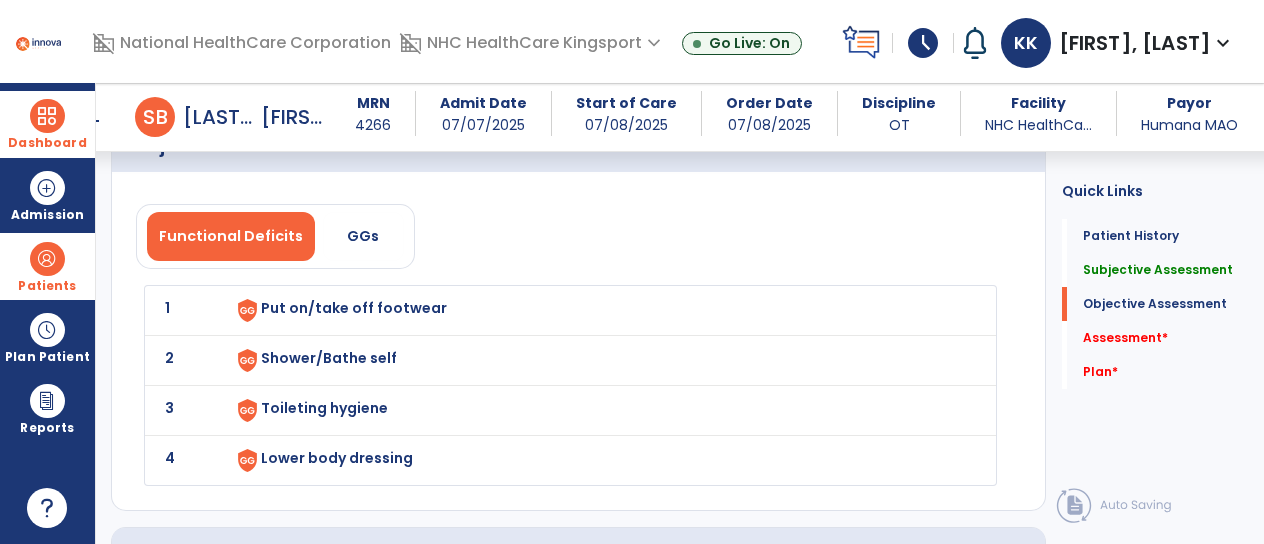type on "**********" 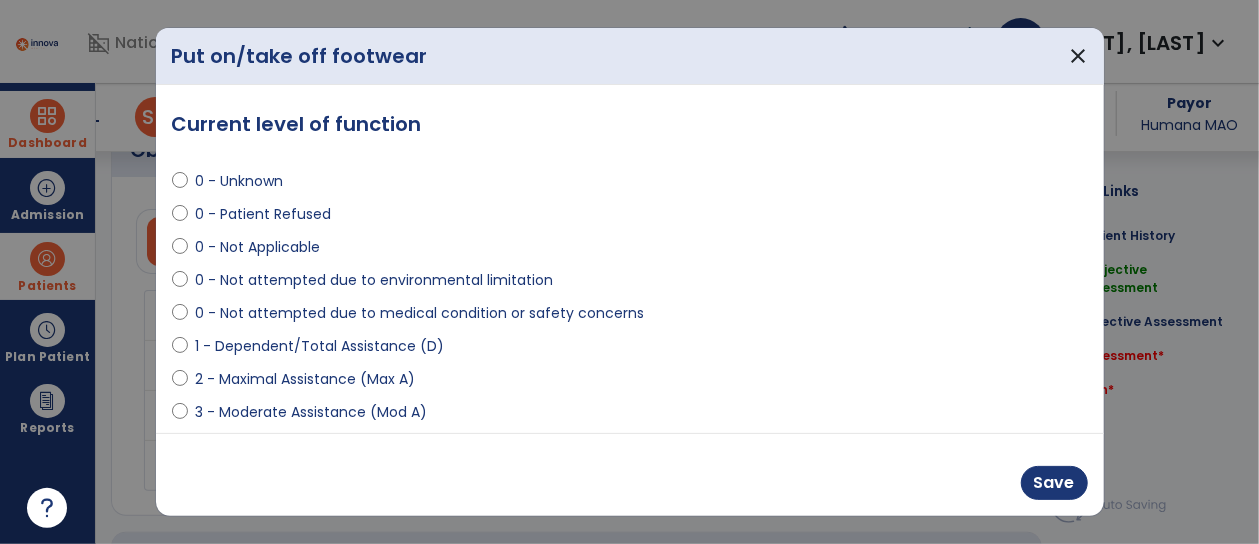scroll, scrollTop: 2462, scrollLeft: 0, axis: vertical 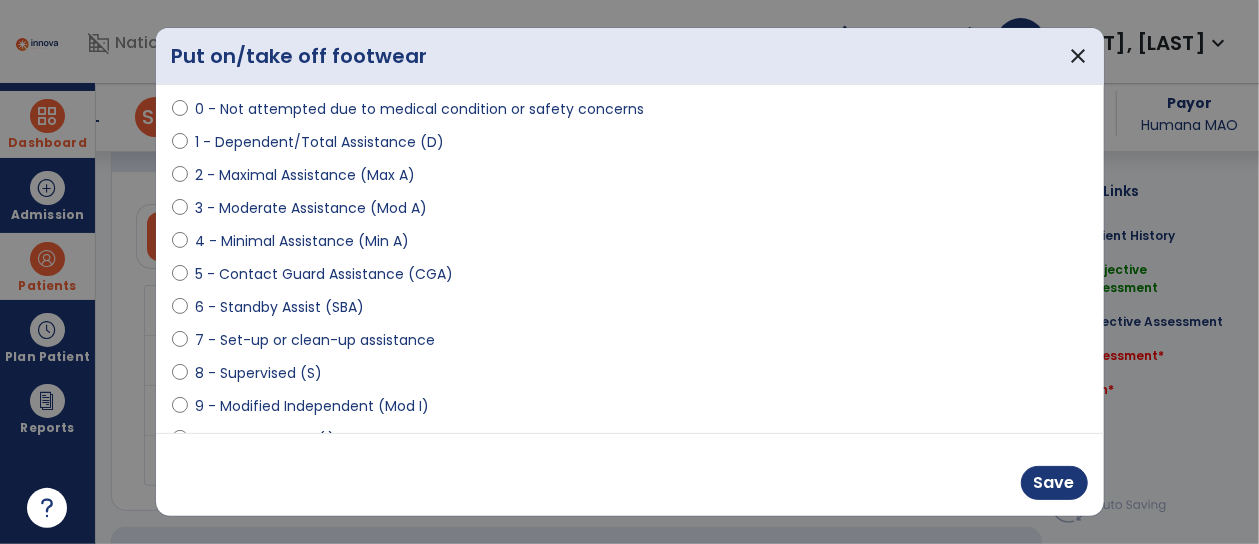 select on "**********" 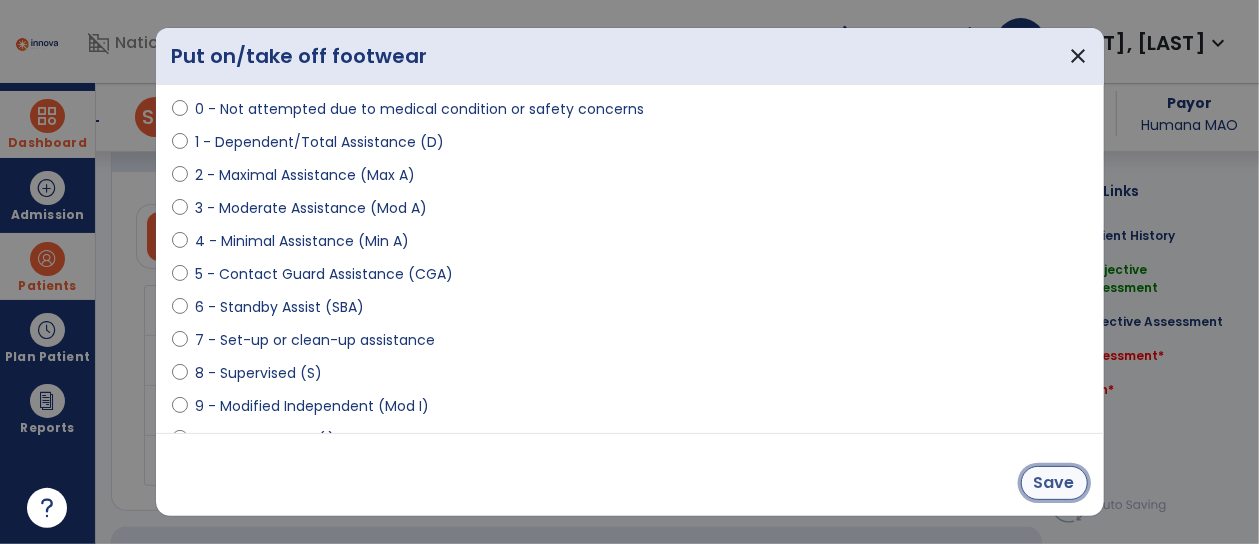 click on "Save" at bounding box center [1054, 483] 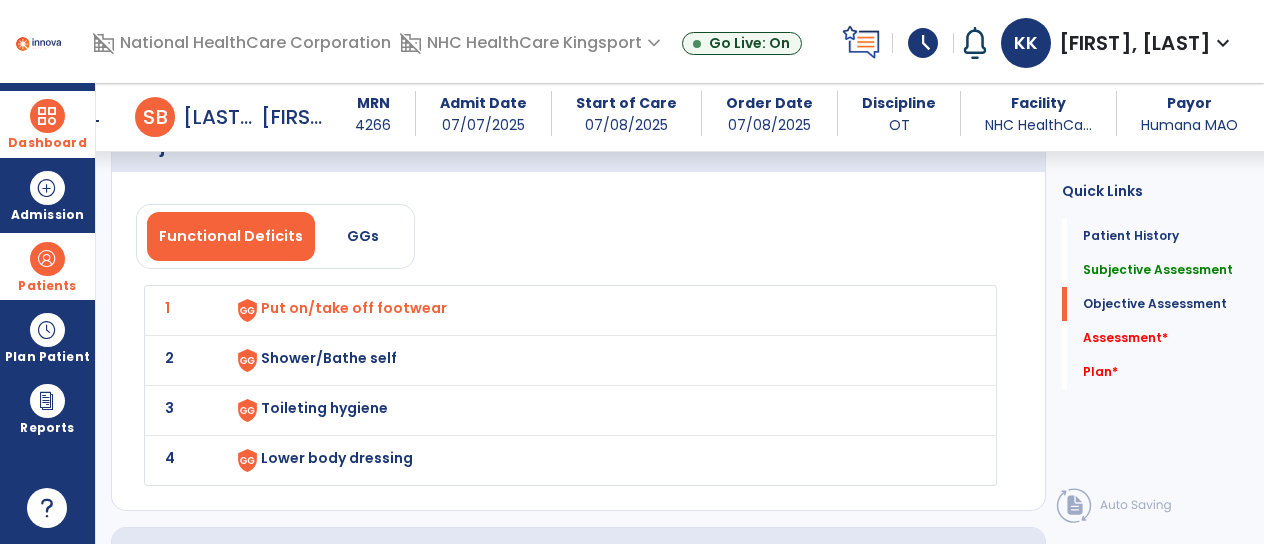click on "Shower/Bathe self" at bounding box center [354, 308] 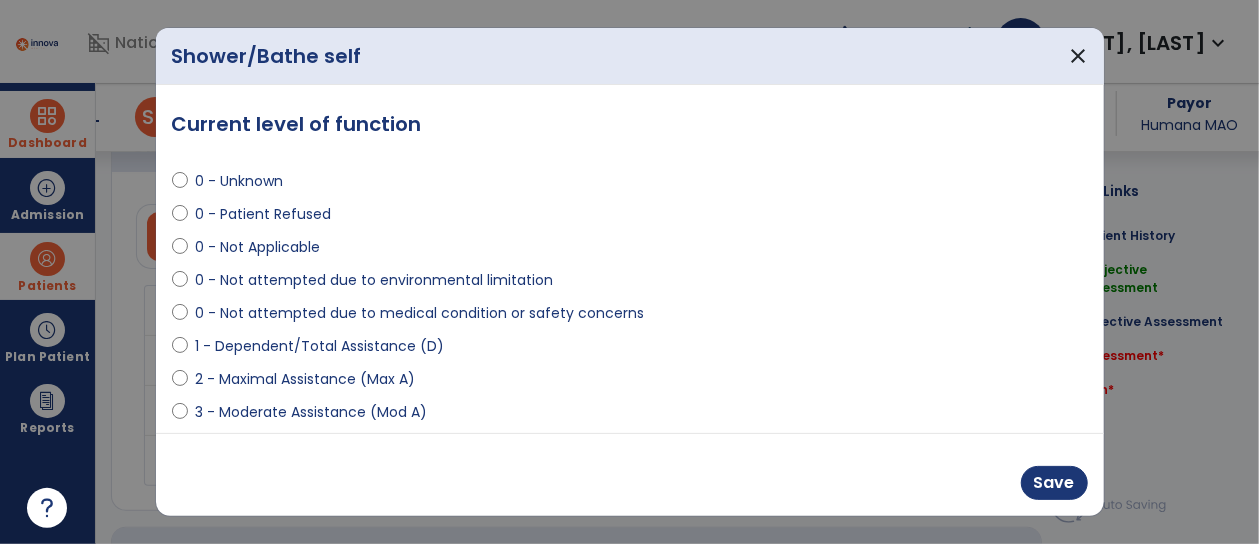 scroll, scrollTop: 2462, scrollLeft: 0, axis: vertical 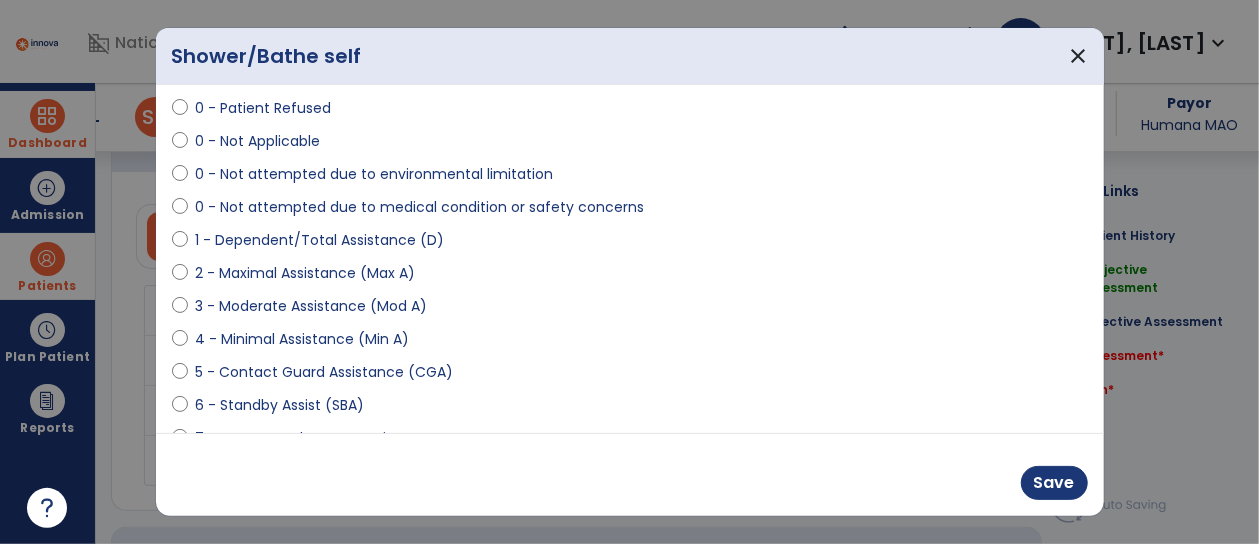 select on "**********" 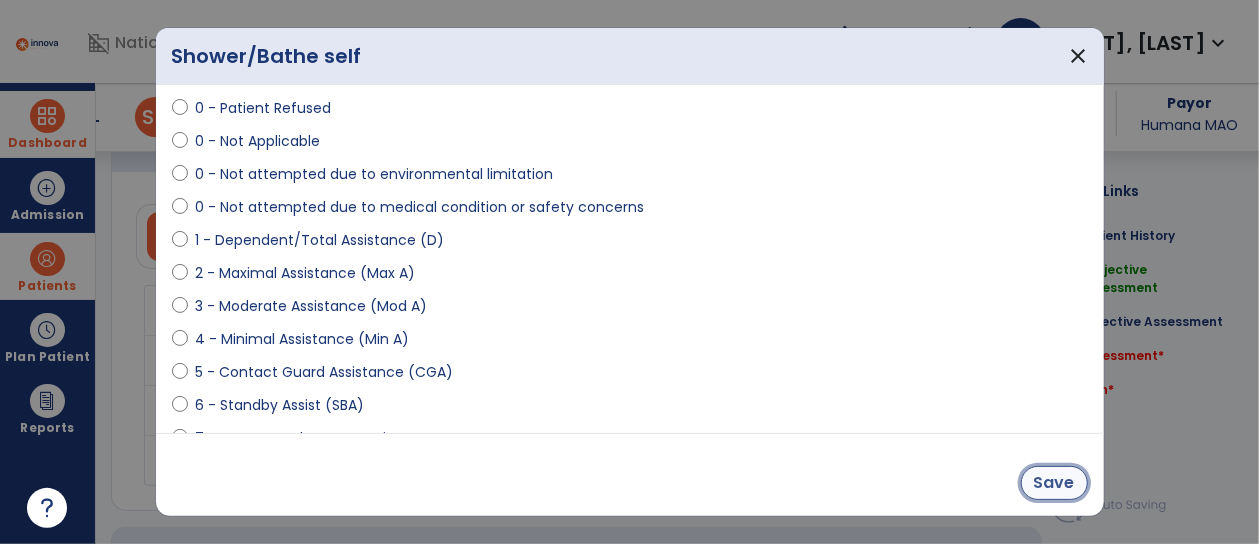click on "Save" at bounding box center (1054, 483) 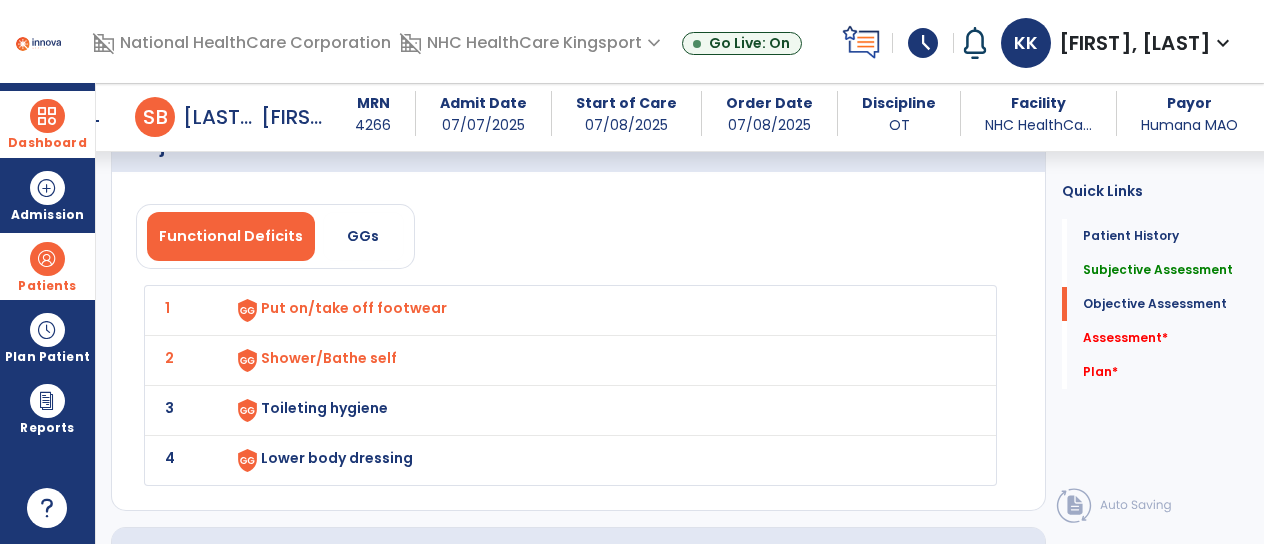 click on "Toileting hygiene" at bounding box center [354, 308] 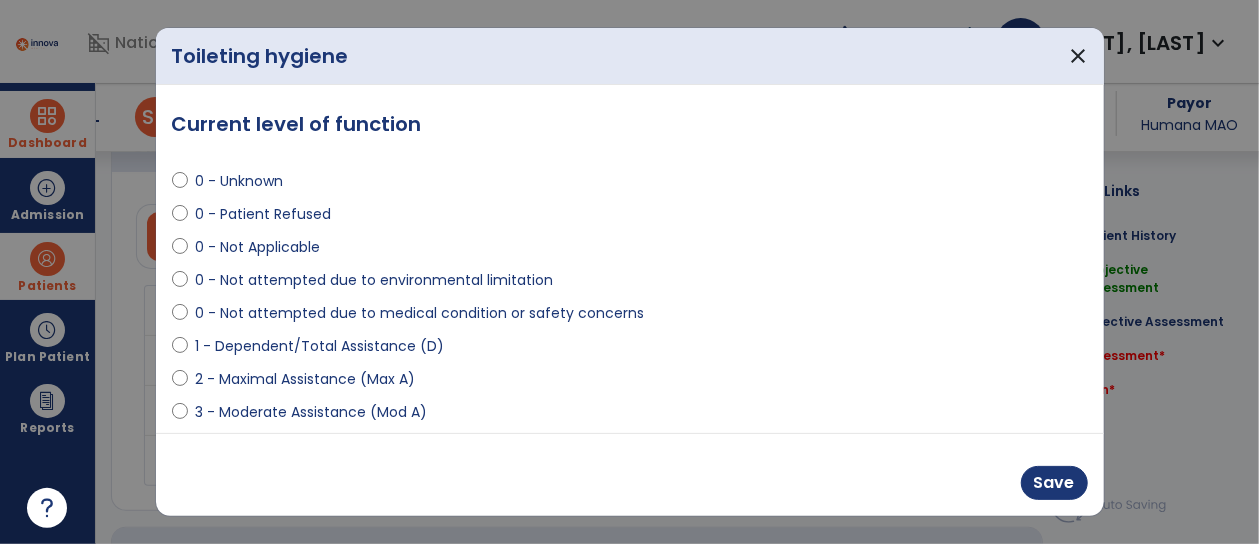 scroll, scrollTop: 2462, scrollLeft: 0, axis: vertical 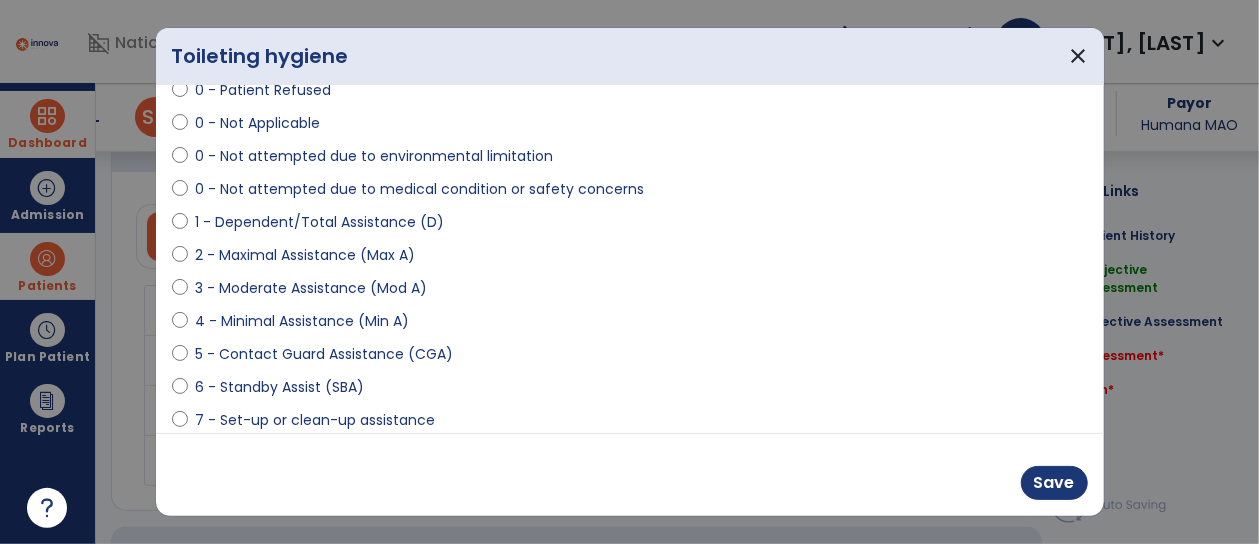 select on "**********" 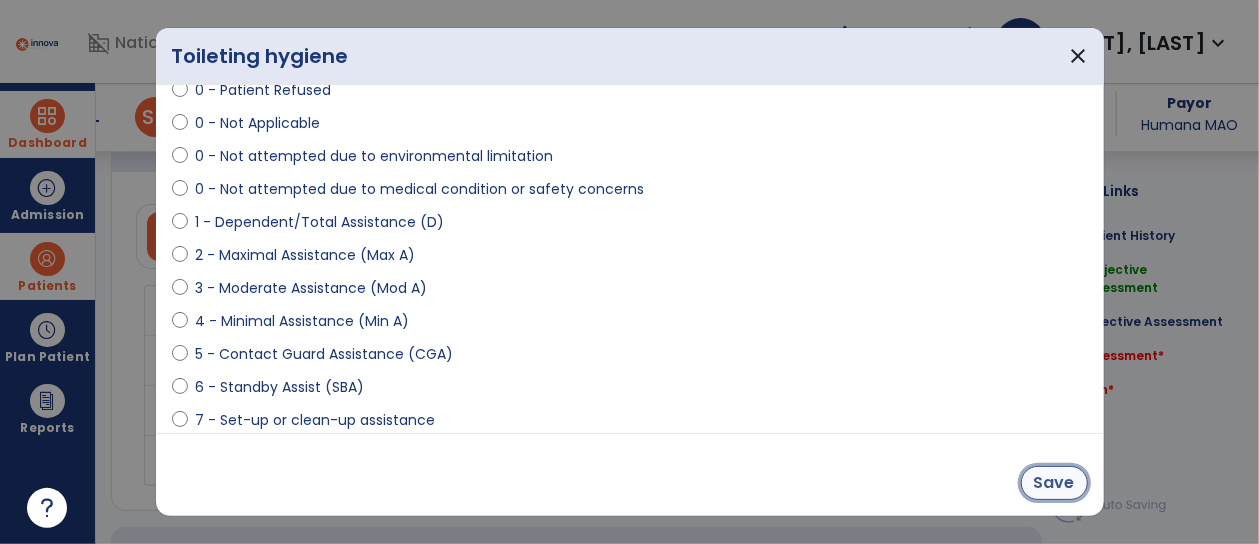 click on "Save" at bounding box center [1054, 483] 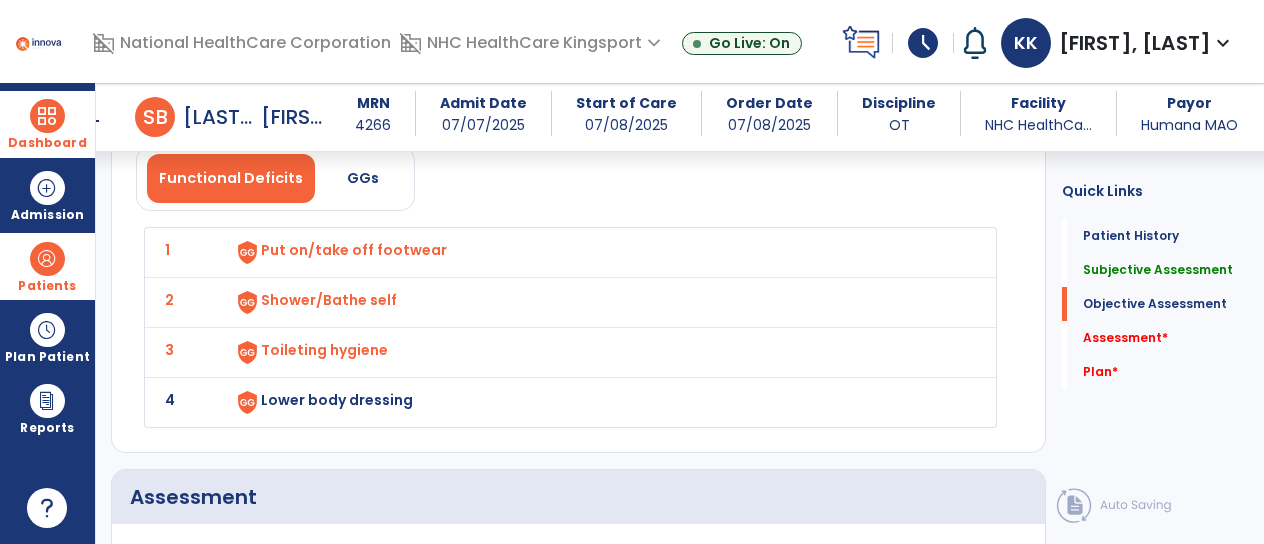 click on "Lower body dressing" at bounding box center [354, 250] 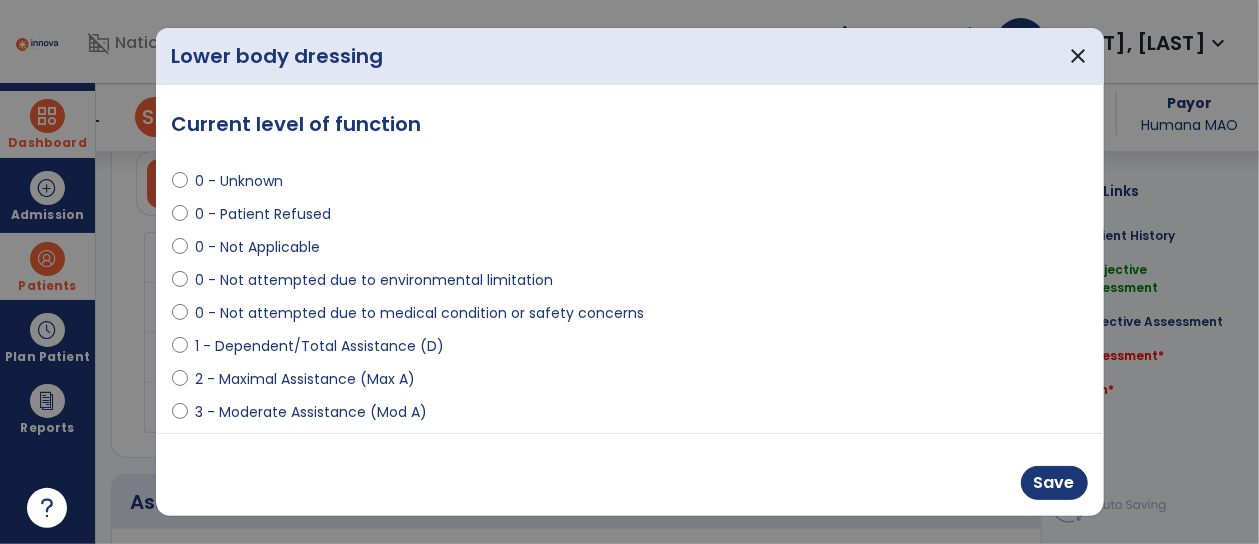 scroll, scrollTop: 2520, scrollLeft: 0, axis: vertical 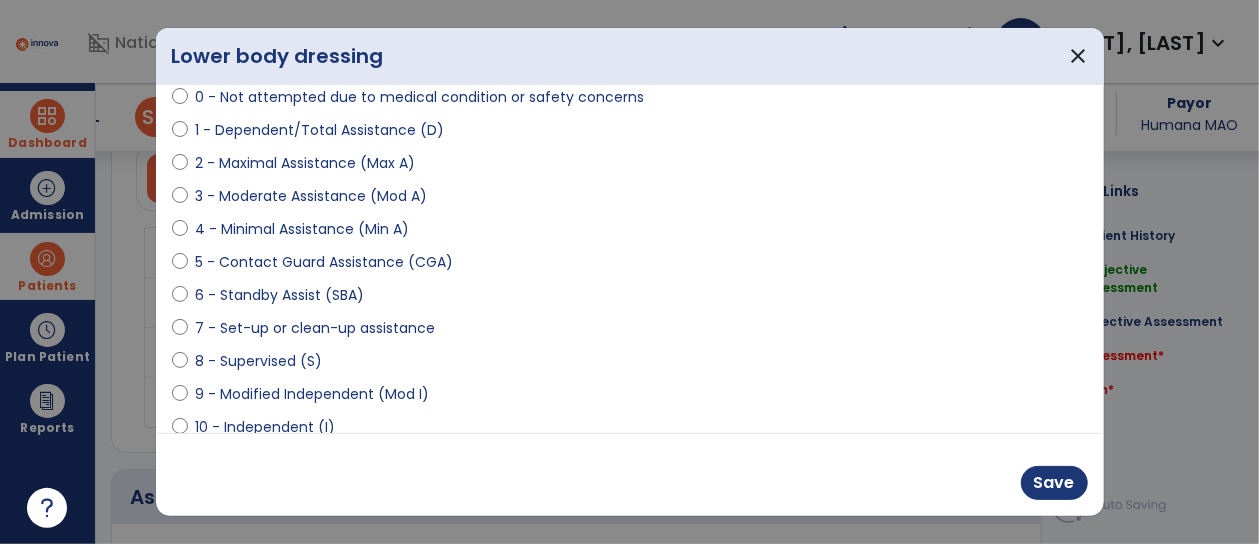 click on "5 - Contact Guard Assistance (CGA)" at bounding box center (325, 262) 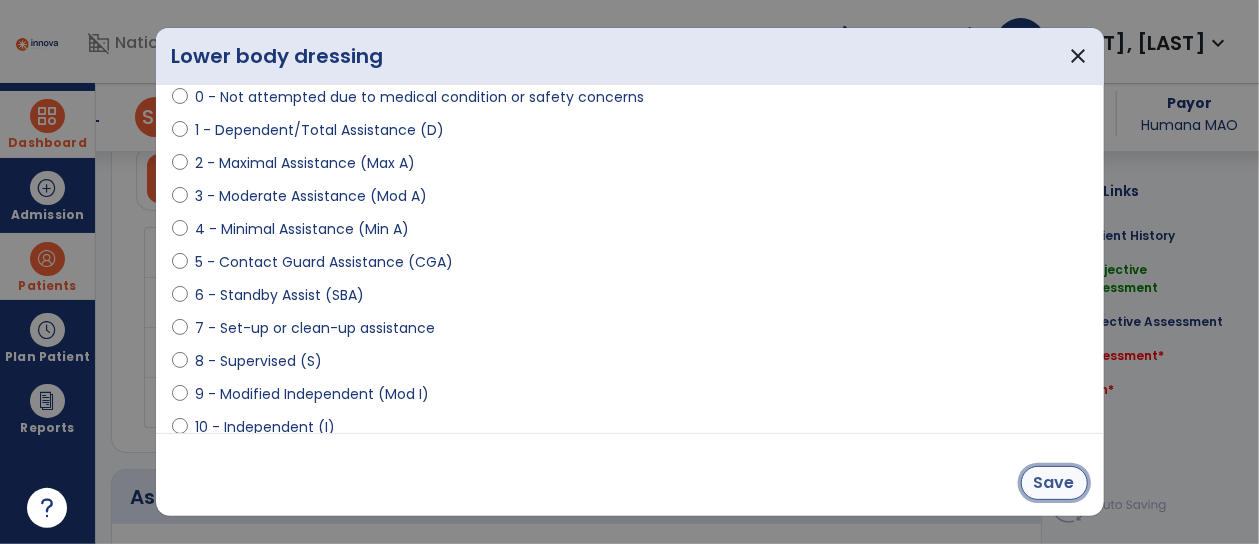 click on "Save" at bounding box center (1054, 483) 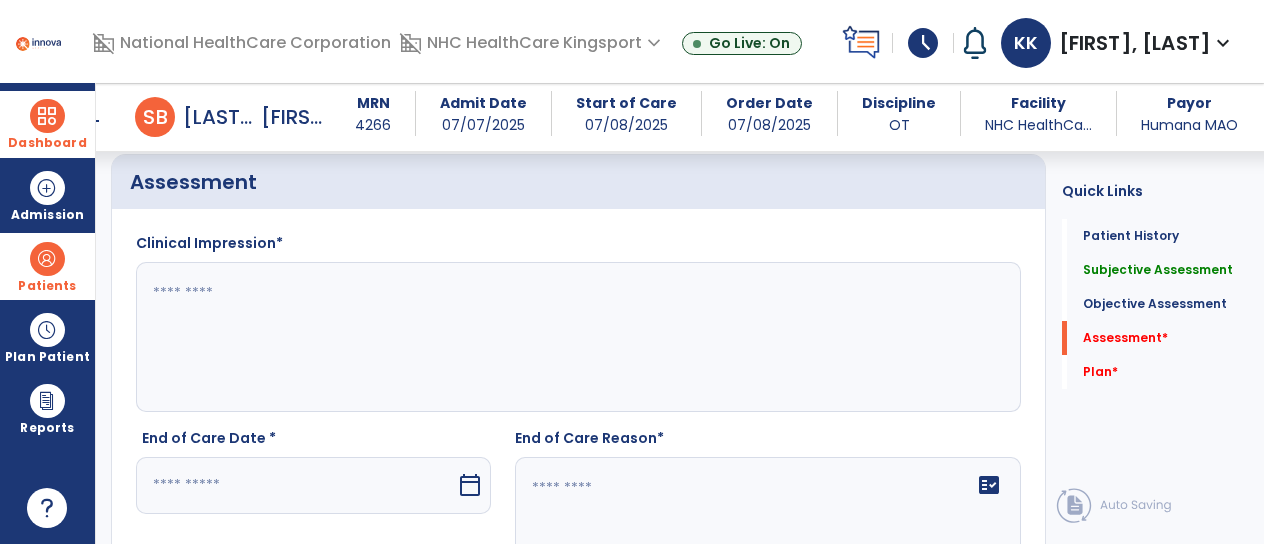 scroll, scrollTop: 2838, scrollLeft: 0, axis: vertical 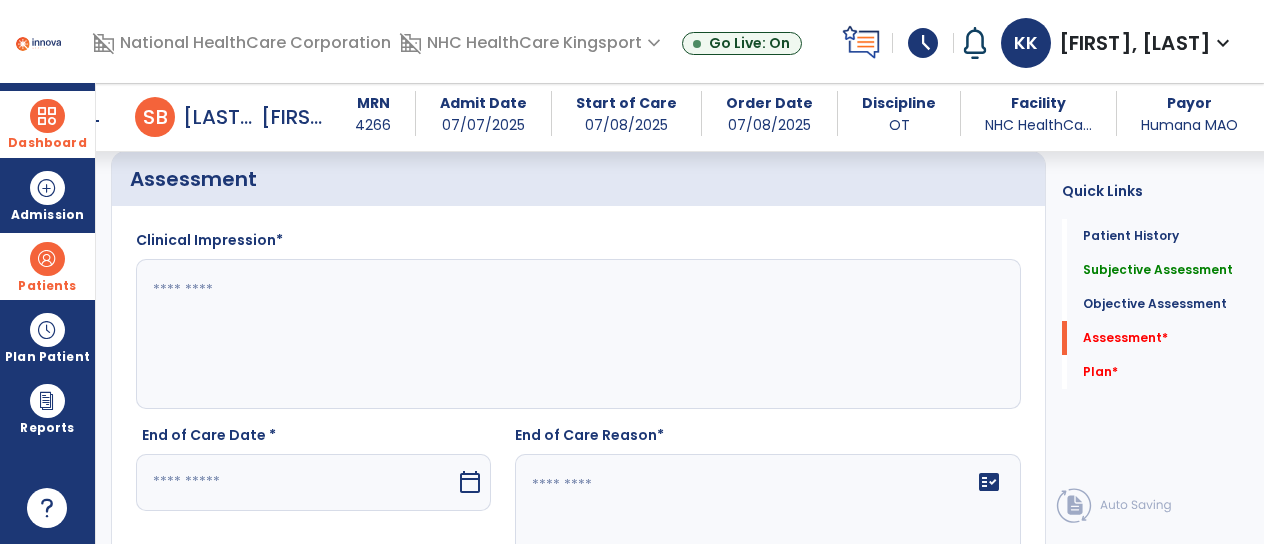click on "calendar_today" at bounding box center [472, 482] 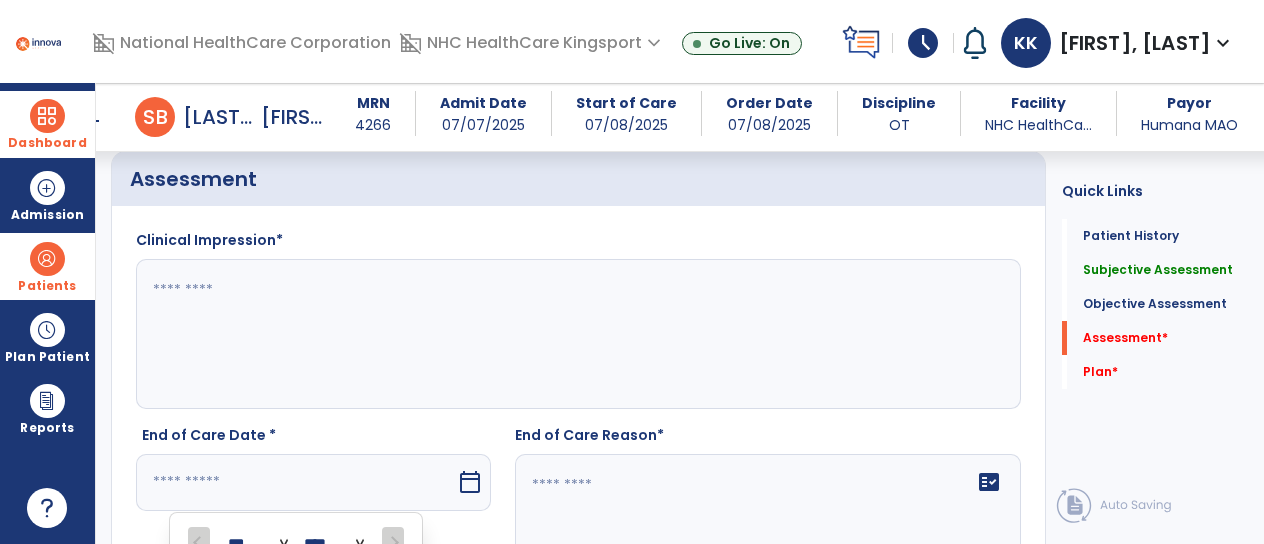 scroll, scrollTop: 3196, scrollLeft: 0, axis: vertical 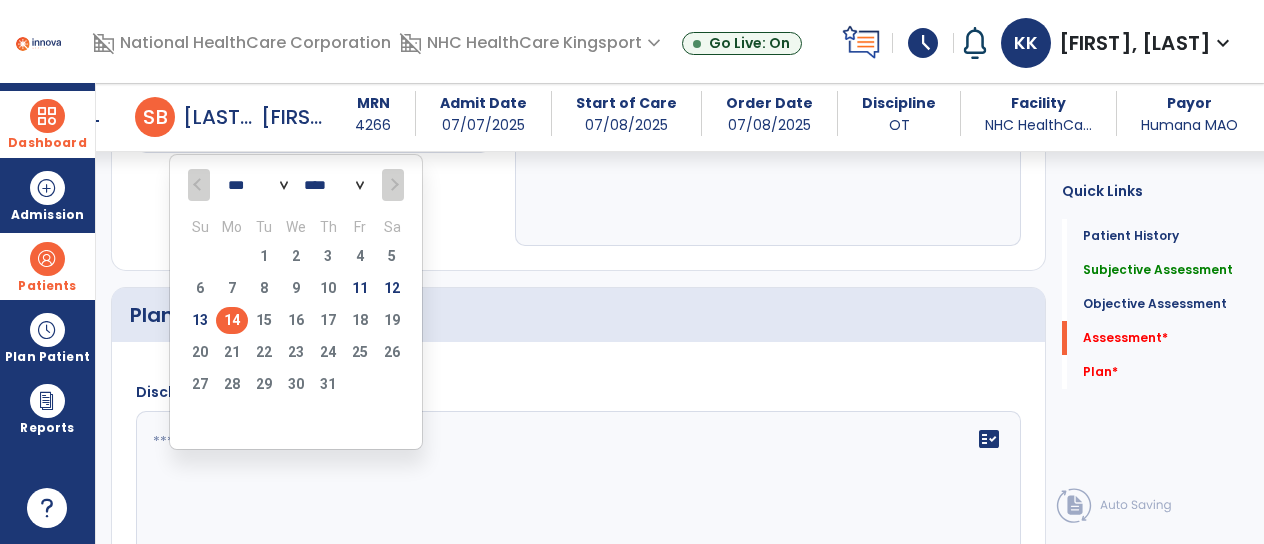 click on "14" at bounding box center (232, 320) 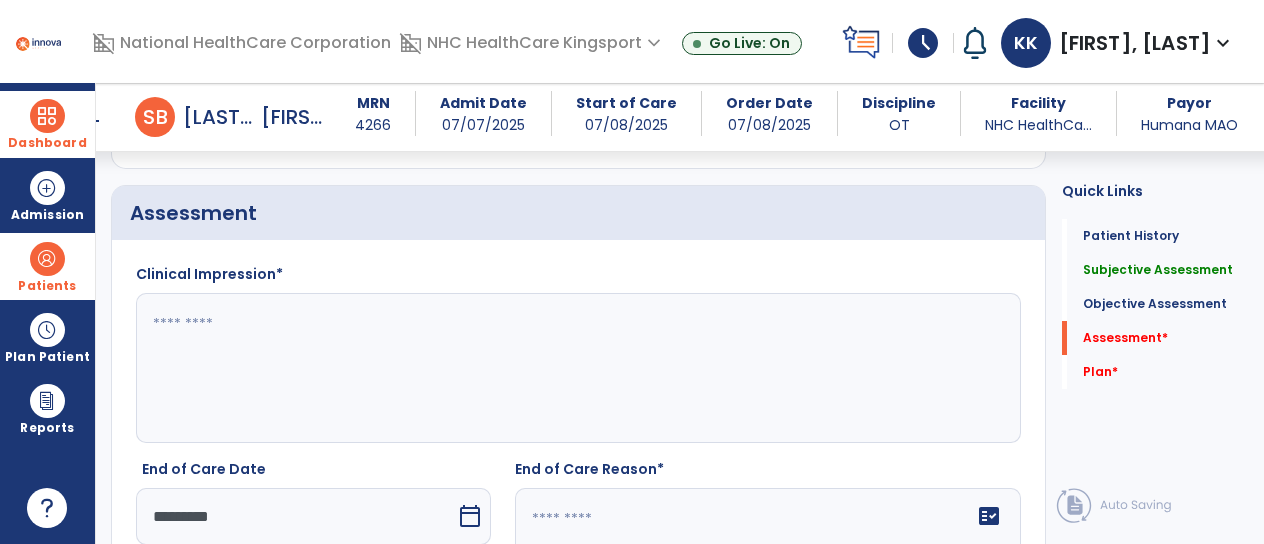 scroll, scrollTop: 3006, scrollLeft: 0, axis: vertical 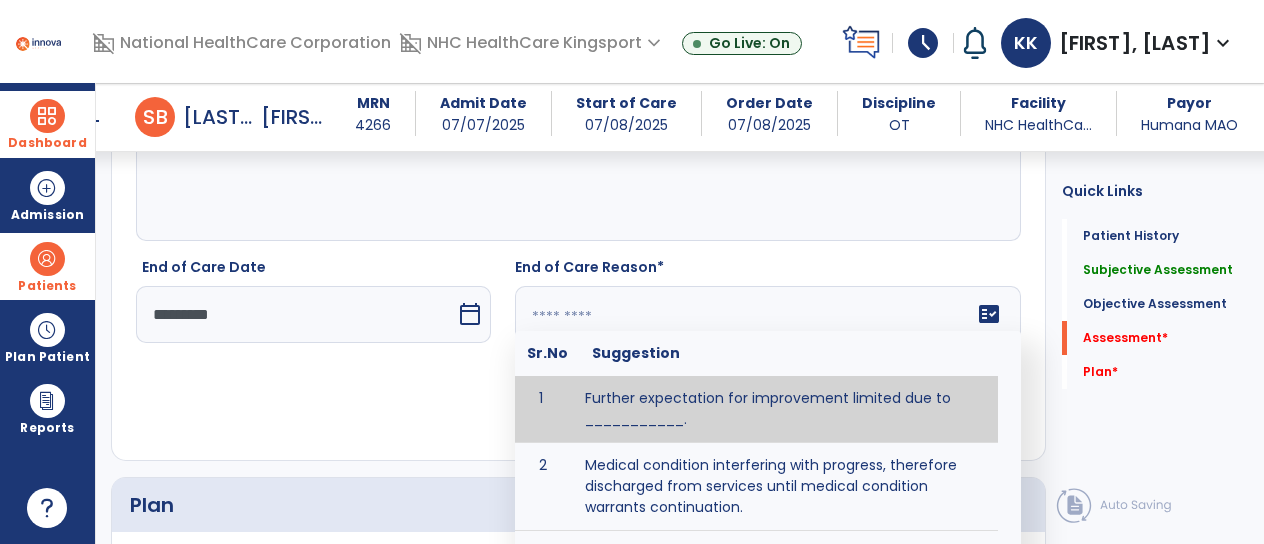 click on "fact_check  Sr.No Suggestion 1 Further expectation for improvement limited due to ___________. 2 Medical condition interfering with progress, therefore discharged from services until medical condition warrants continuation. 3 Patient has met goals and is able to ________. 4 Patient has reached safe level of _______ and is competent to follow prescribed home exercise program. 5 Patient responded to therapy ____________. 6 Unexpected facility discharge - patient continues to warrant further therapy and will be re-screened upon readmission. 7 Unstable medical condition makes continued services inappropriate at this time." 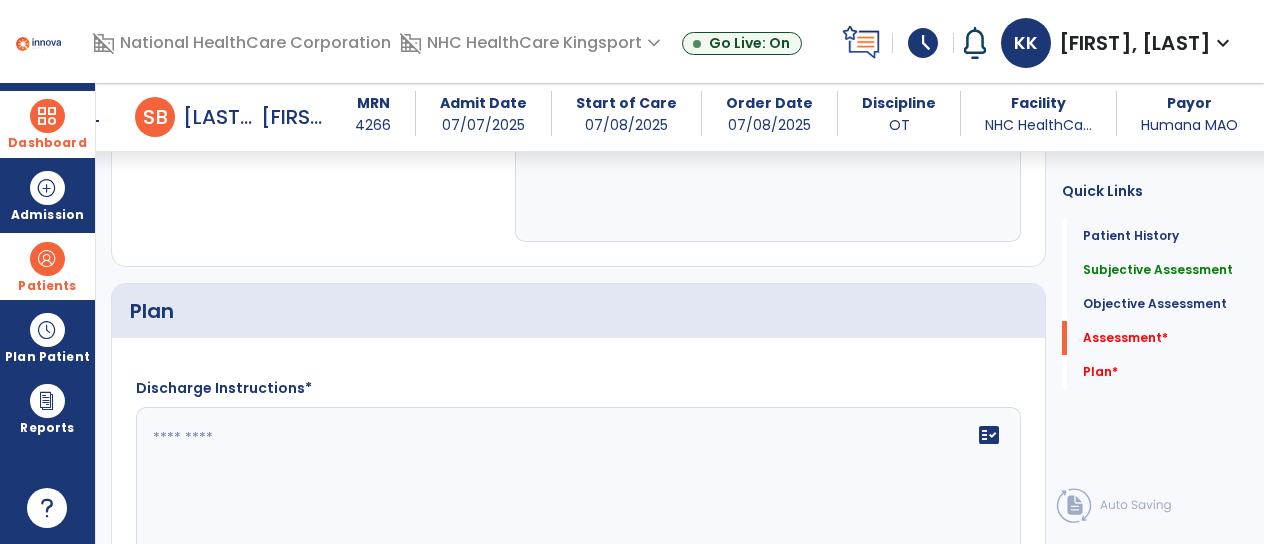 scroll, scrollTop: 3216, scrollLeft: 0, axis: vertical 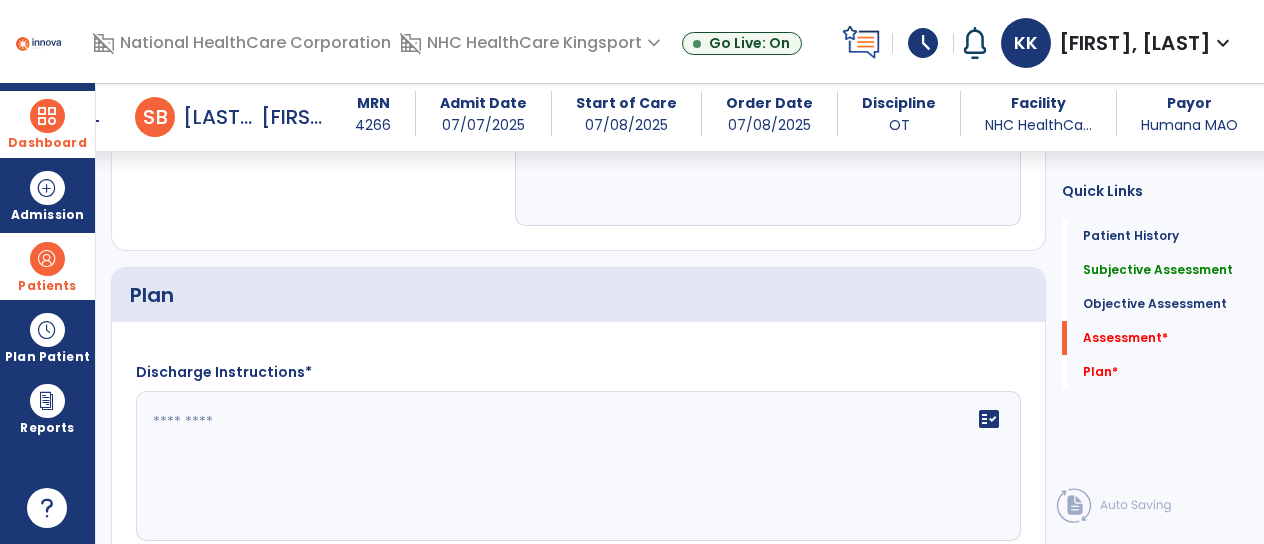 type on "**********" 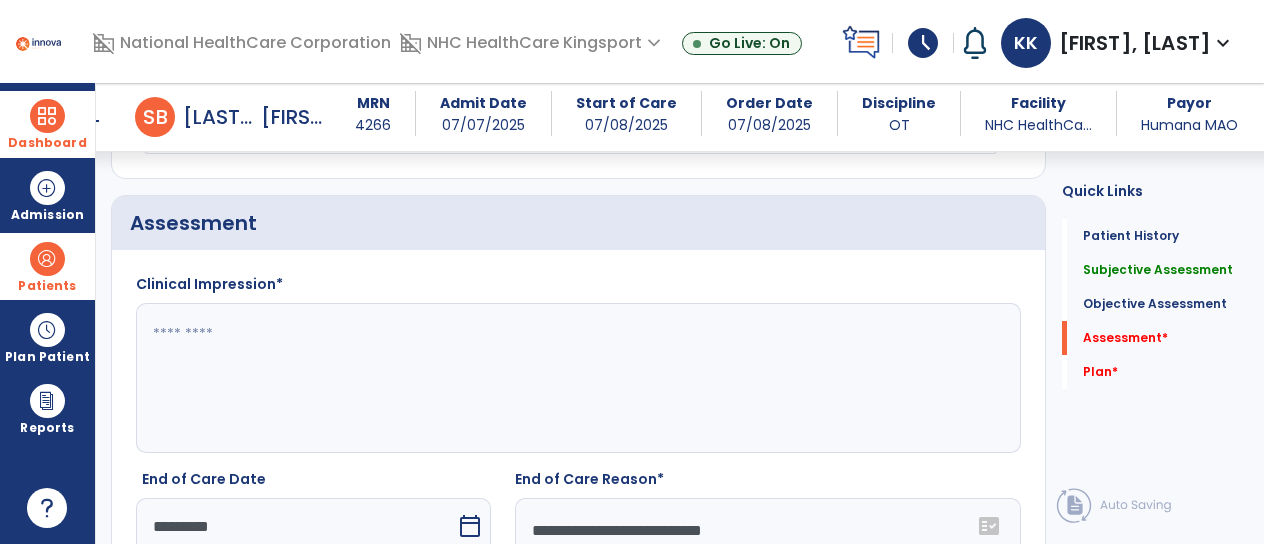 scroll, scrollTop: 2792, scrollLeft: 0, axis: vertical 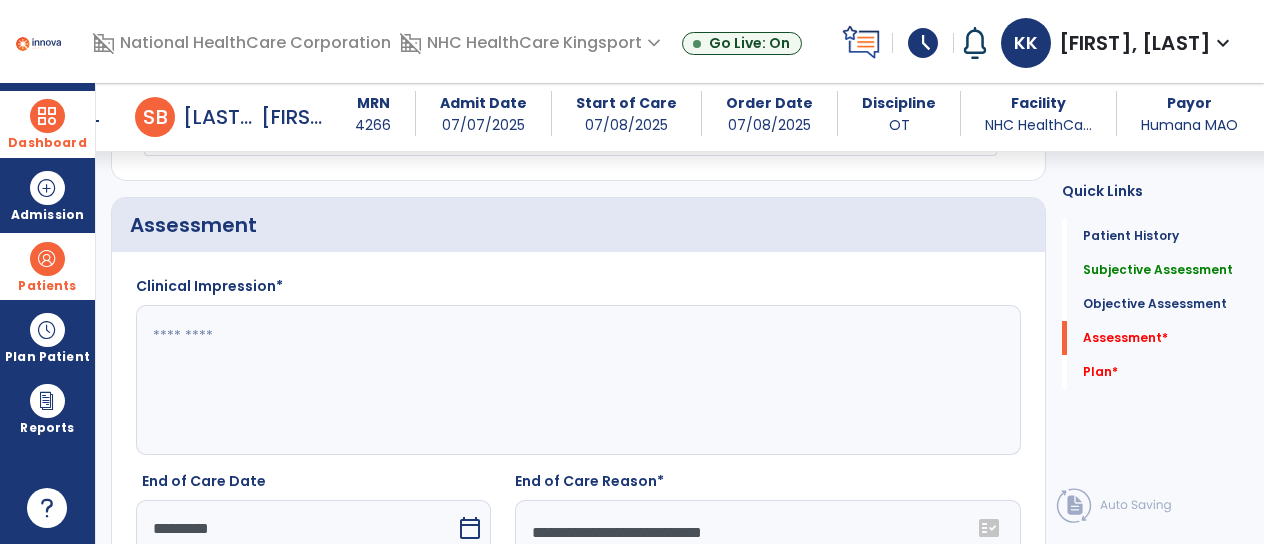 type on "**********" 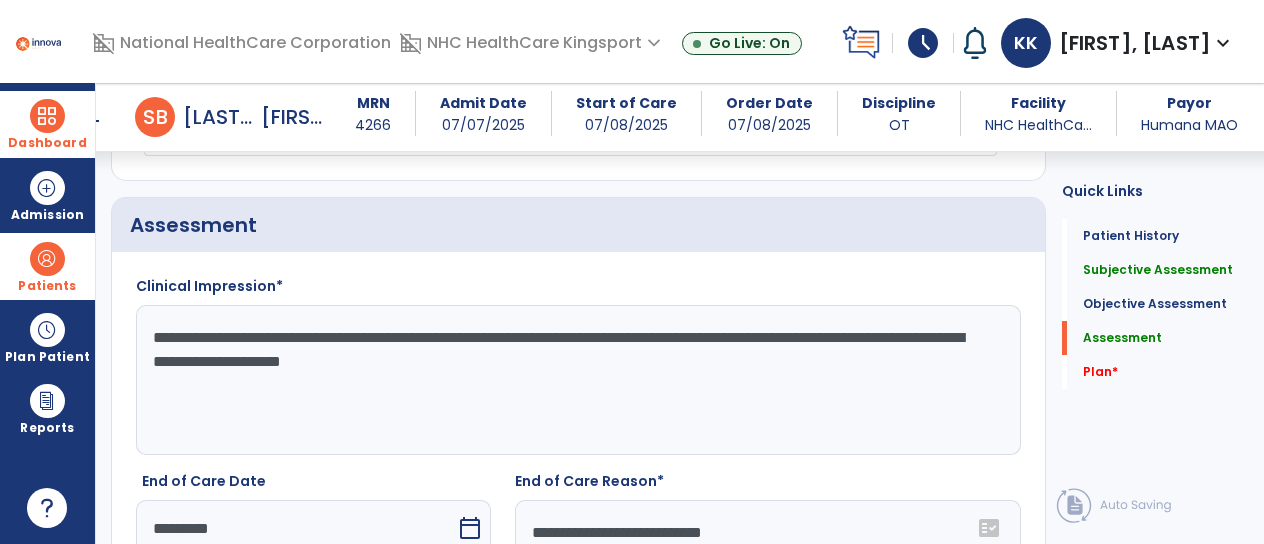 click on "**********" 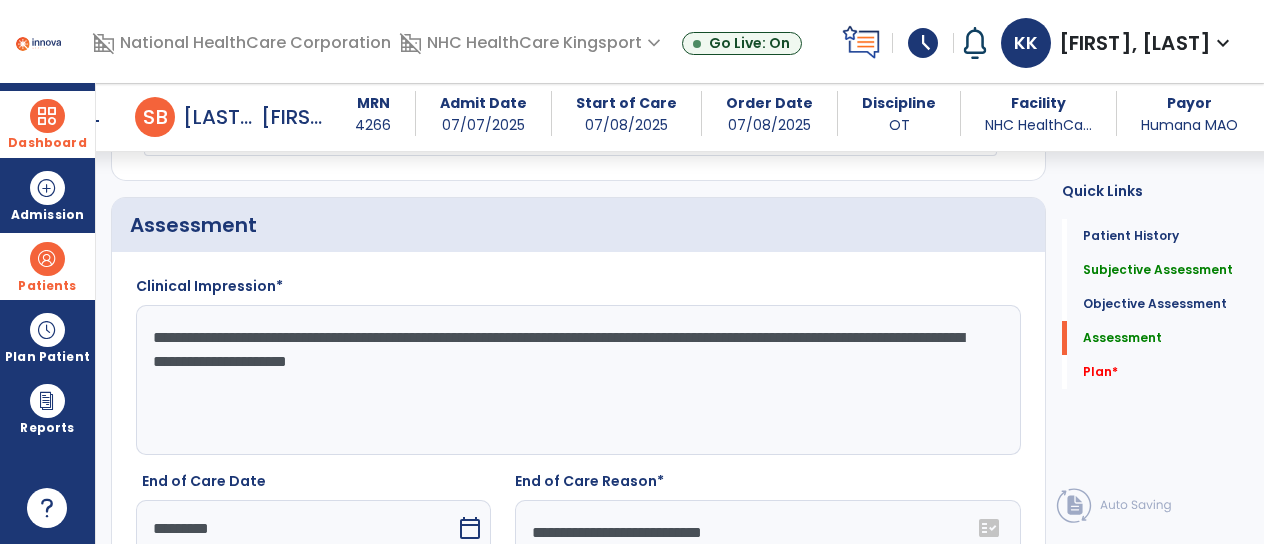 click on "**********" 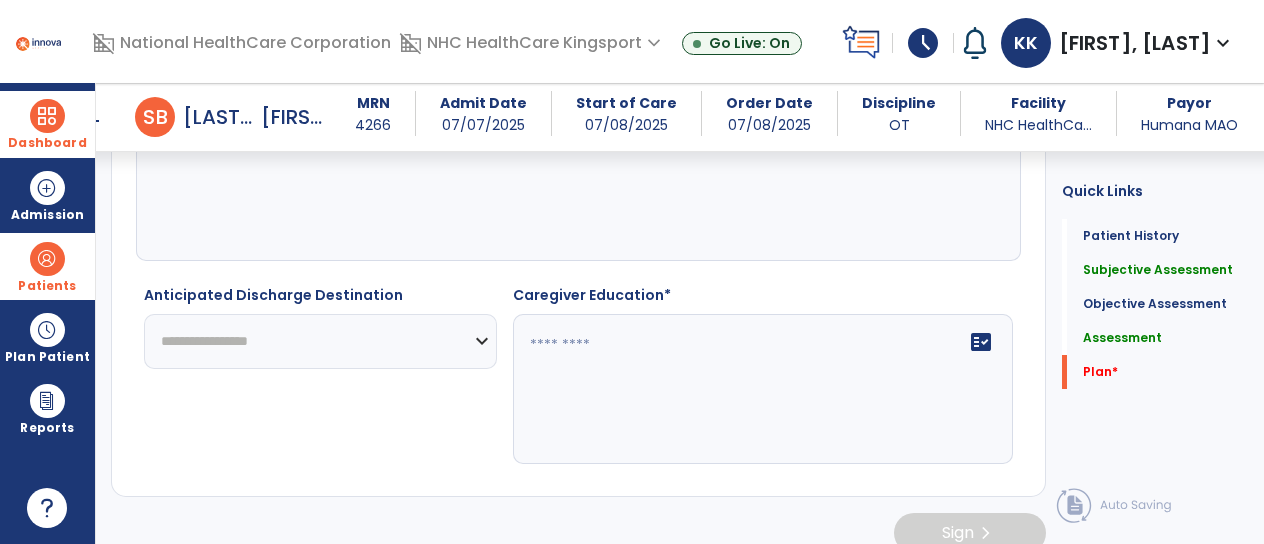 scroll, scrollTop: 3508, scrollLeft: 0, axis: vertical 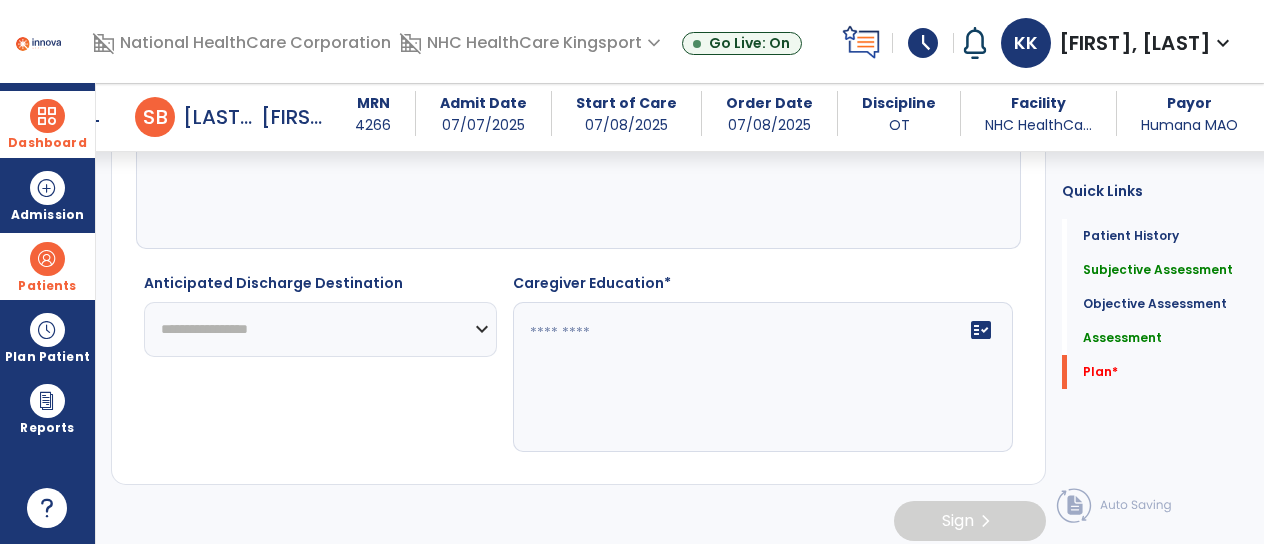 type on "**********" 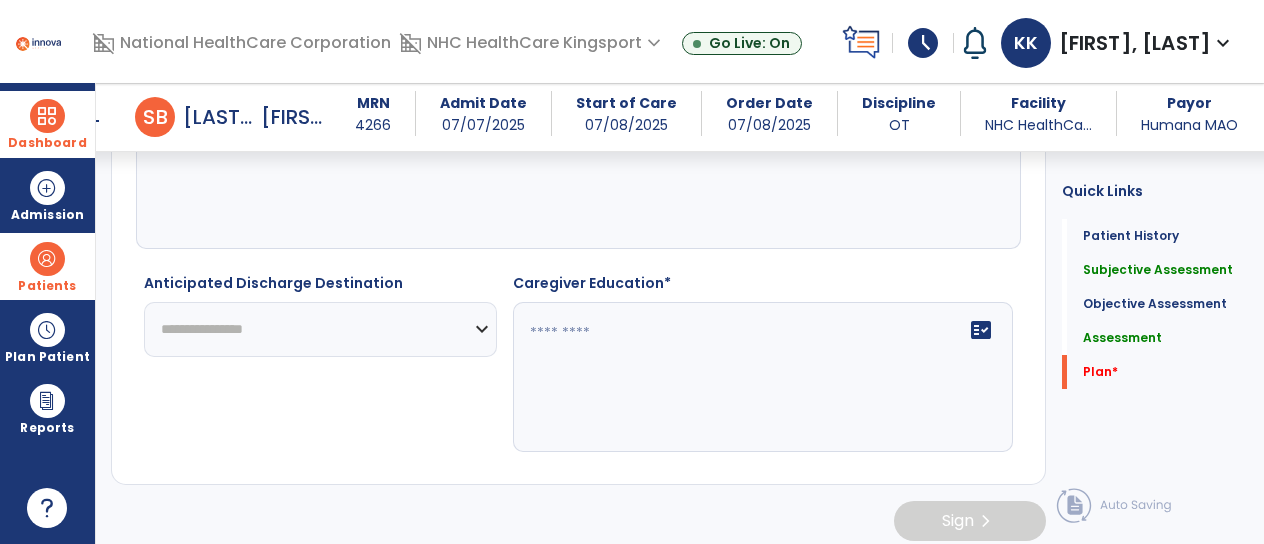 click on "**********" 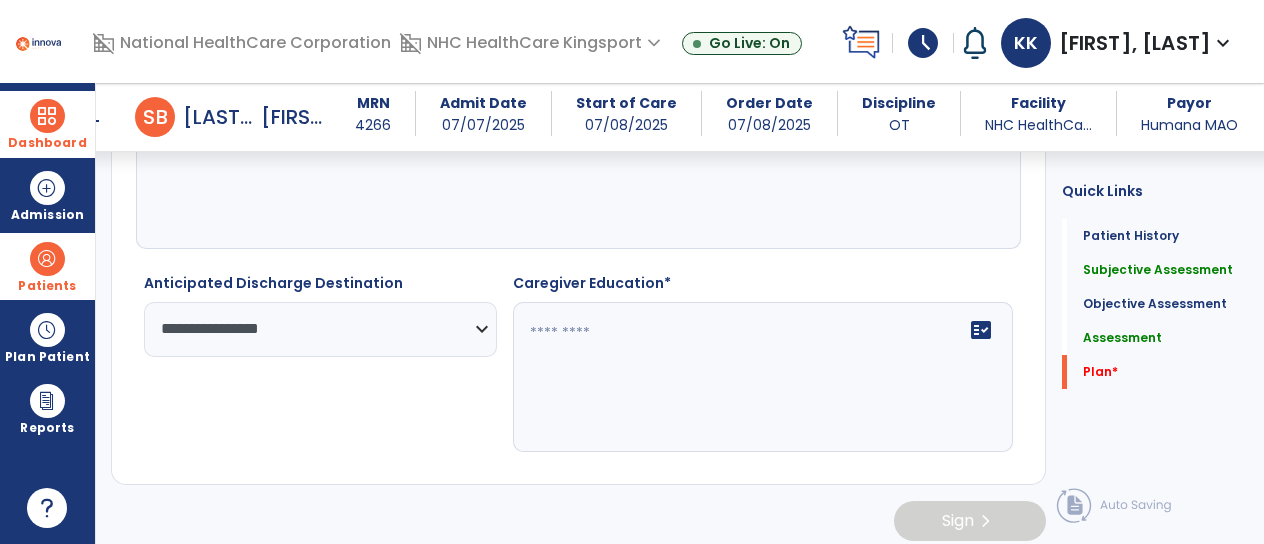 click on "**********" 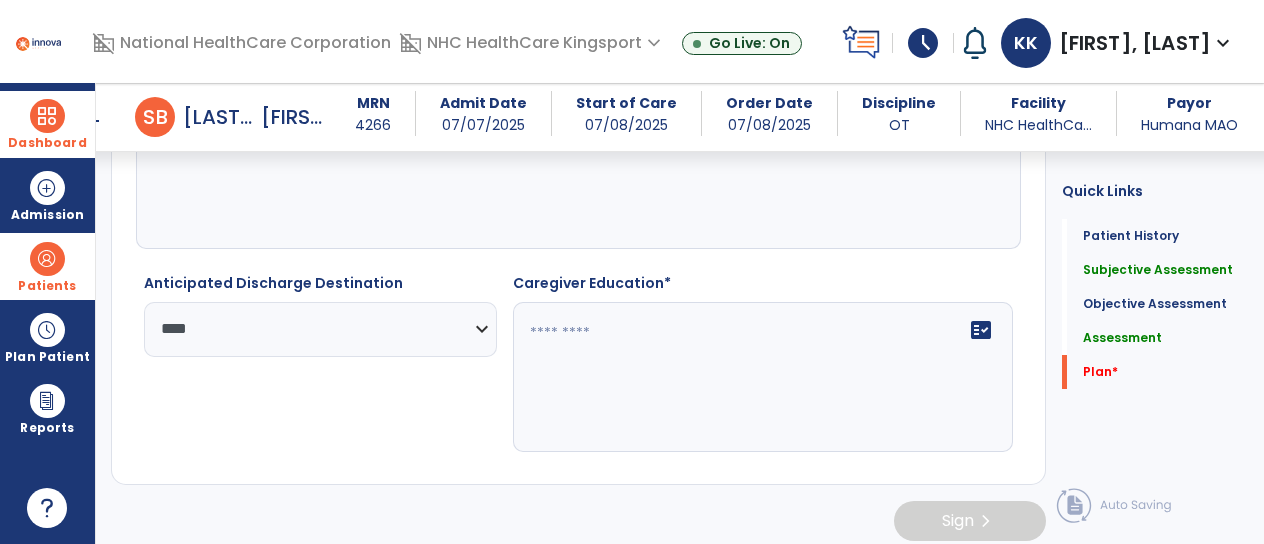 click on "**********" 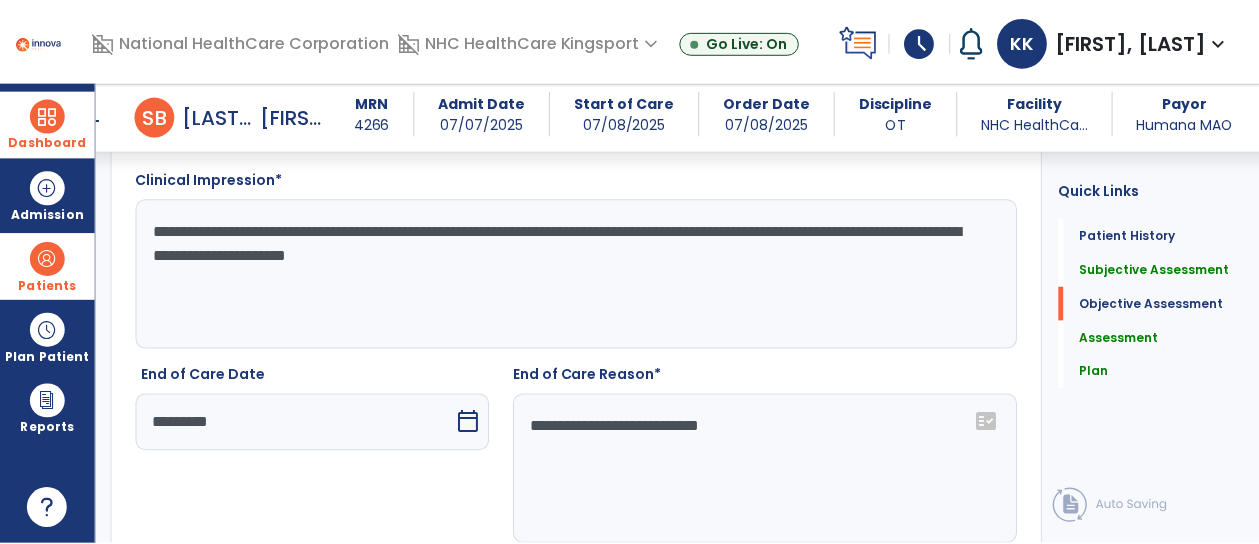 scroll, scrollTop: 3510, scrollLeft: 0, axis: vertical 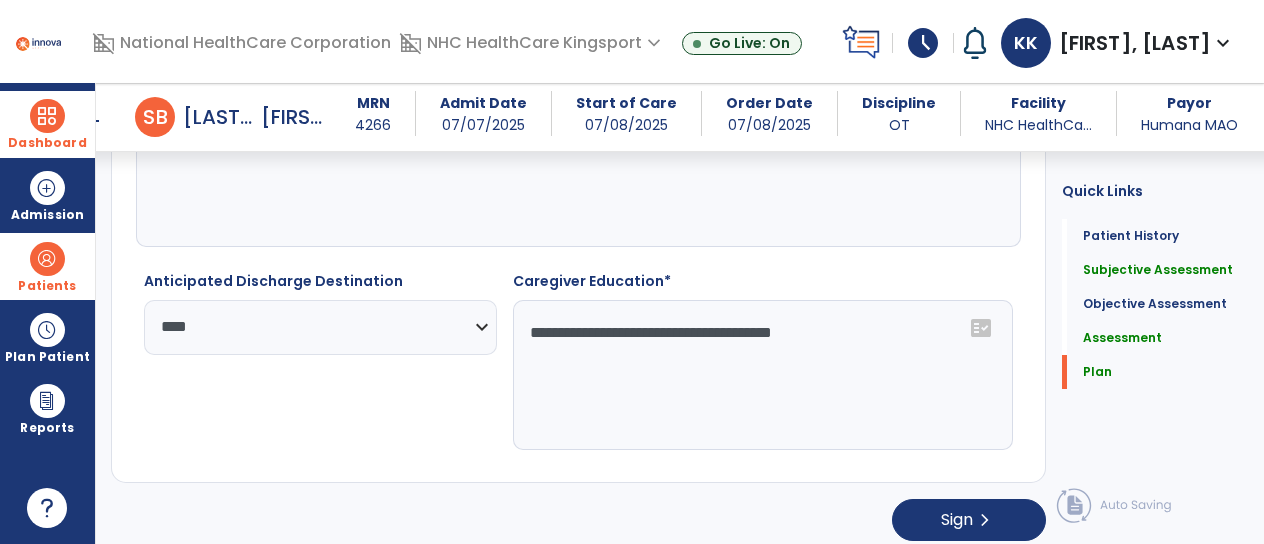 type on "**********" 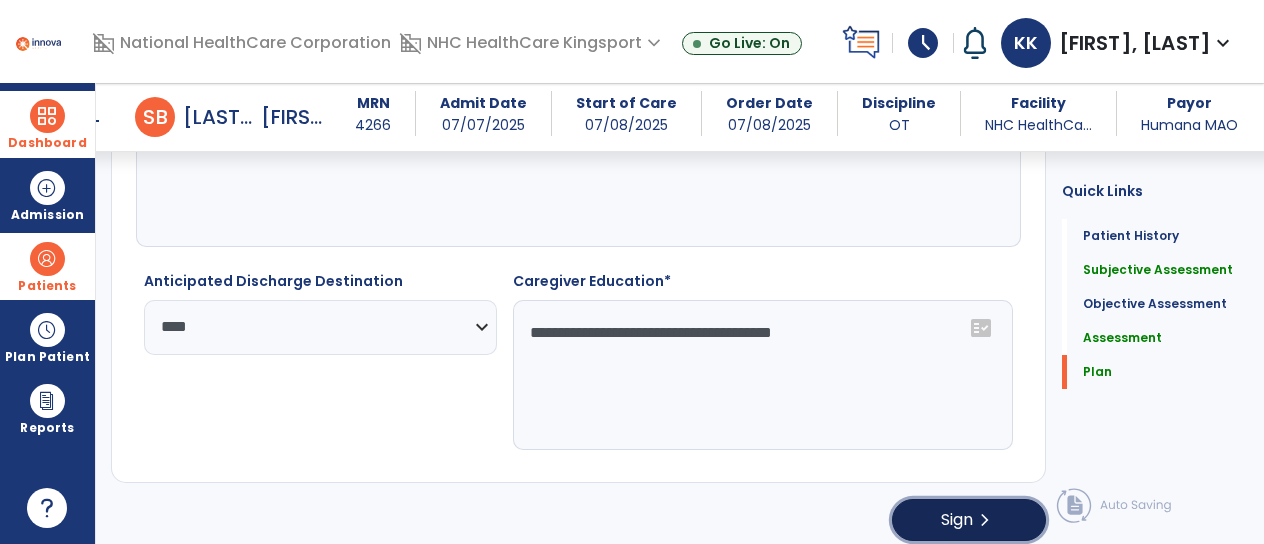click on "chevron_right" 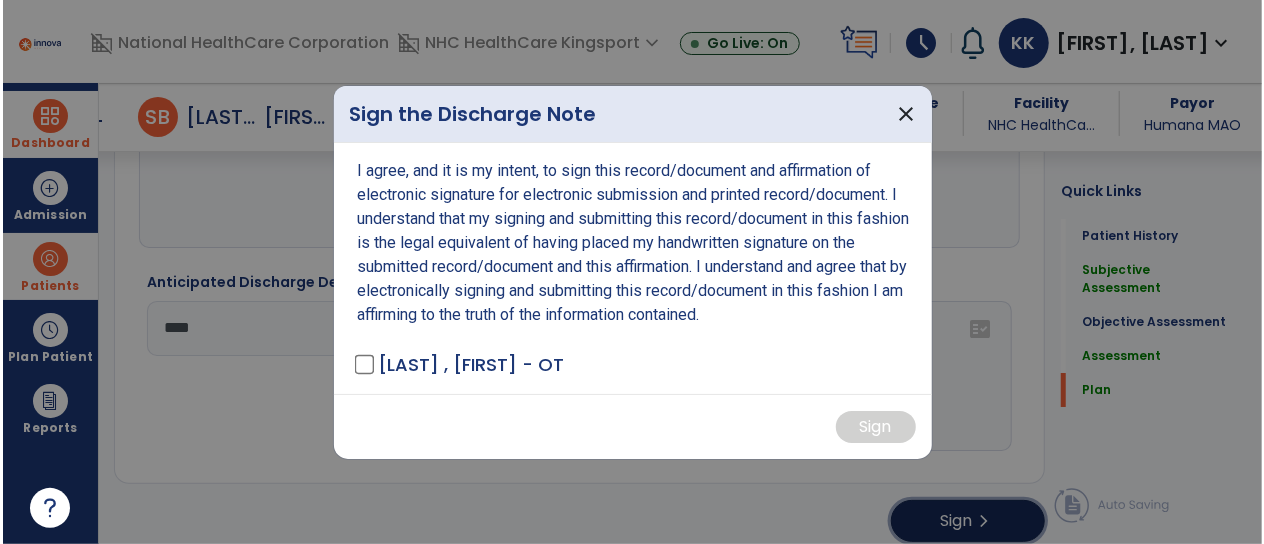 scroll, scrollTop: 3510, scrollLeft: 0, axis: vertical 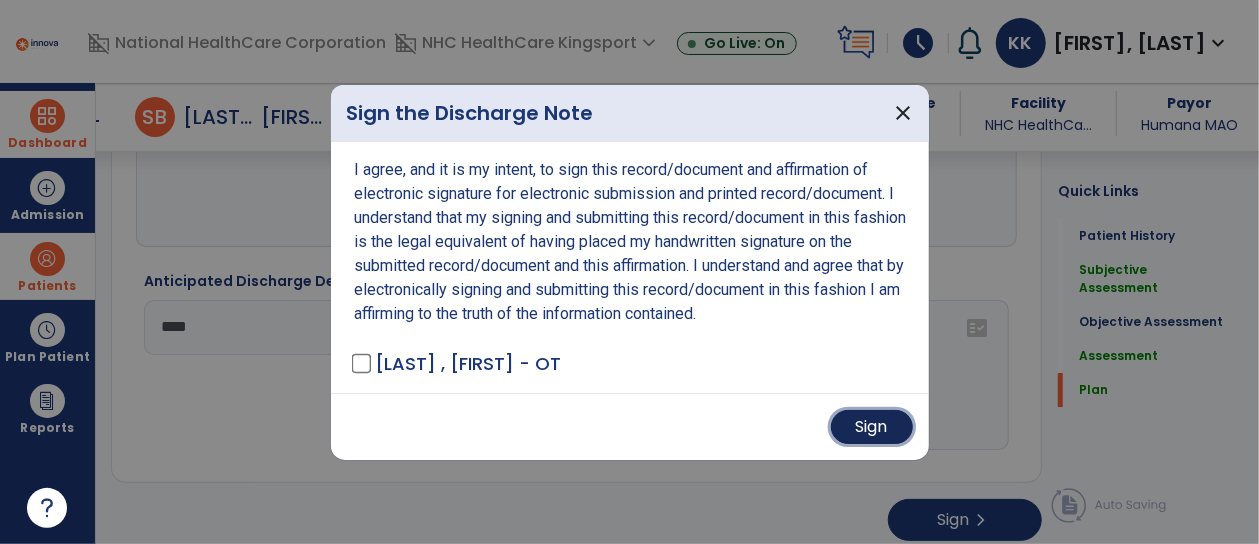 click on "Sign" at bounding box center [872, 427] 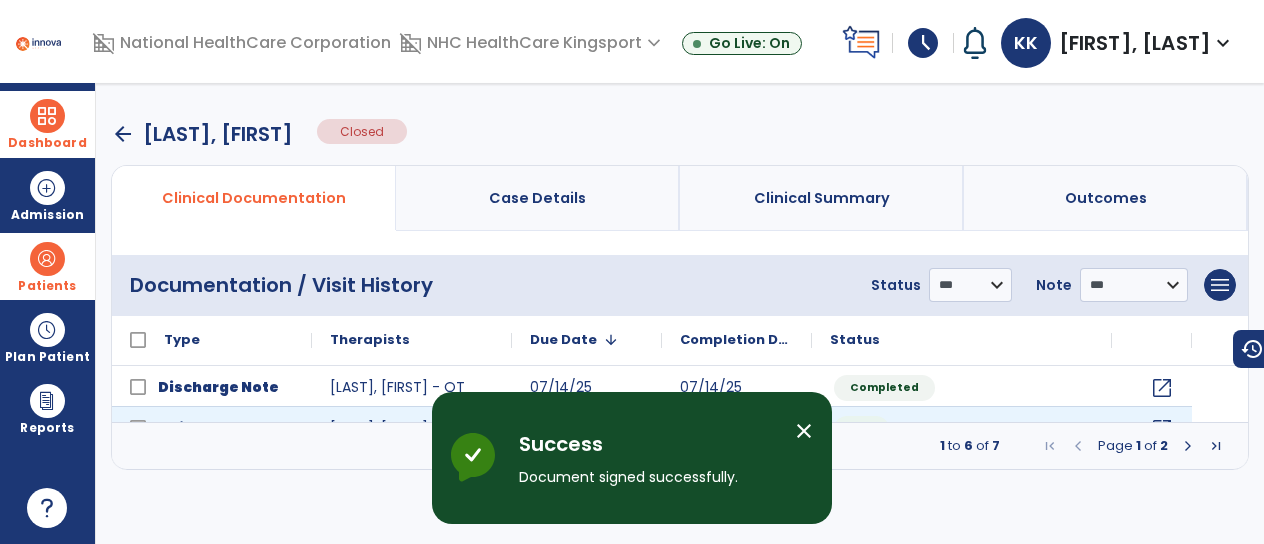 scroll, scrollTop: 0, scrollLeft: 0, axis: both 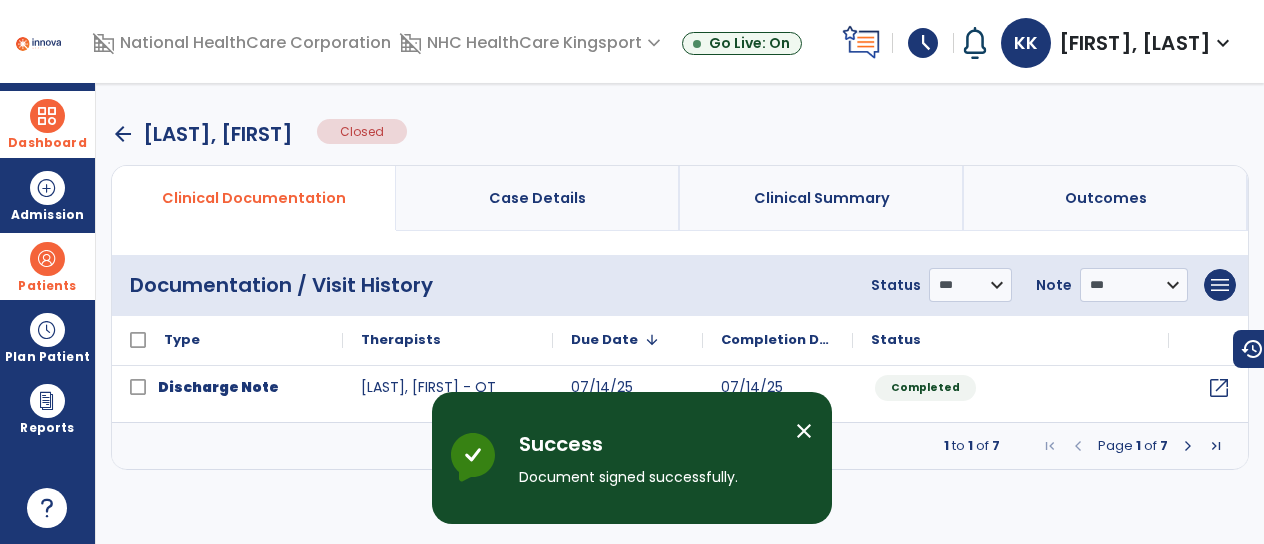 click on "close" at bounding box center (804, 431) 